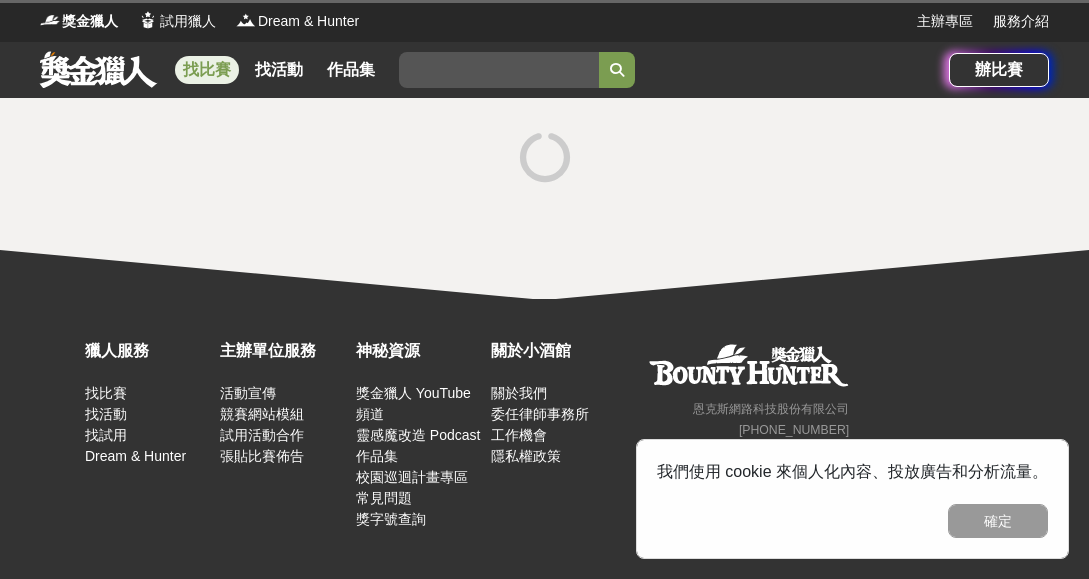 scroll, scrollTop: 0, scrollLeft: 0, axis: both 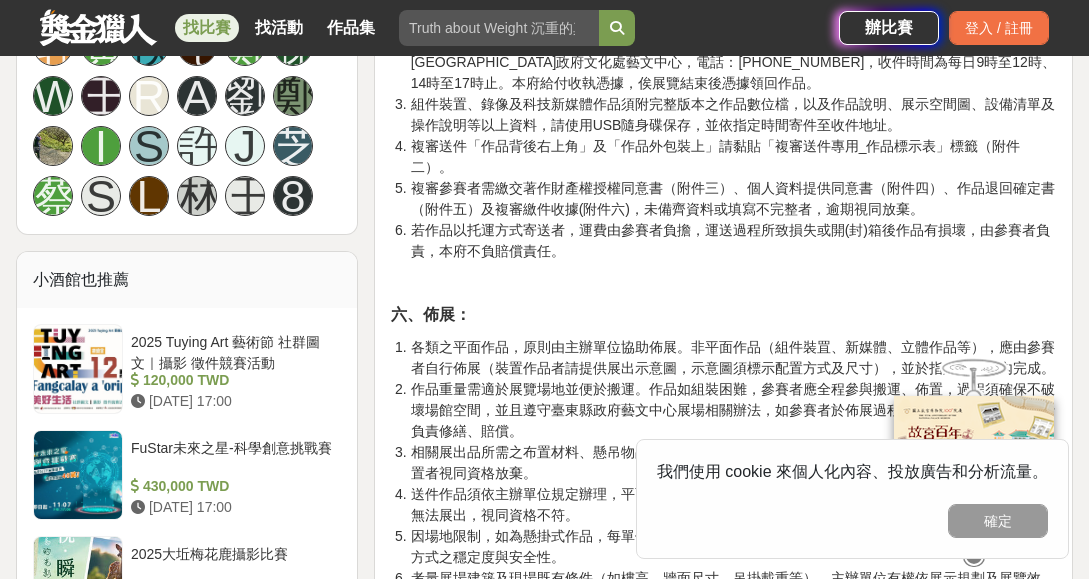 drag, startPoint x: 1094, startPoint y: 171, endPoint x: 1103, endPoint y: 210, distance: 40.024994 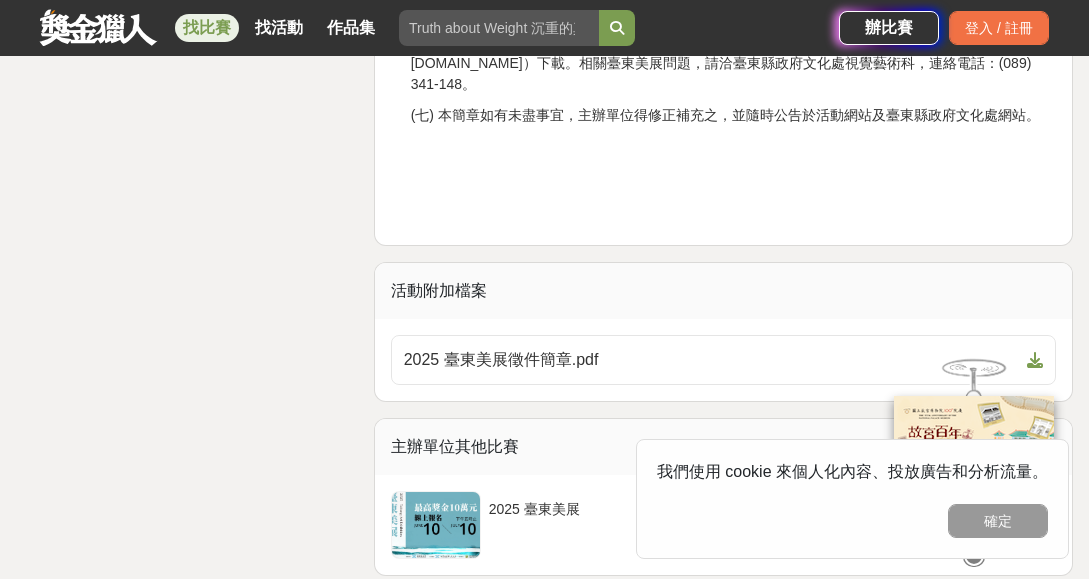 scroll, scrollTop: 5189, scrollLeft: 0, axis: vertical 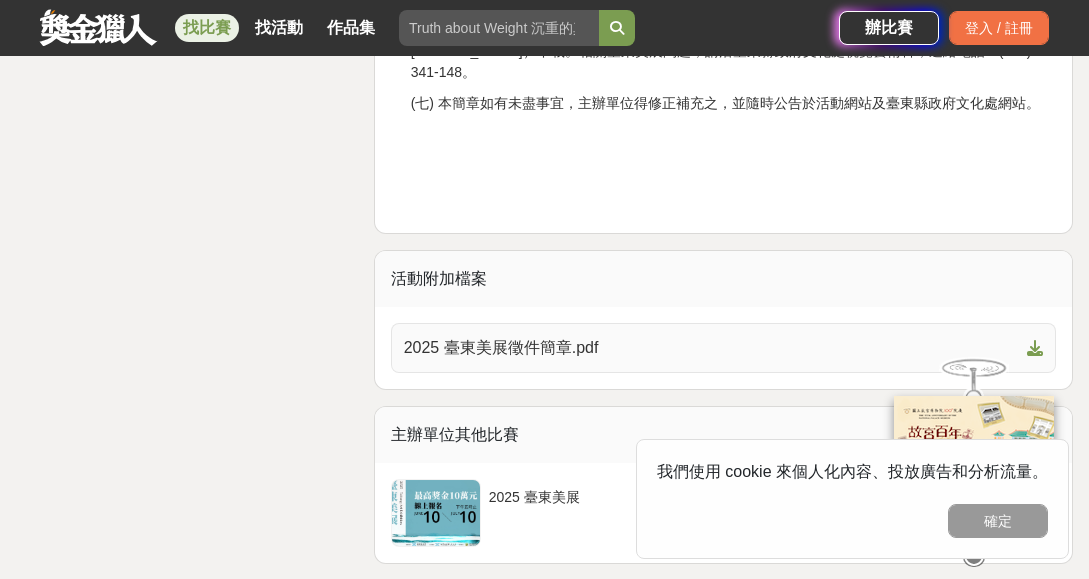 click on "2025 臺東美展徵件簡章.pdf" at bounding box center (711, 348) 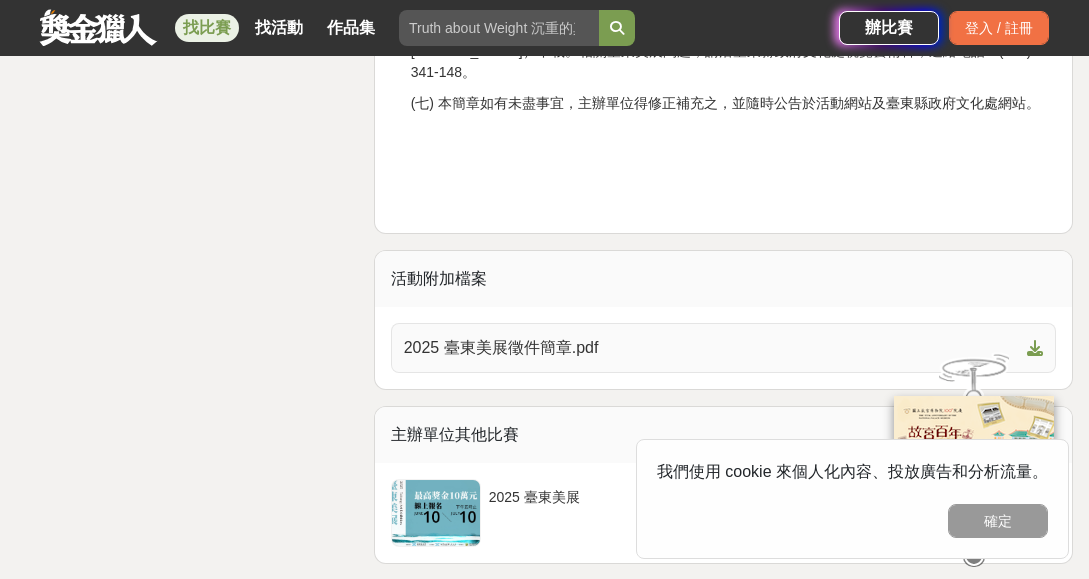 click at bounding box center [1031, 348] 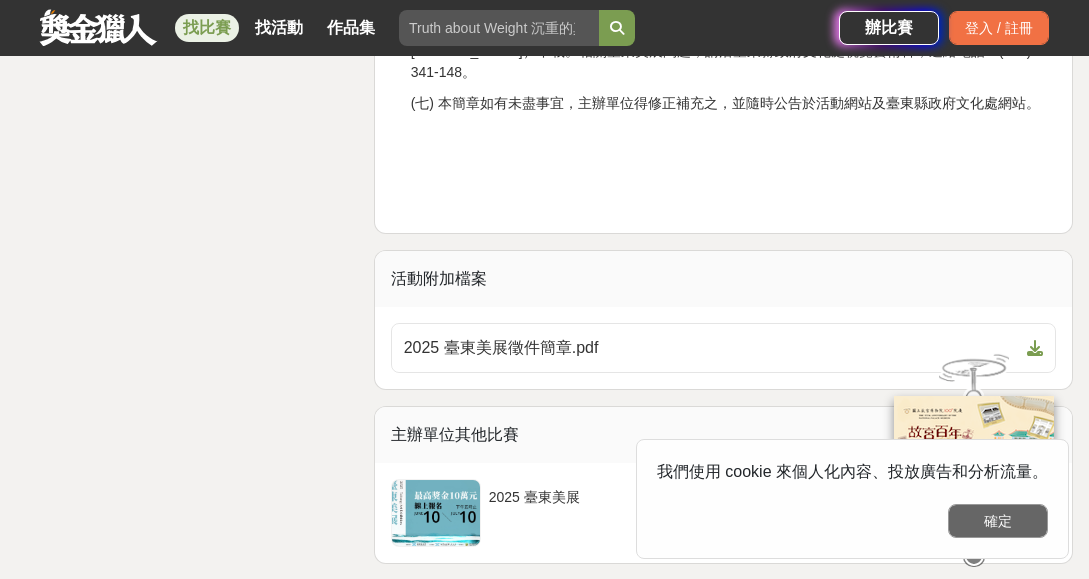click on "確定" at bounding box center (998, 521) 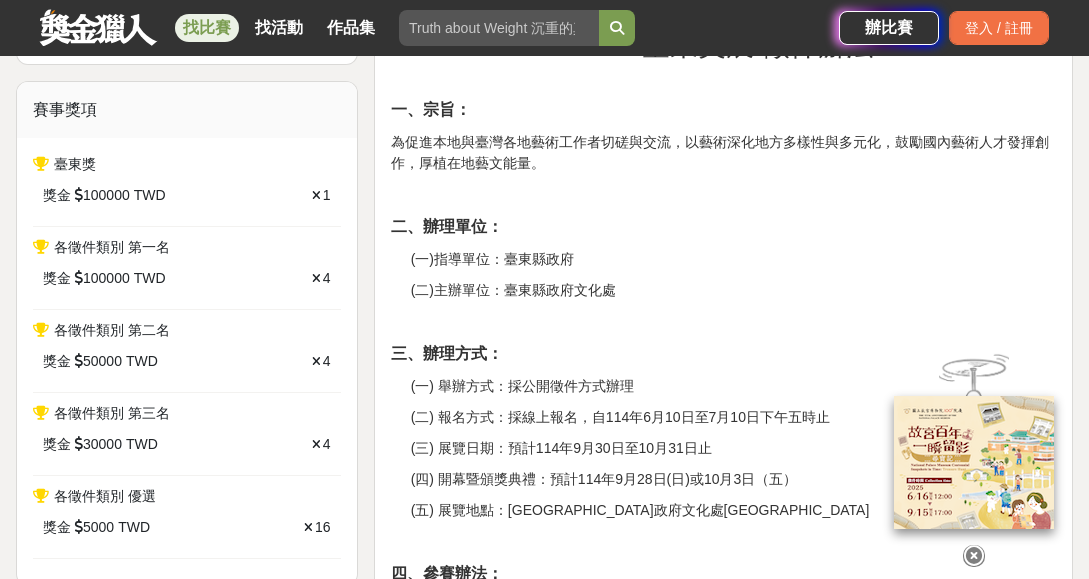 scroll, scrollTop: 730, scrollLeft: 0, axis: vertical 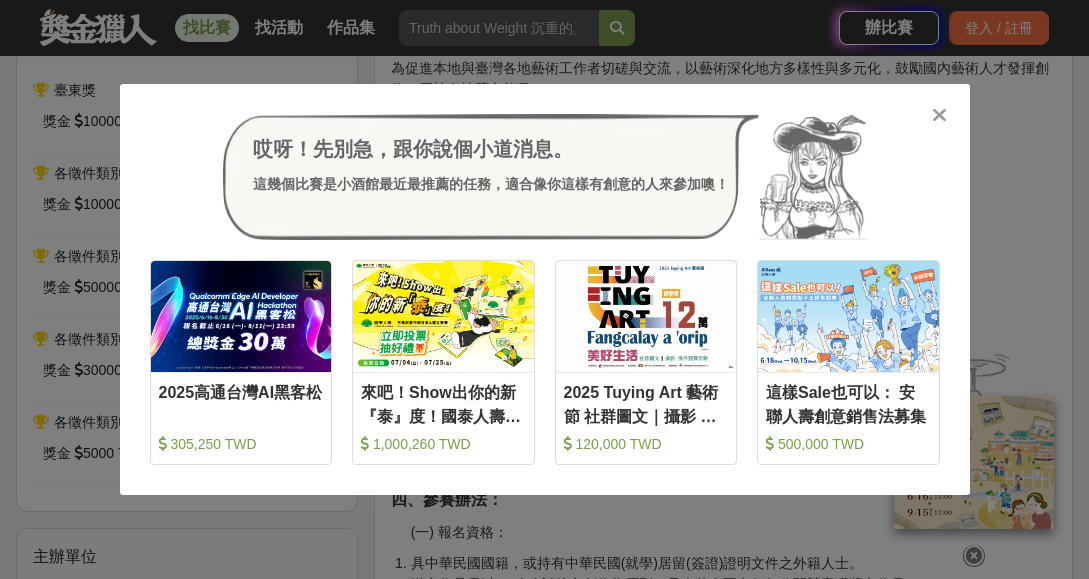 click at bounding box center [939, 115] 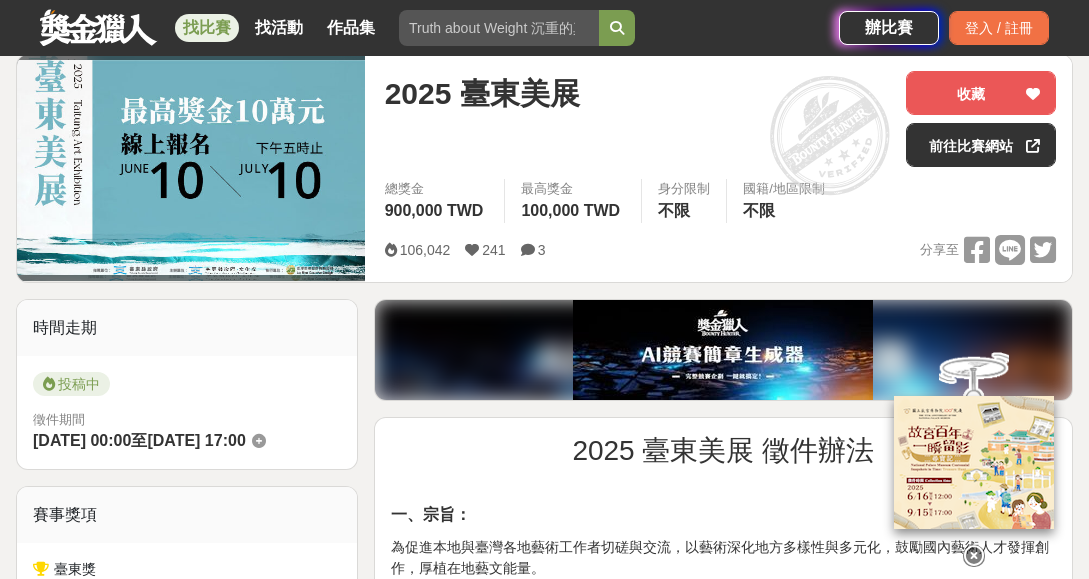 scroll, scrollTop: 165, scrollLeft: 0, axis: vertical 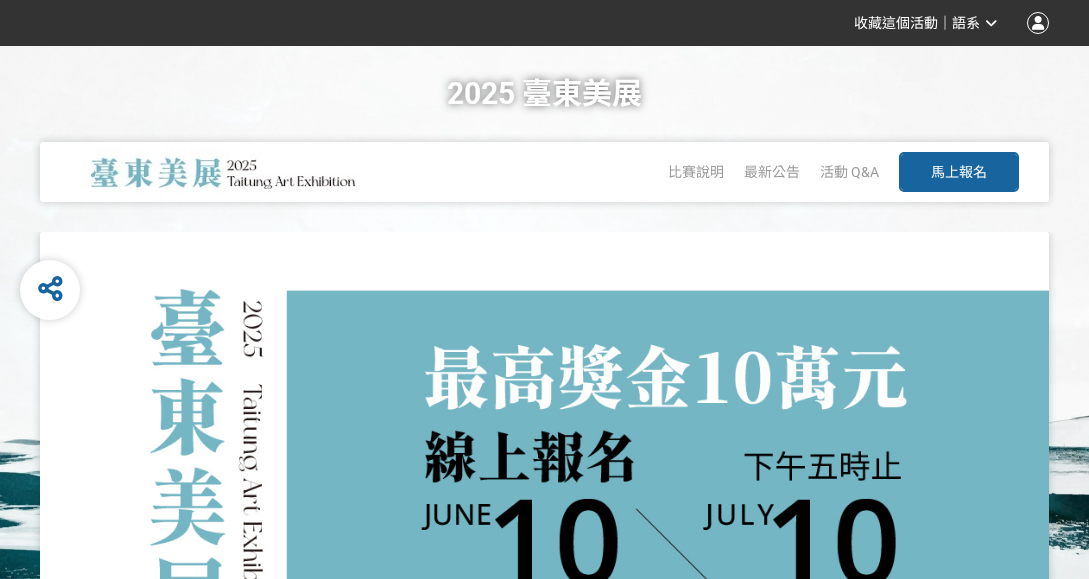 click on "馬上報名" at bounding box center (959, 172) 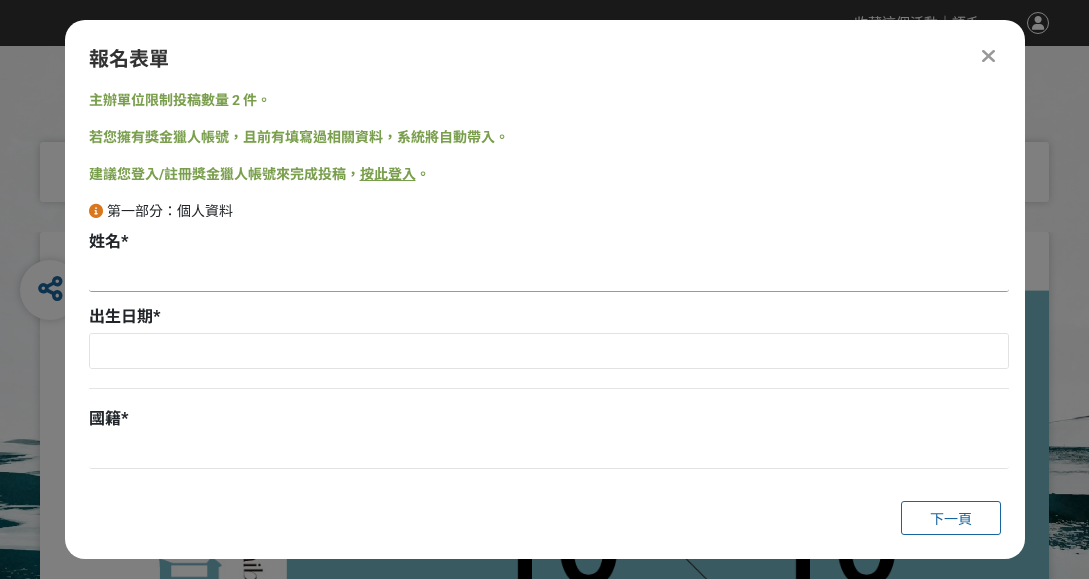 click at bounding box center [549, 275] 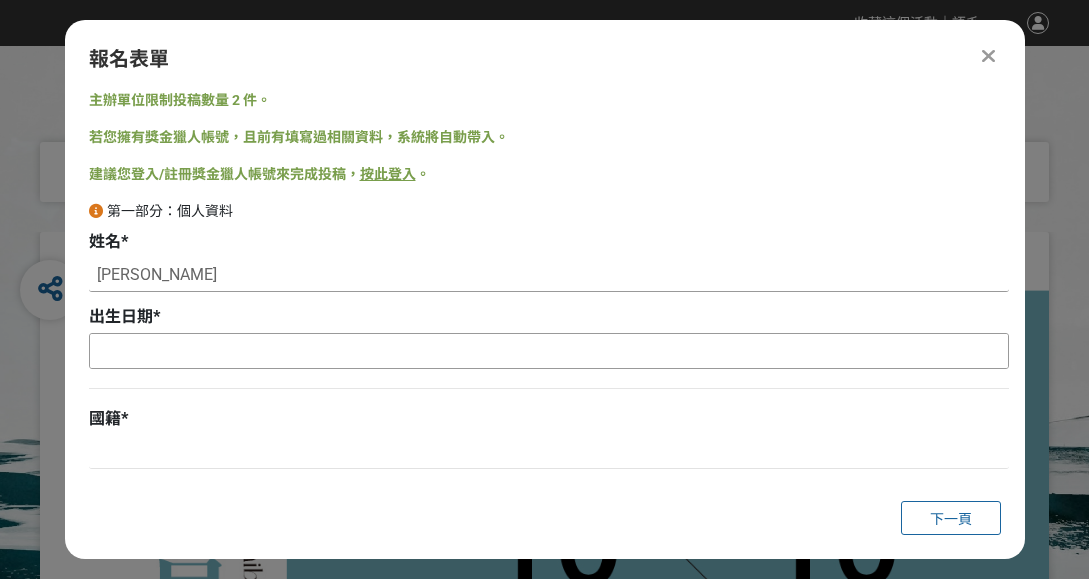 type on "[PERSON_NAME]" 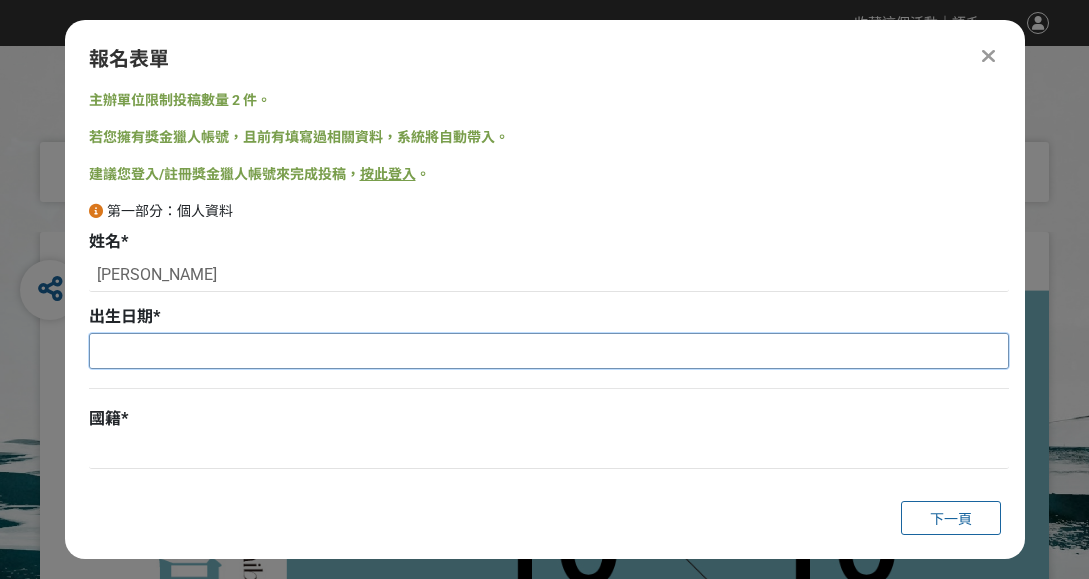 click at bounding box center [549, 351] 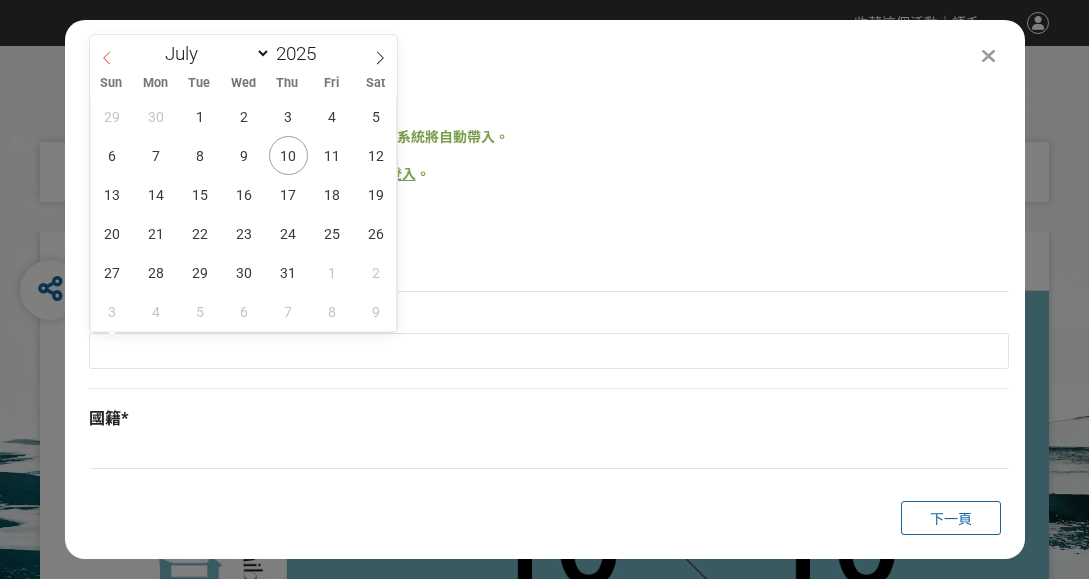 click 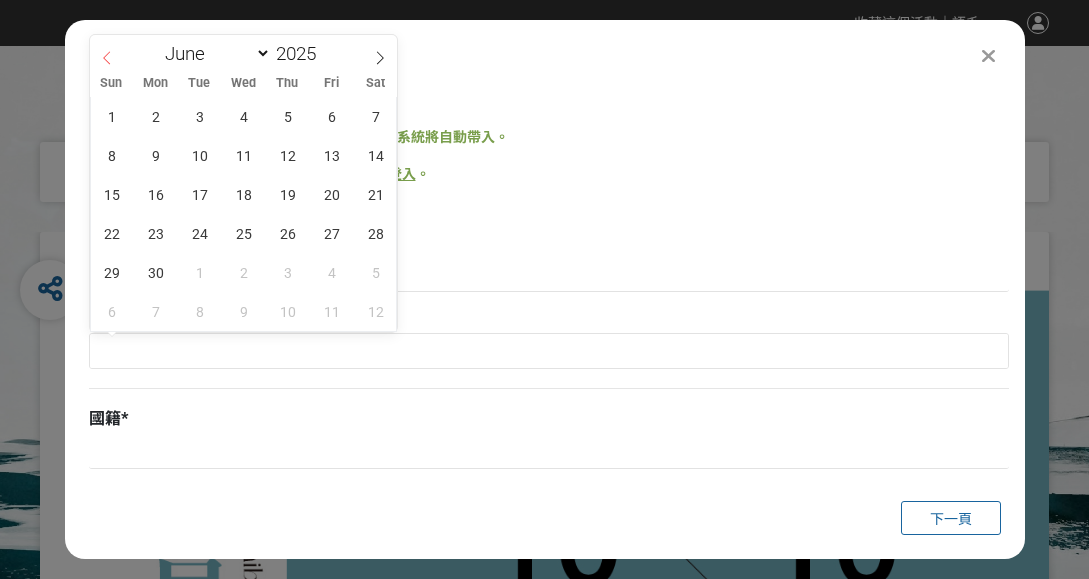 click 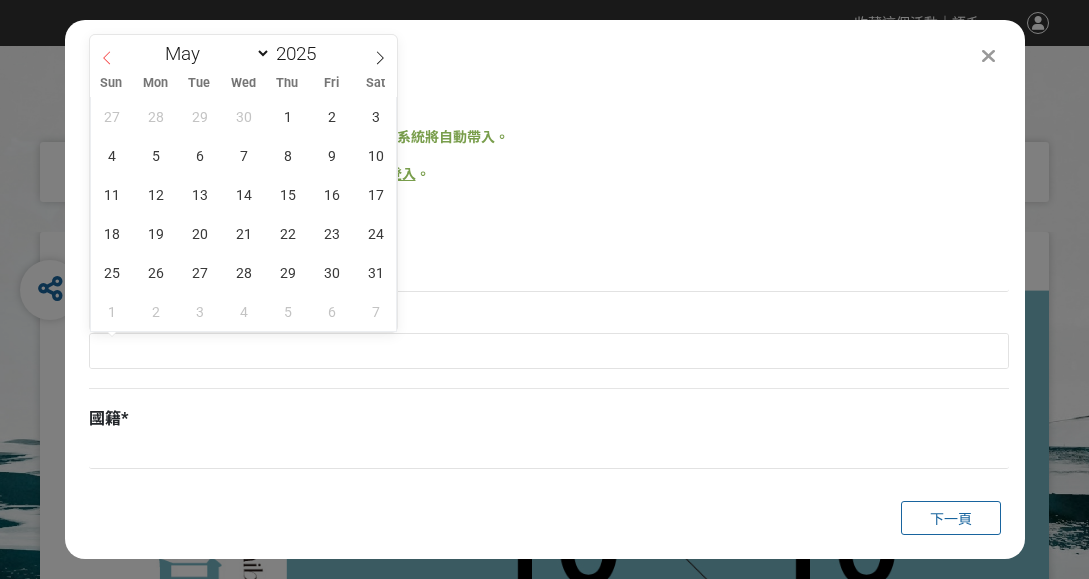 click 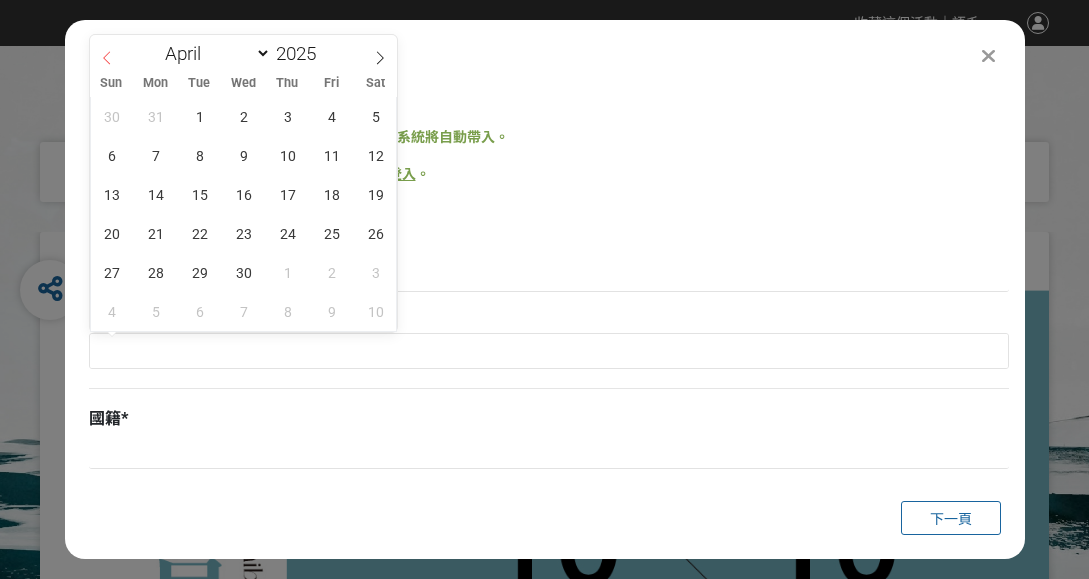 click 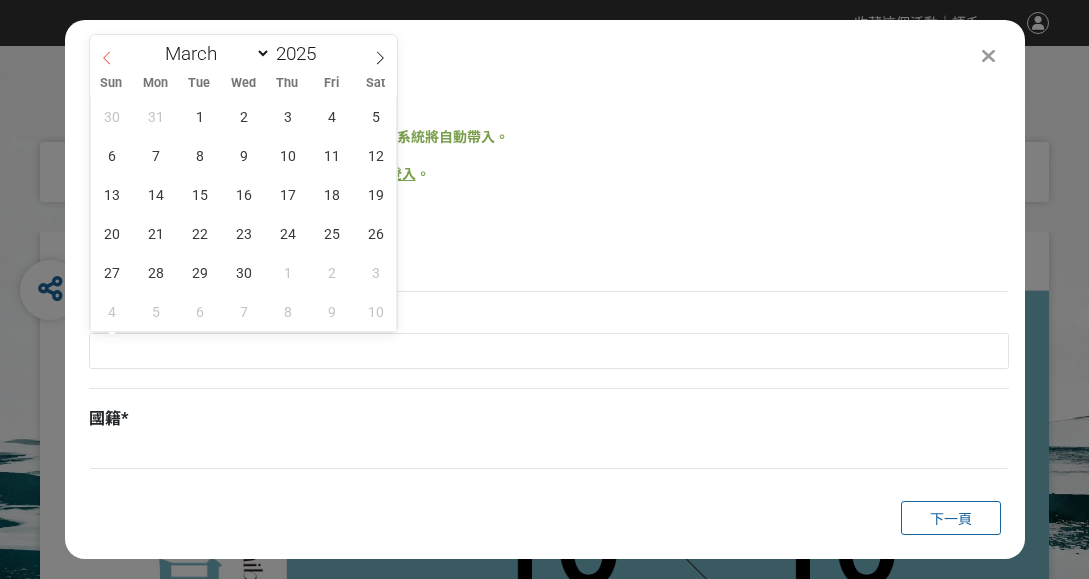 click 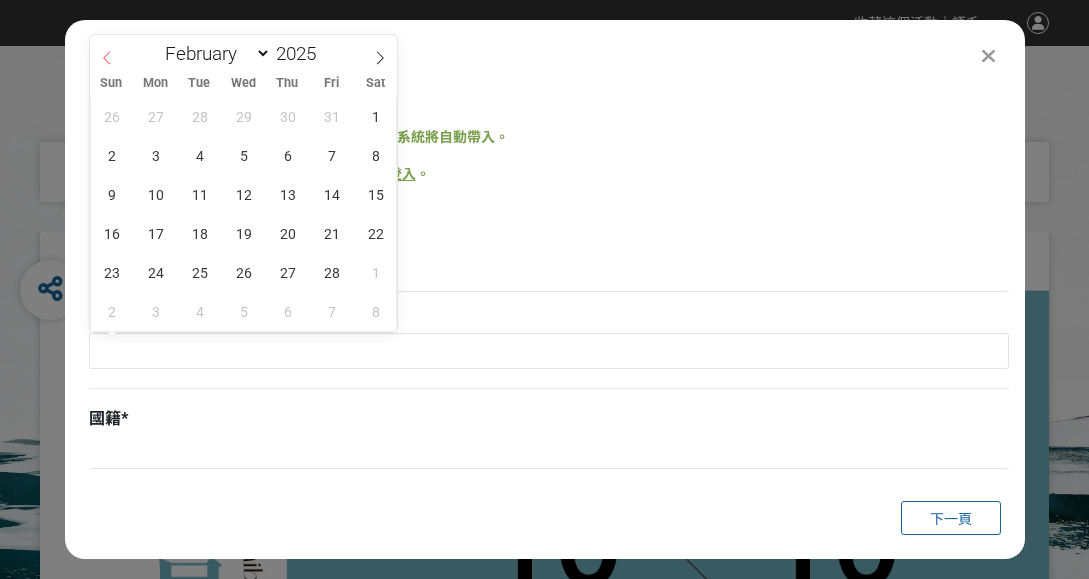 click 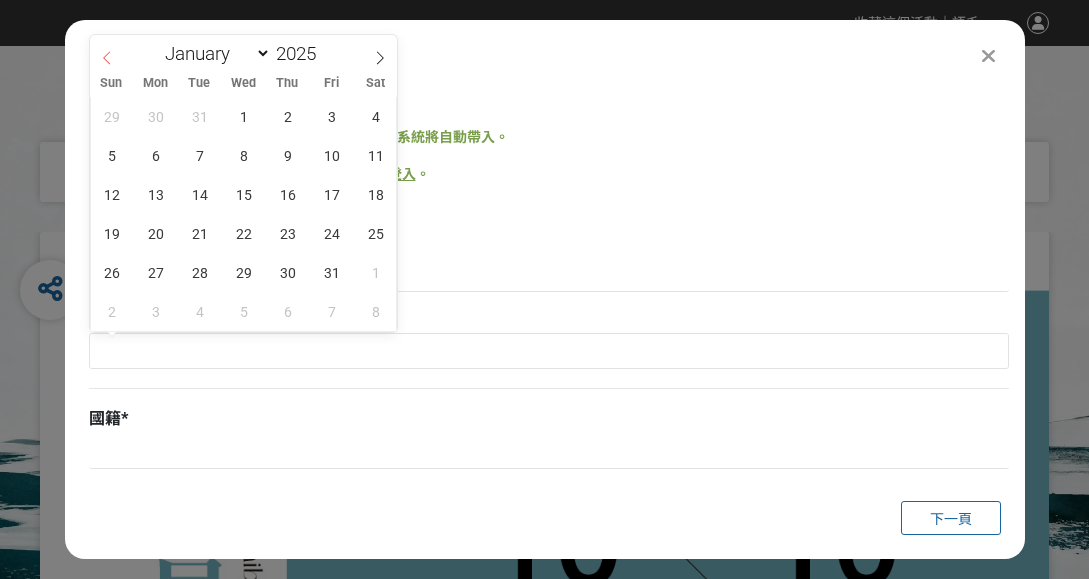 click 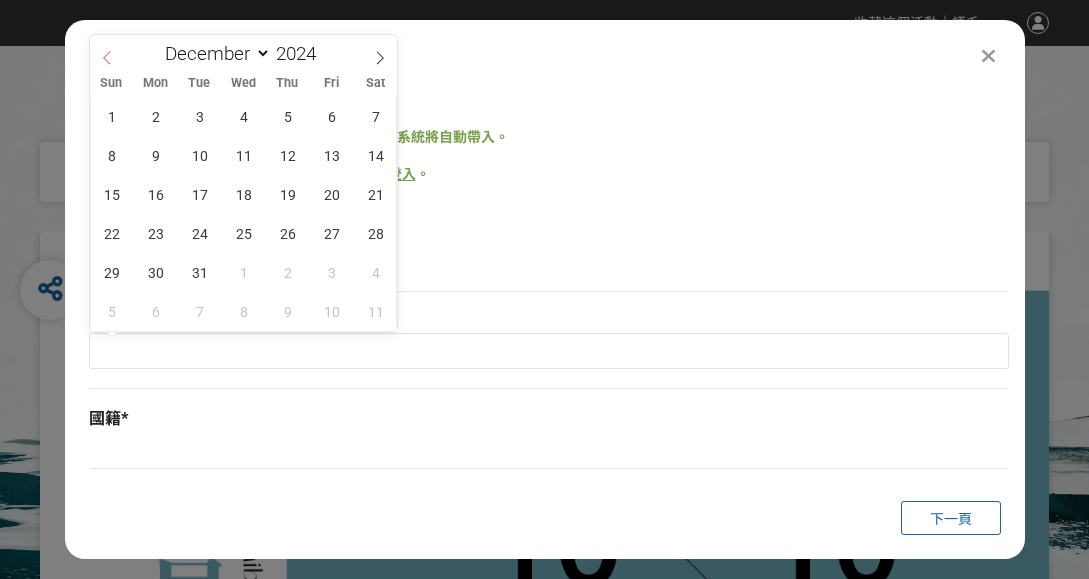 click 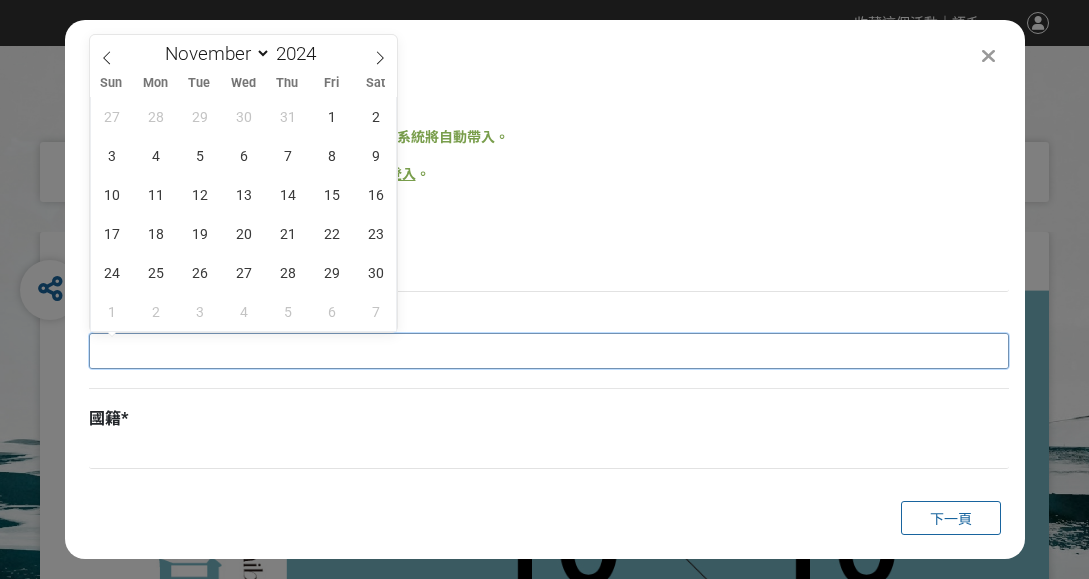 click at bounding box center [549, 351] 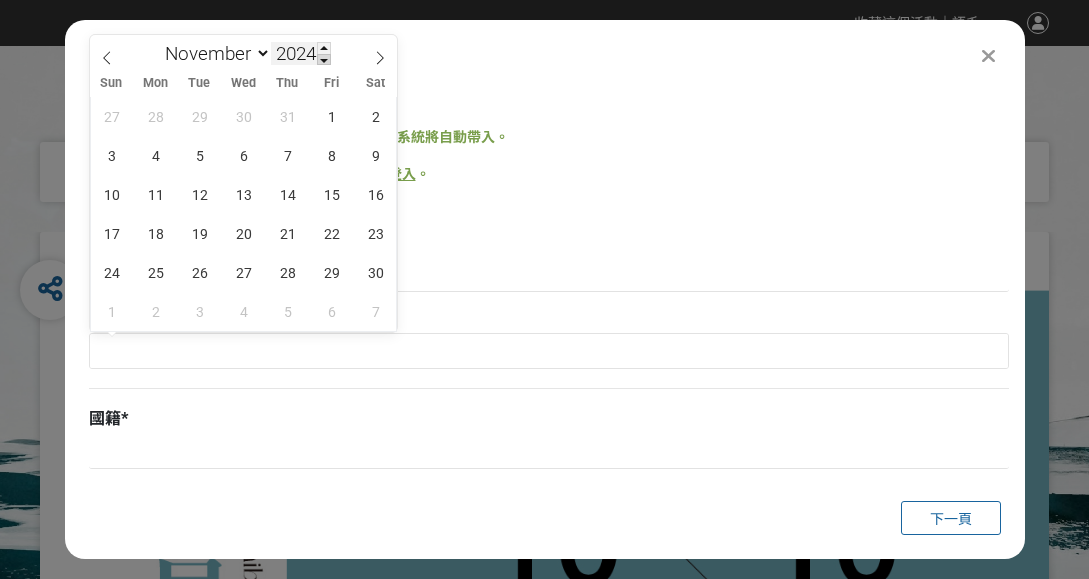 click at bounding box center [324, 60] 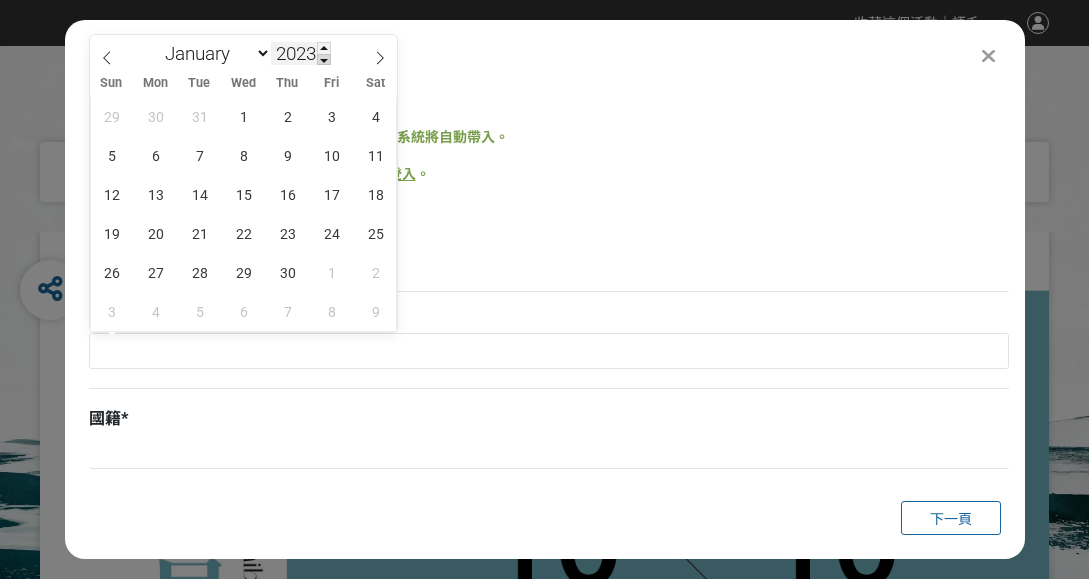 click at bounding box center [324, 60] 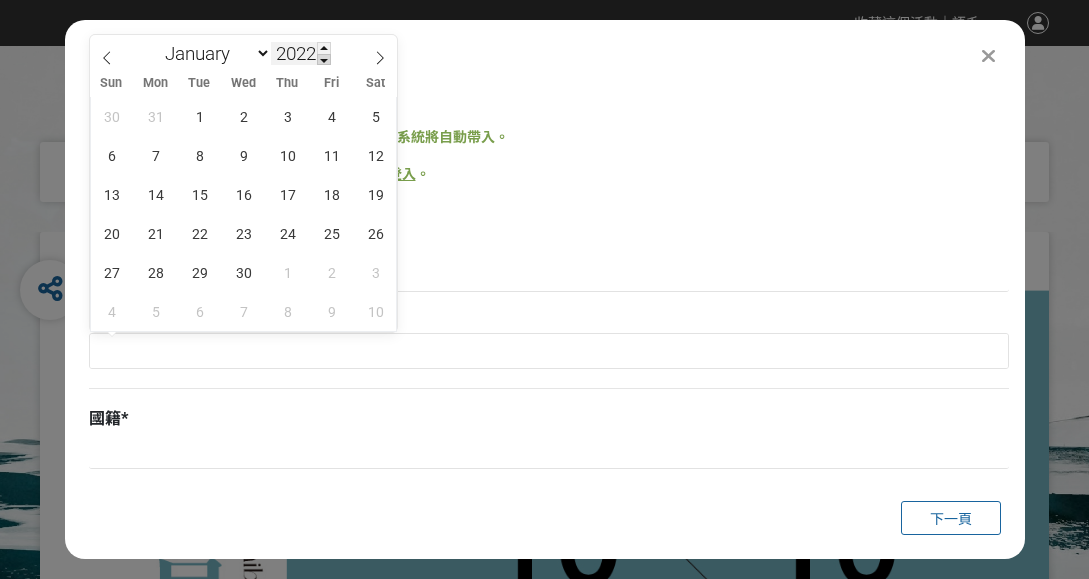 click at bounding box center [324, 60] 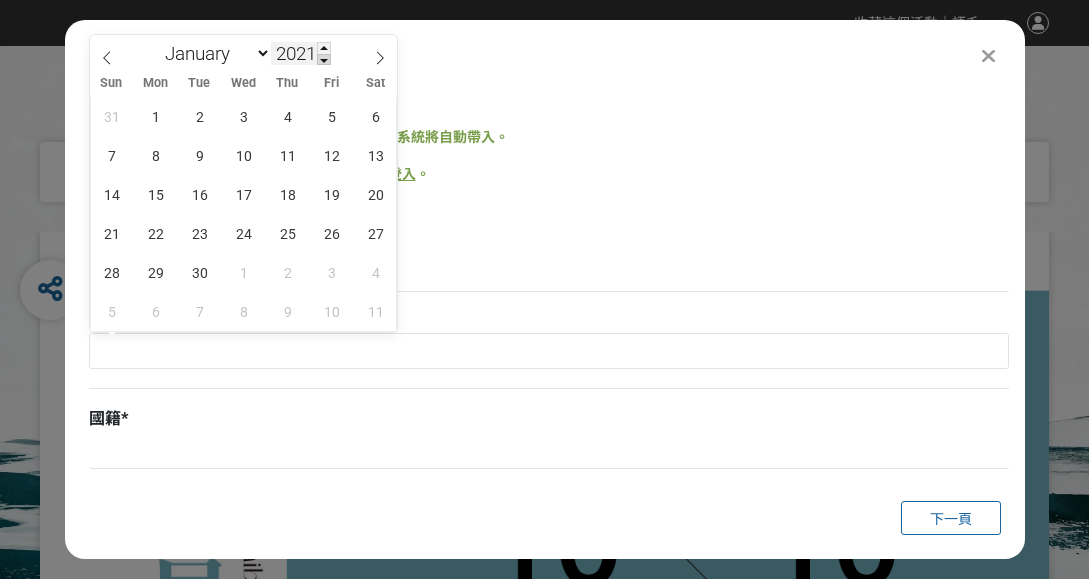 click at bounding box center [324, 60] 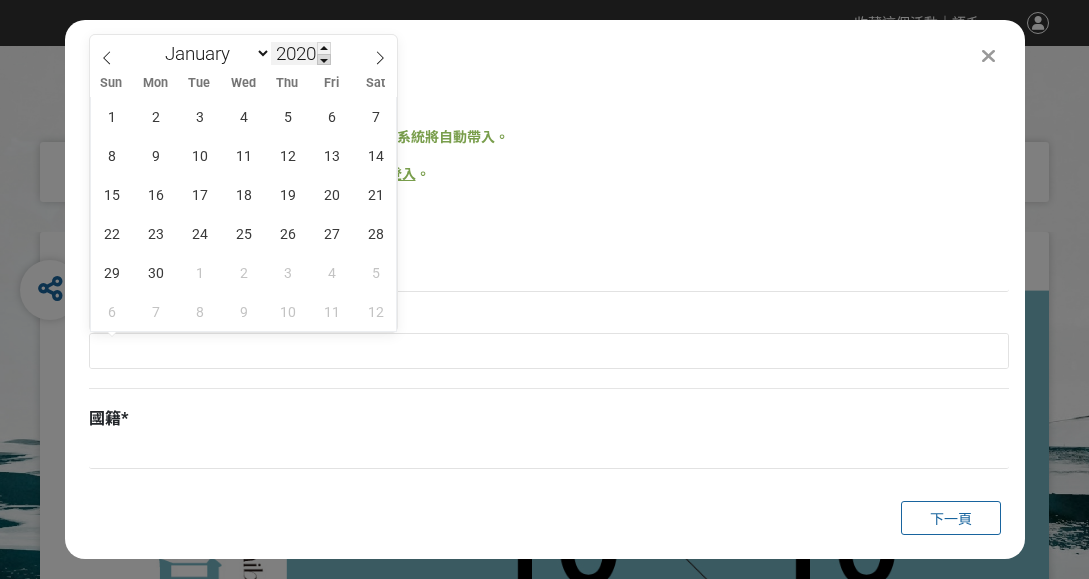 click at bounding box center (324, 60) 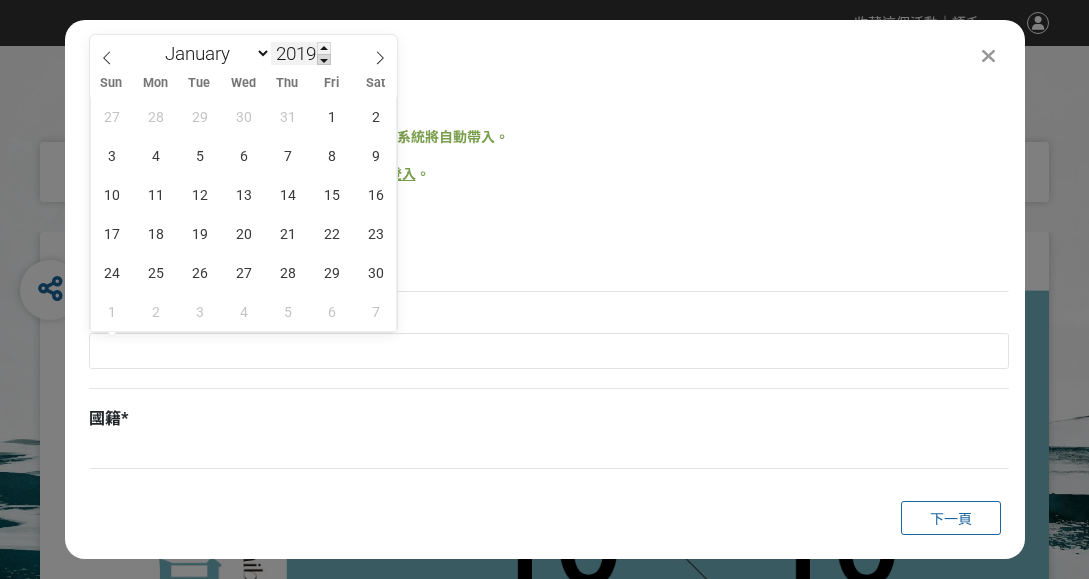 click at bounding box center [324, 60] 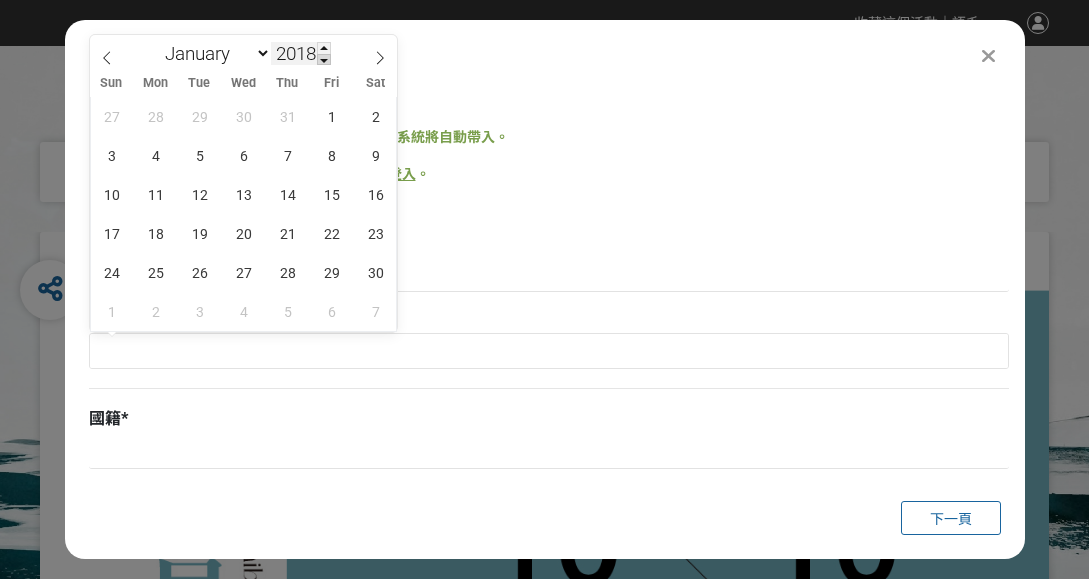 click at bounding box center (324, 60) 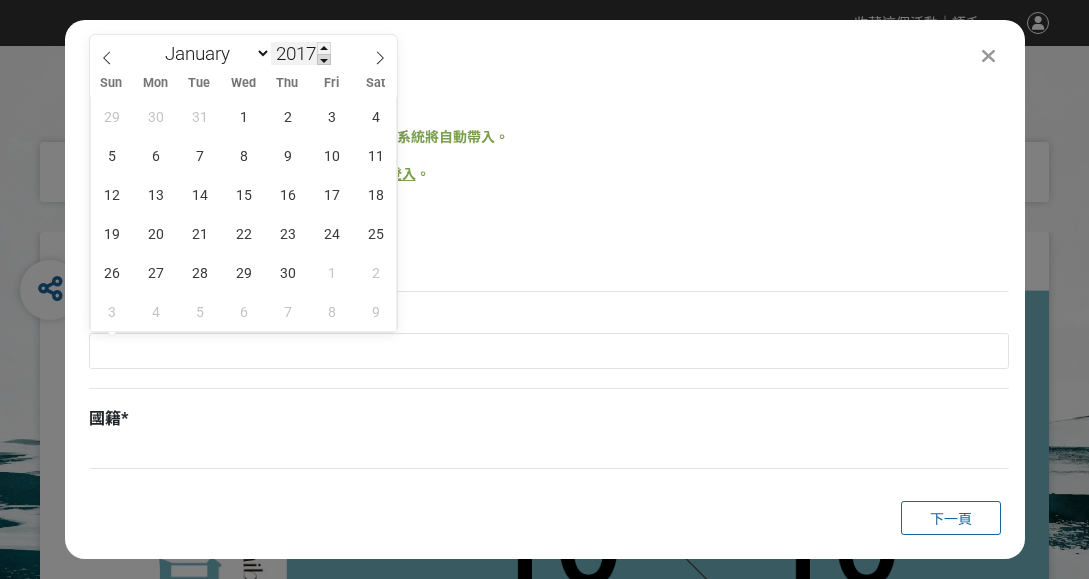 click at bounding box center (324, 60) 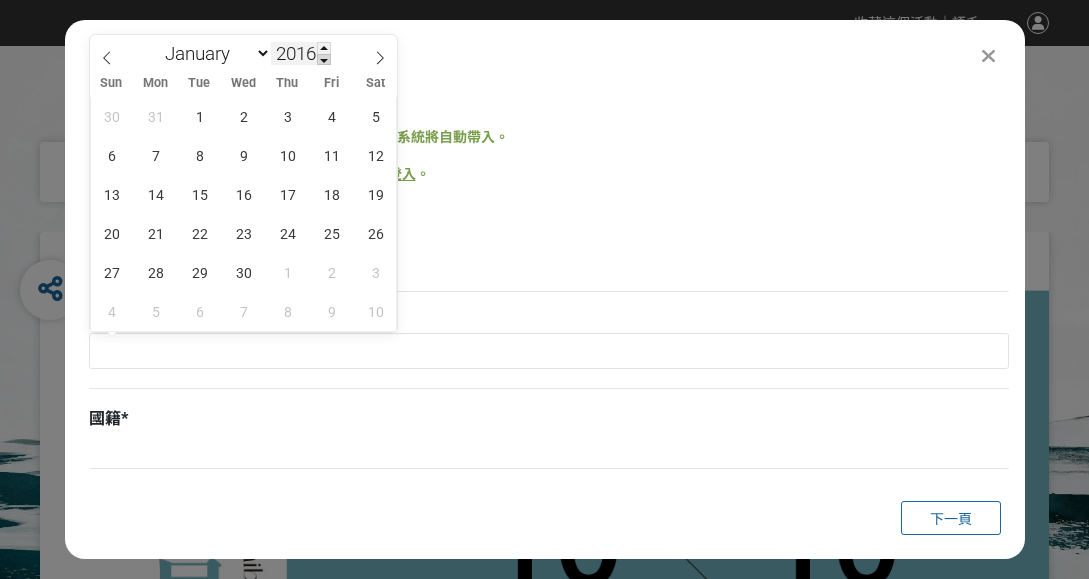 click at bounding box center (324, 60) 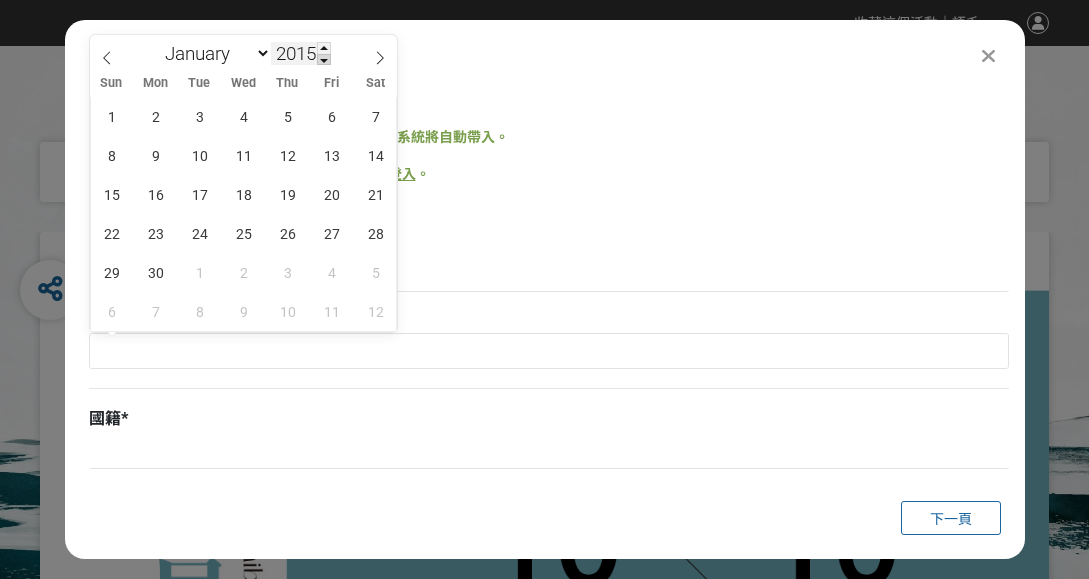 click at bounding box center [324, 60] 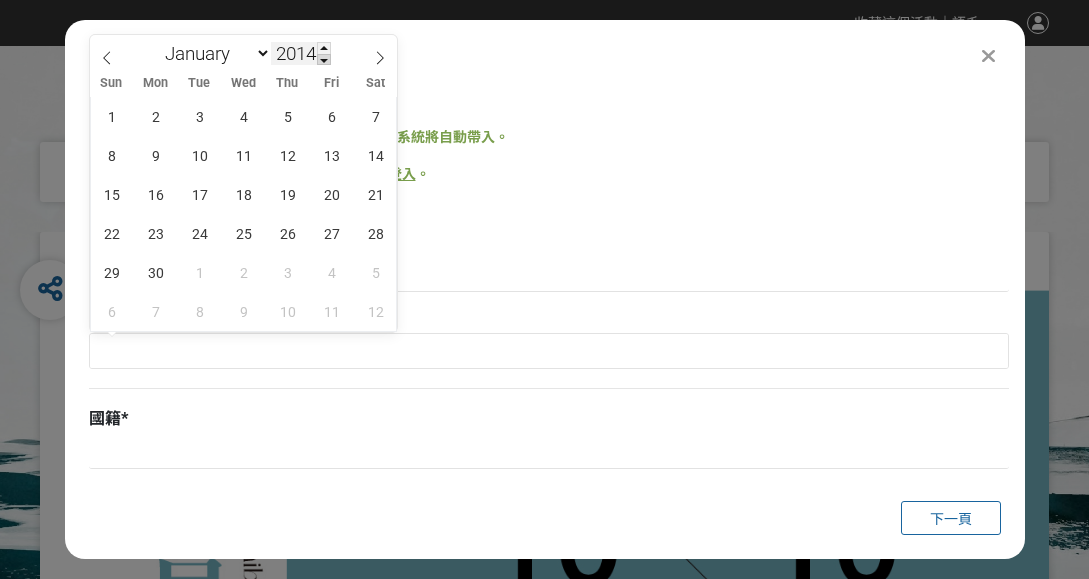 click at bounding box center [324, 60] 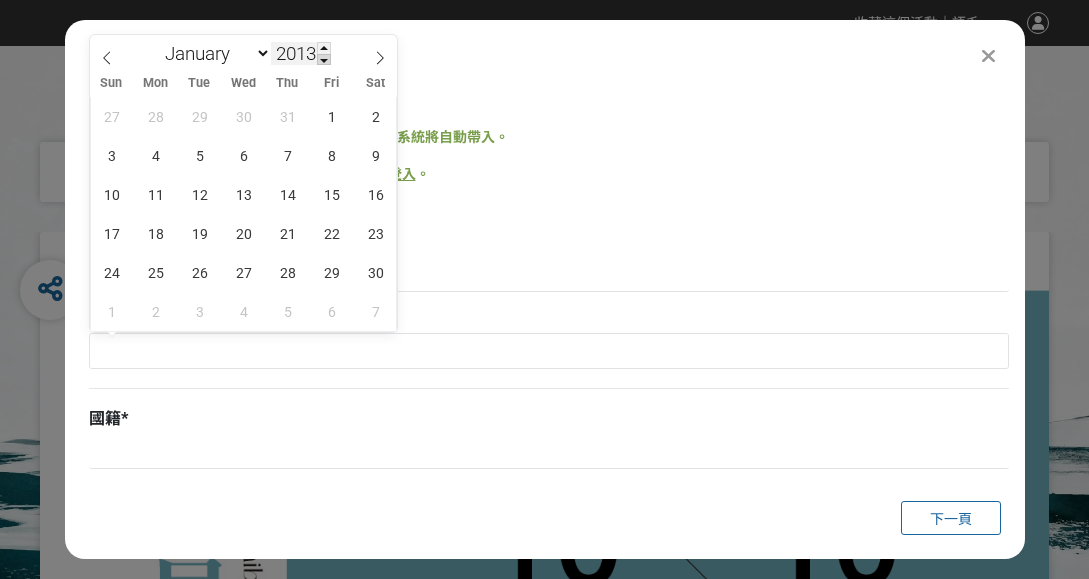 click at bounding box center (324, 60) 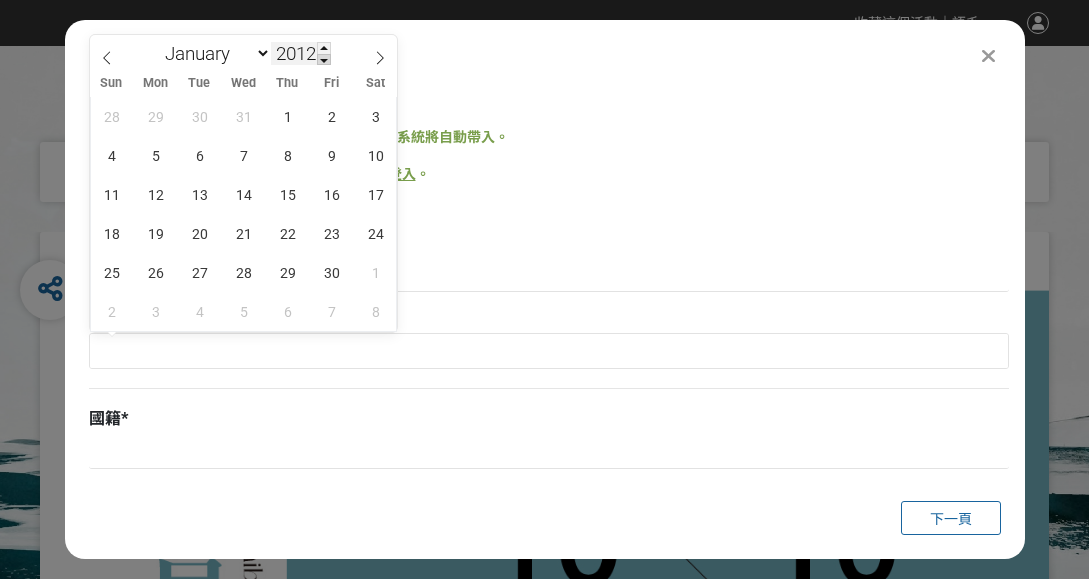 click at bounding box center [324, 60] 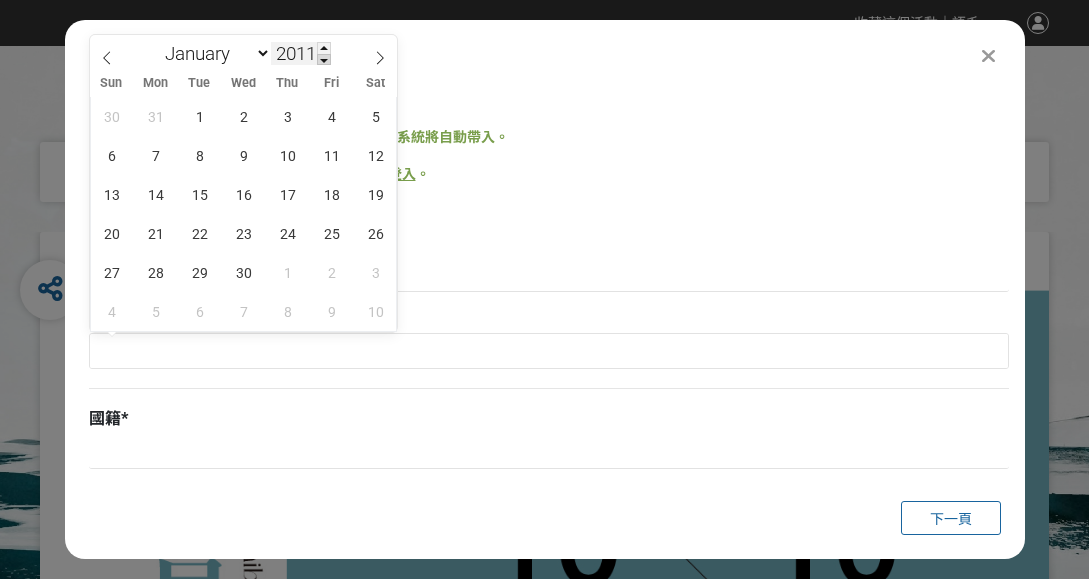 click at bounding box center [324, 60] 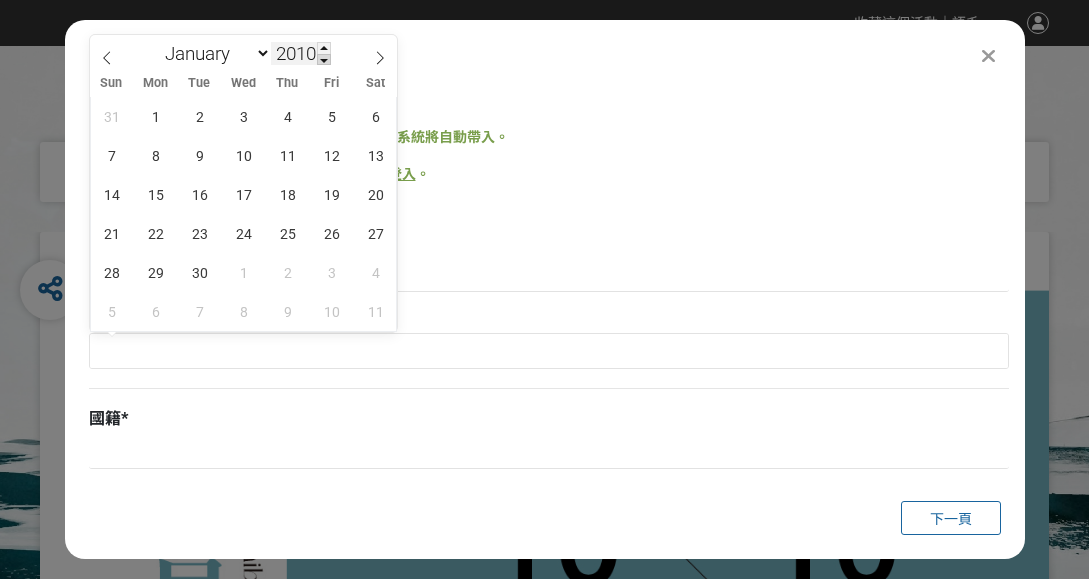 click at bounding box center [324, 60] 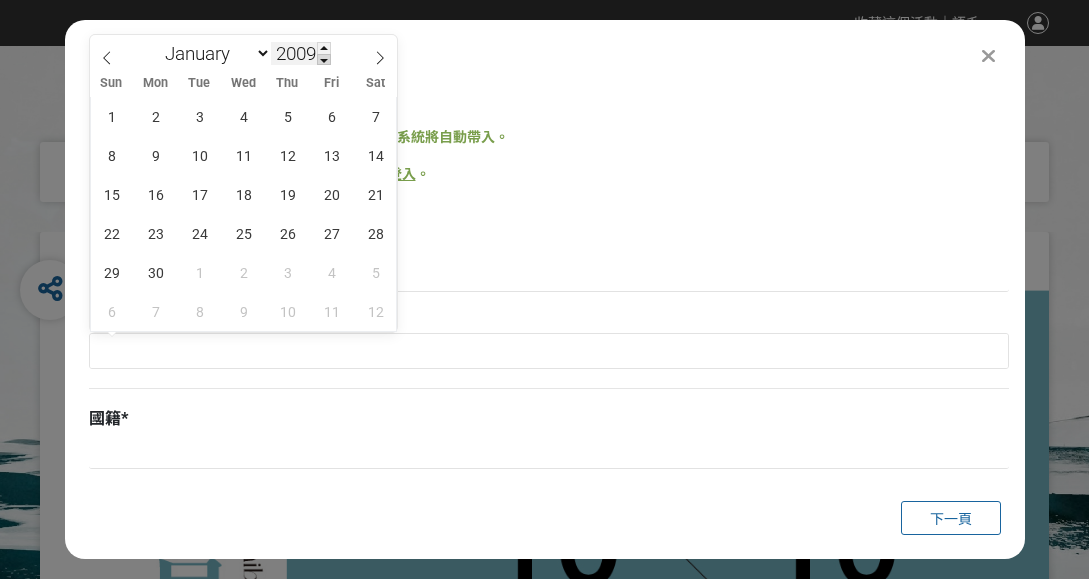 click at bounding box center (324, 60) 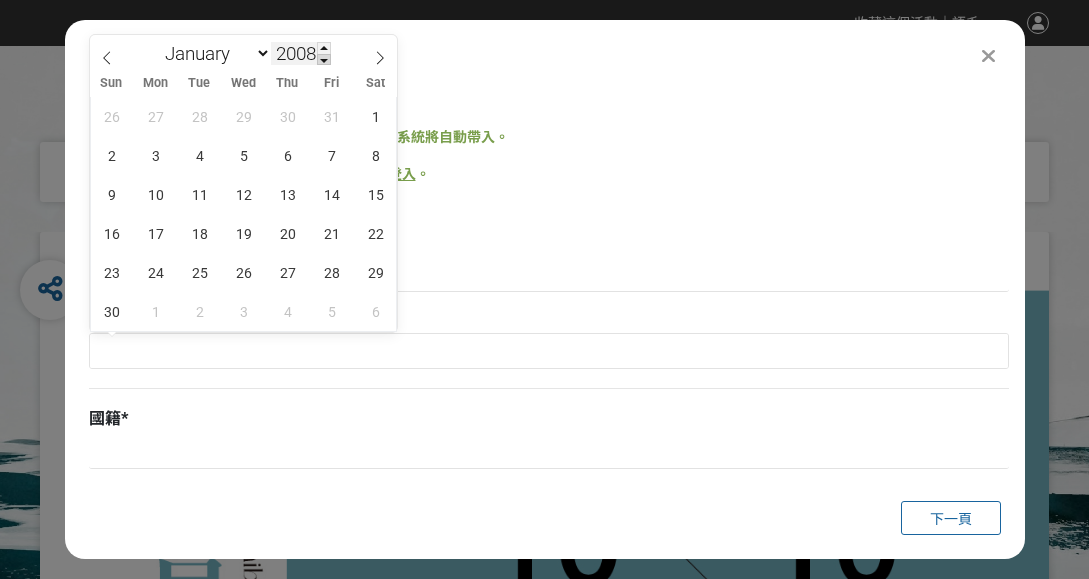click at bounding box center [324, 60] 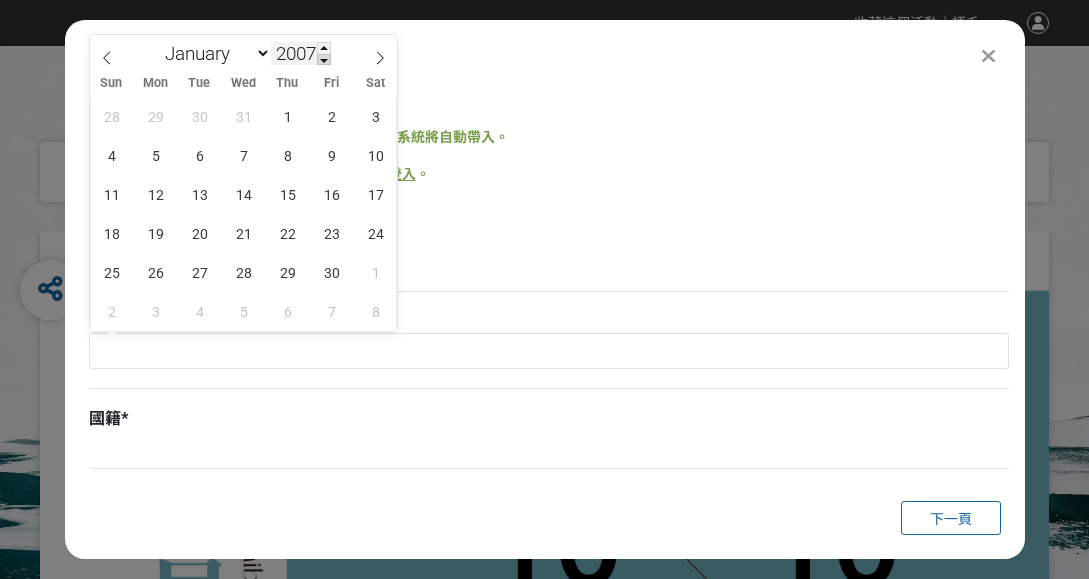 click at bounding box center [324, 60] 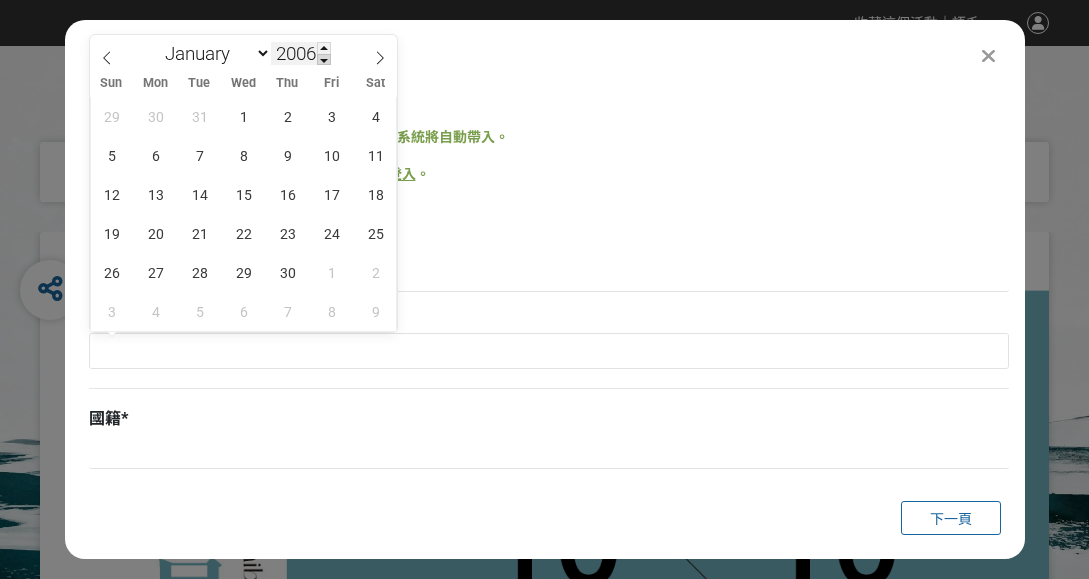click at bounding box center (324, 60) 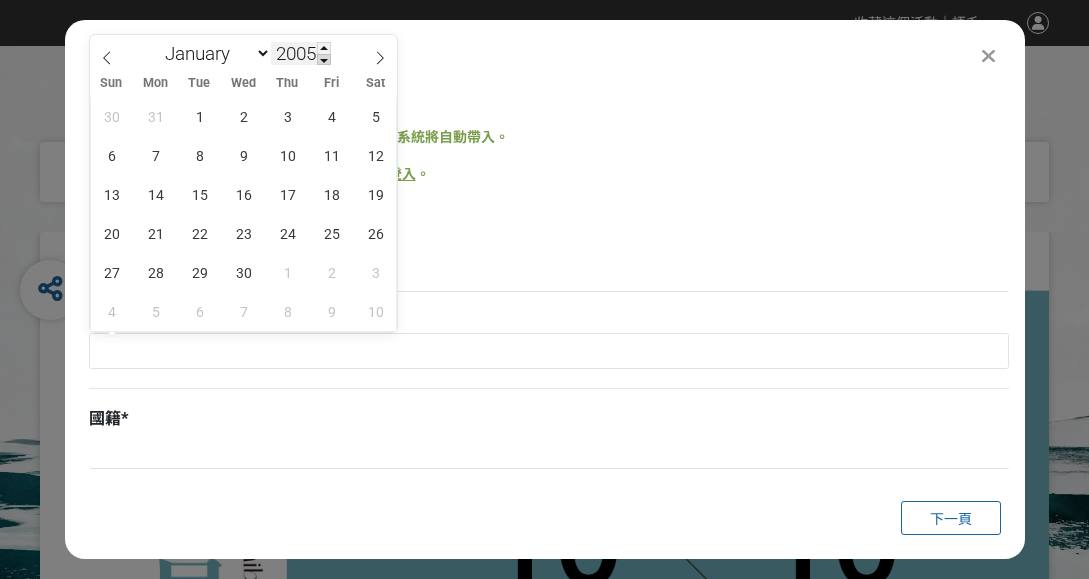 click at bounding box center (324, 60) 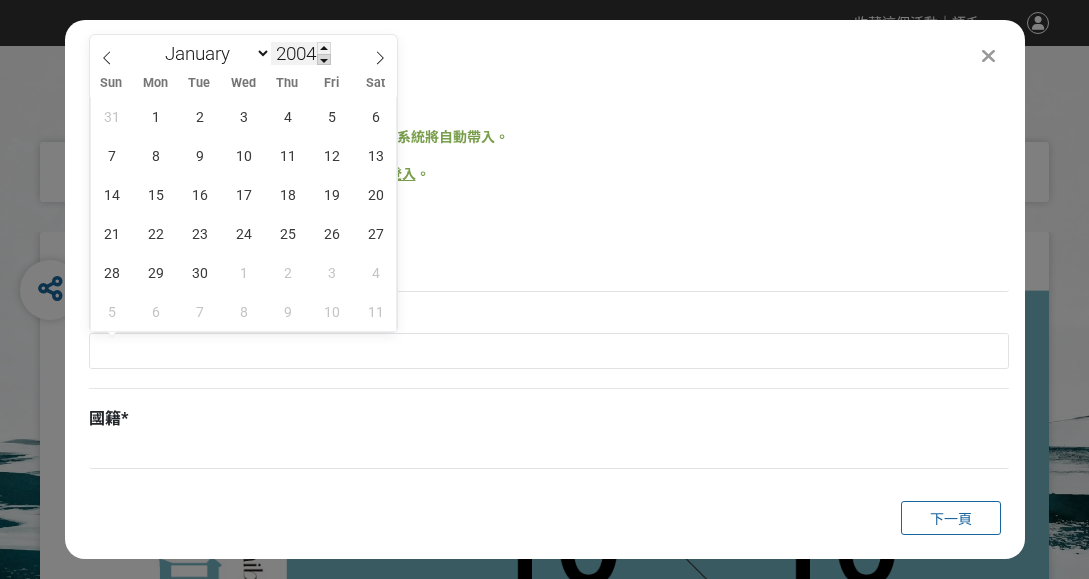 click at bounding box center (324, 60) 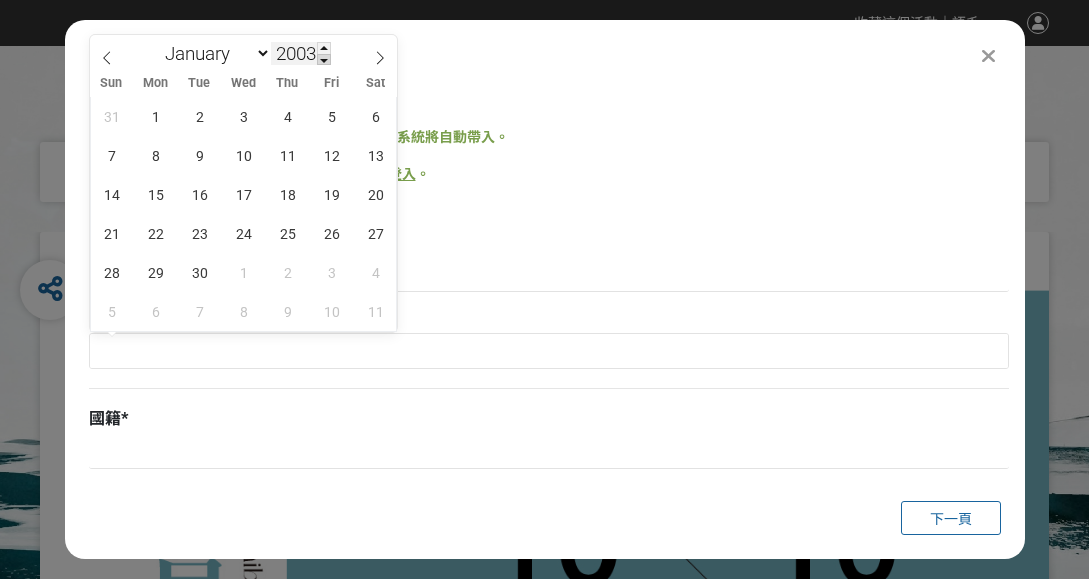 click at bounding box center (324, 60) 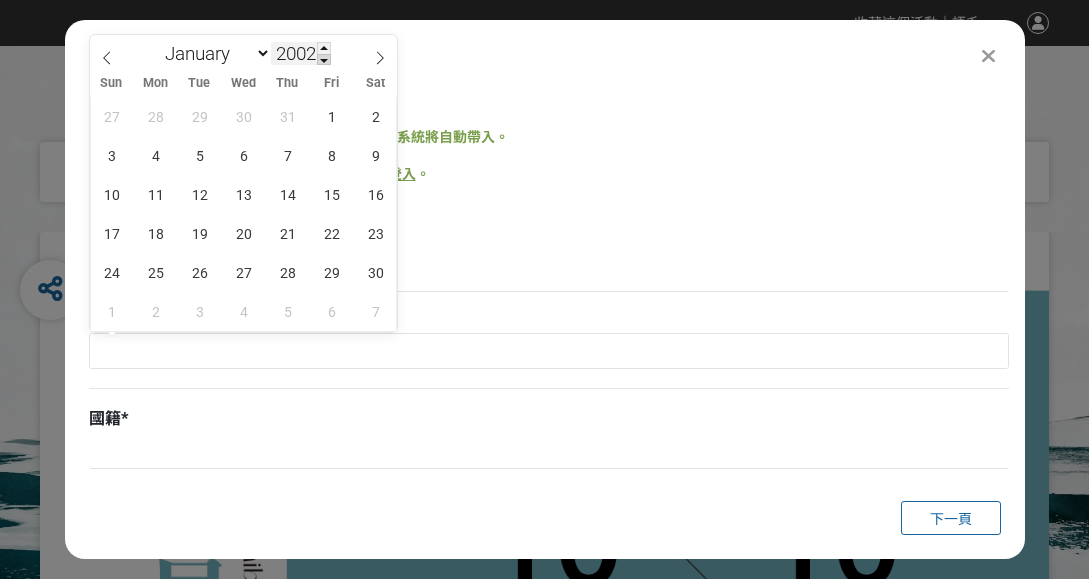 click at bounding box center (324, 60) 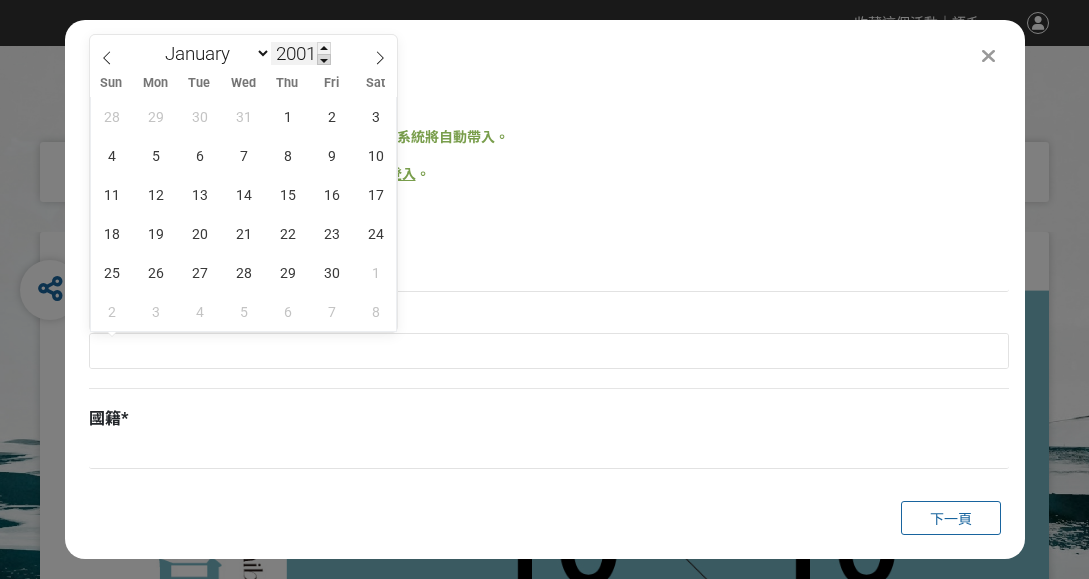 click at bounding box center [324, 60] 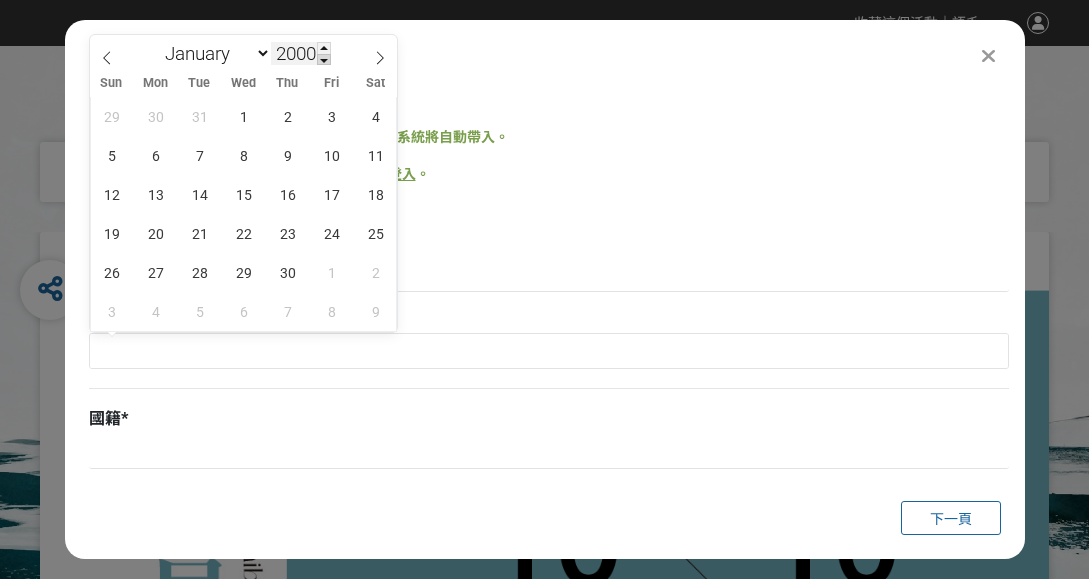 click at bounding box center (324, 60) 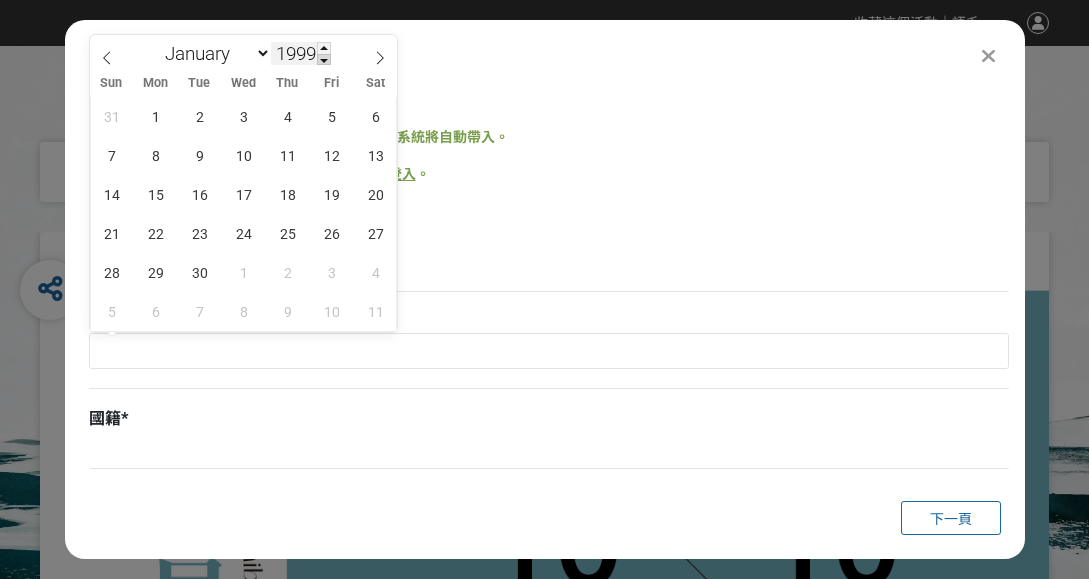 click at bounding box center [324, 60] 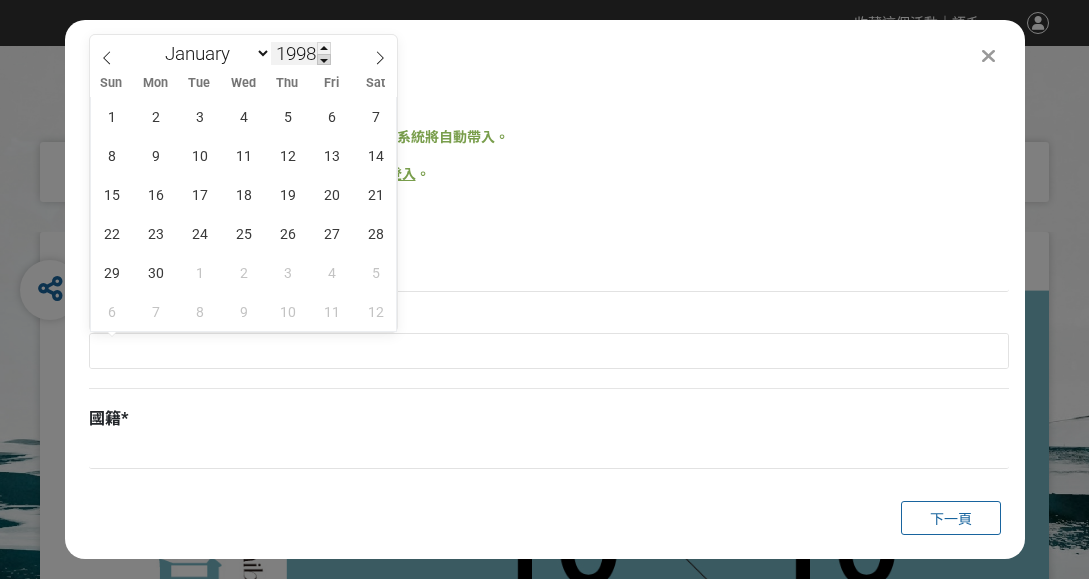 click at bounding box center [324, 60] 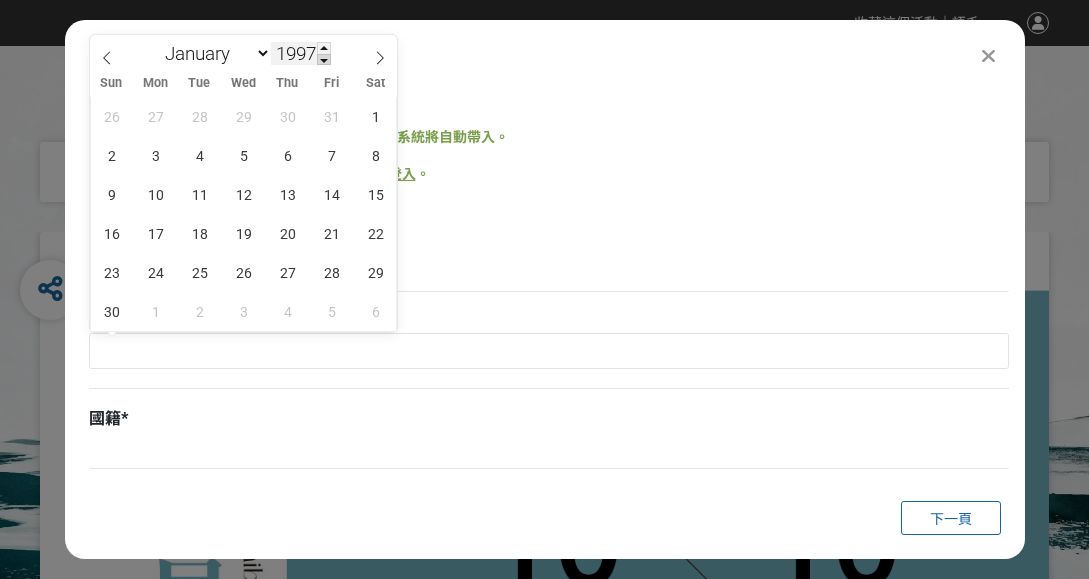 click at bounding box center (324, 60) 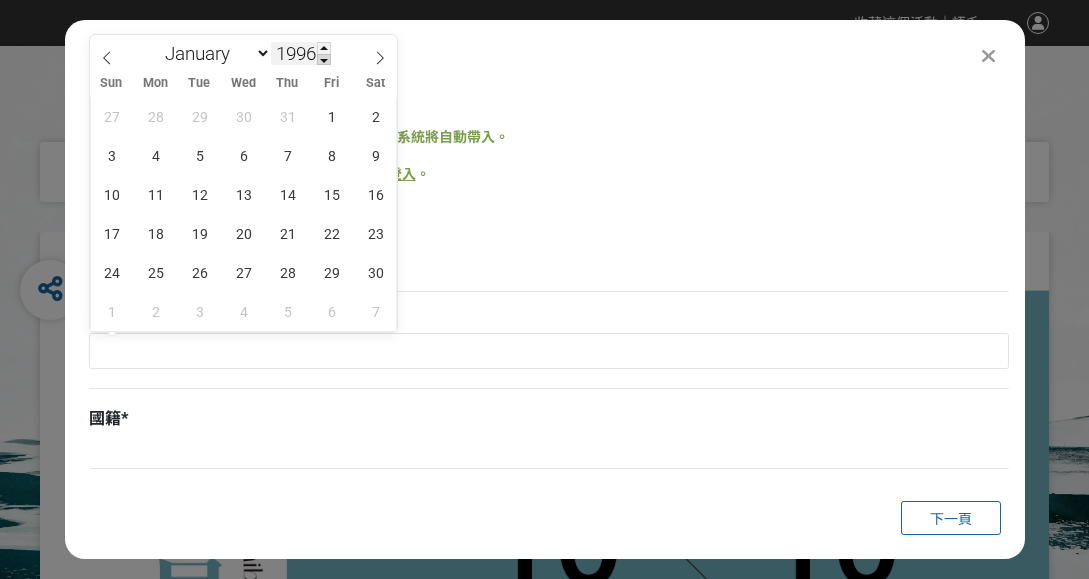 click at bounding box center (324, 60) 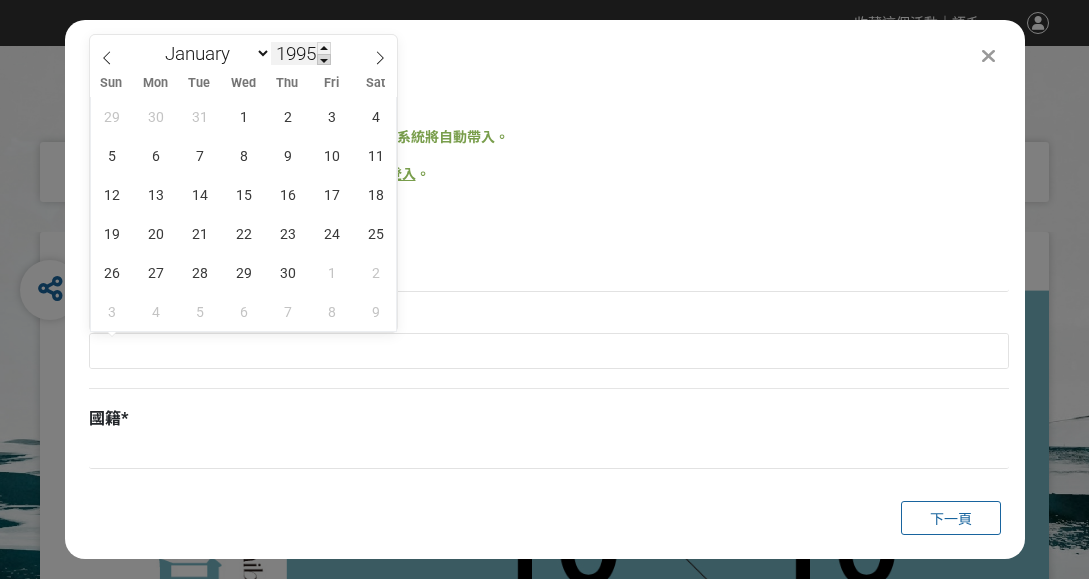 click at bounding box center [324, 60] 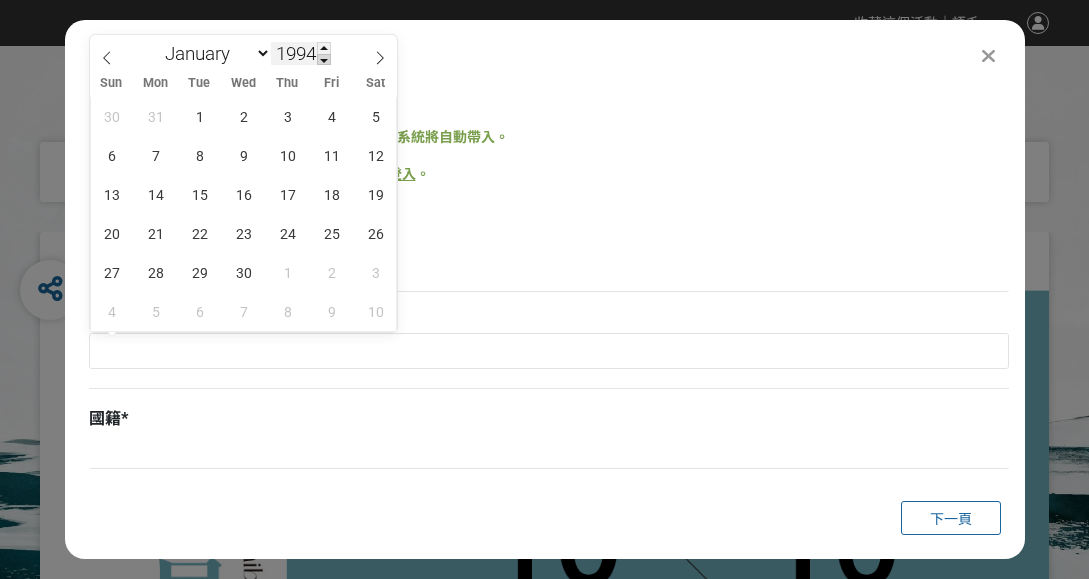 click at bounding box center (324, 60) 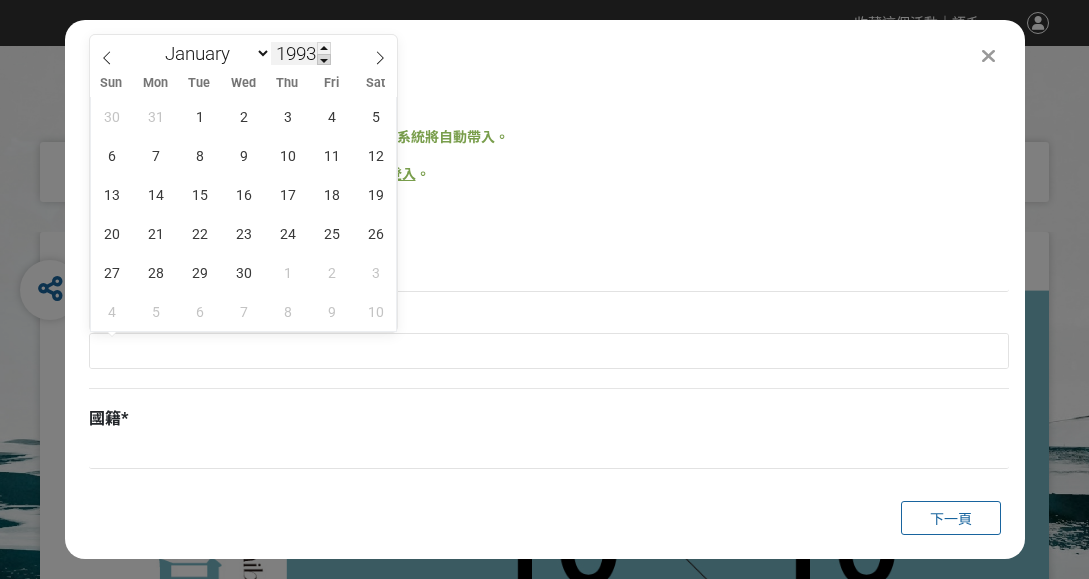 click at bounding box center (324, 60) 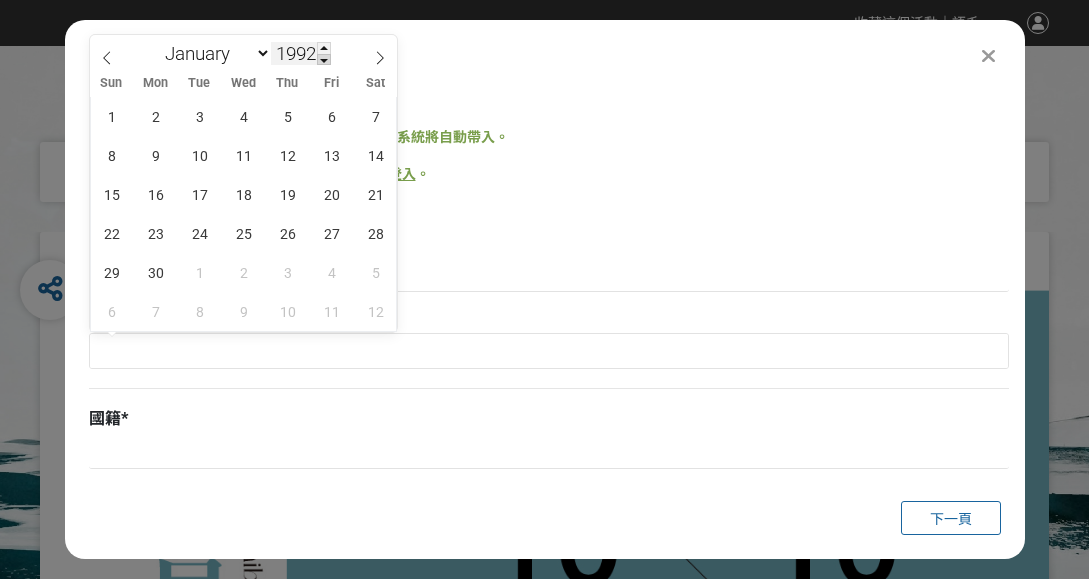 click at bounding box center [324, 60] 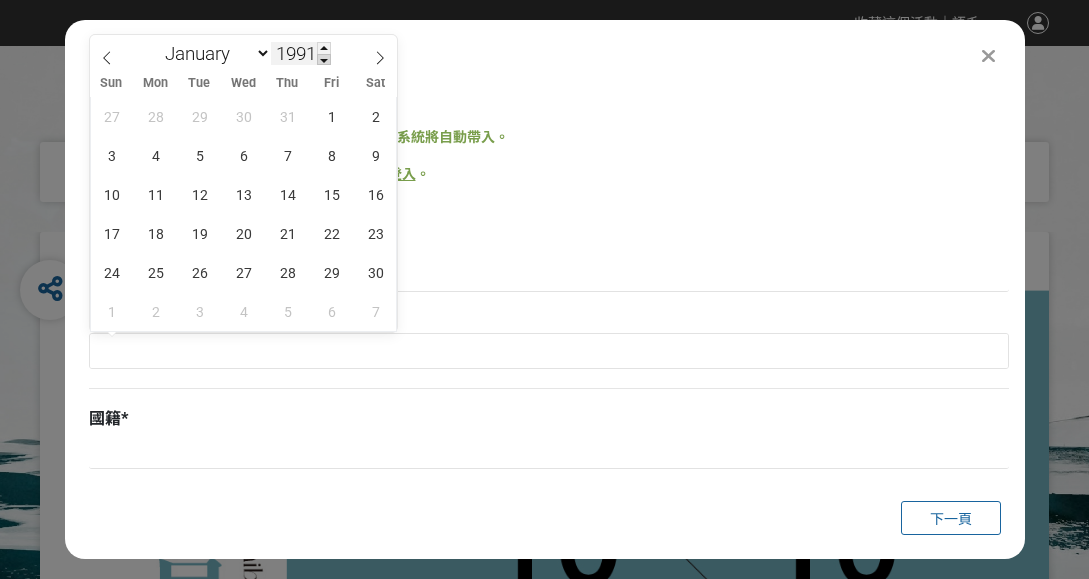 click at bounding box center [324, 60] 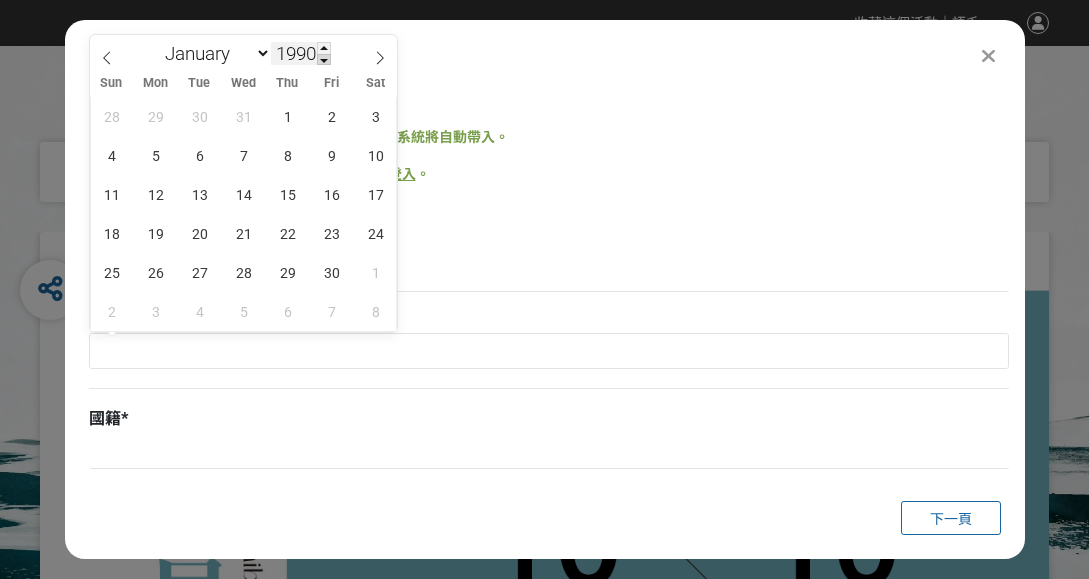 click at bounding box center (324, 60) 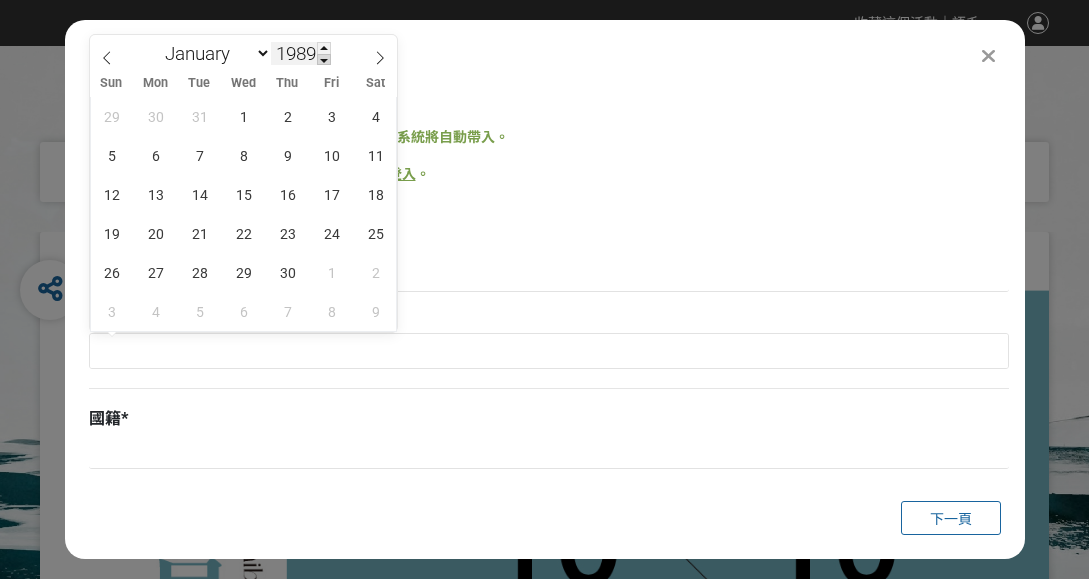 click at bounding box center (324, 60) 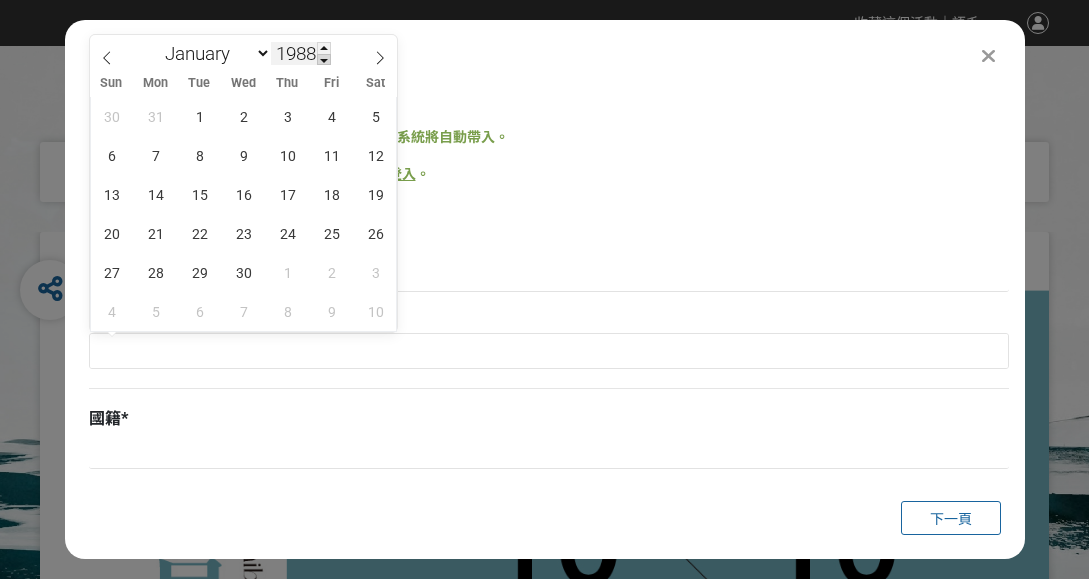 click at bounding box center [324, 60] 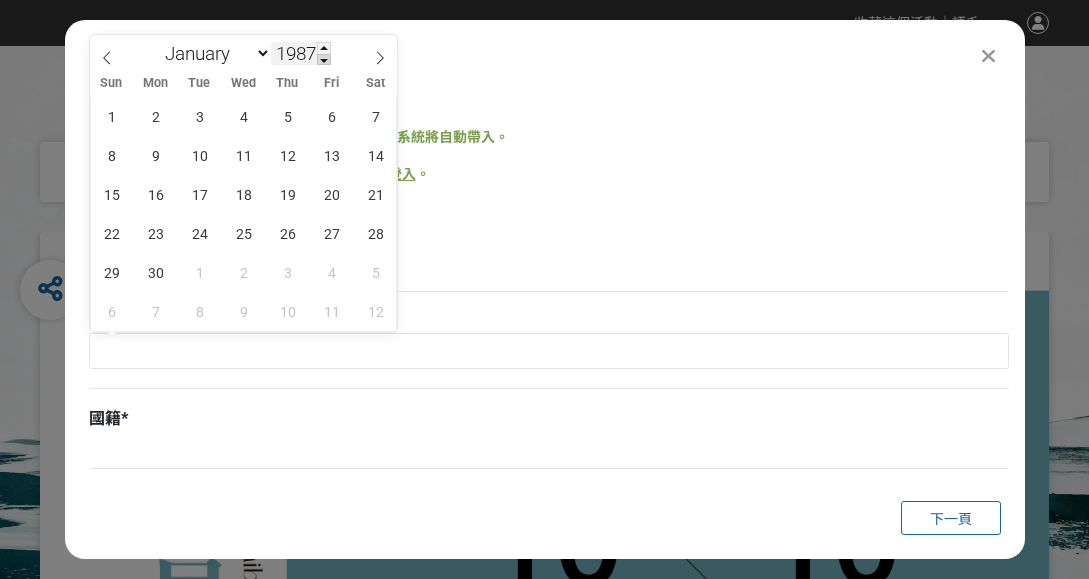 click at bounding box center (324, 60) 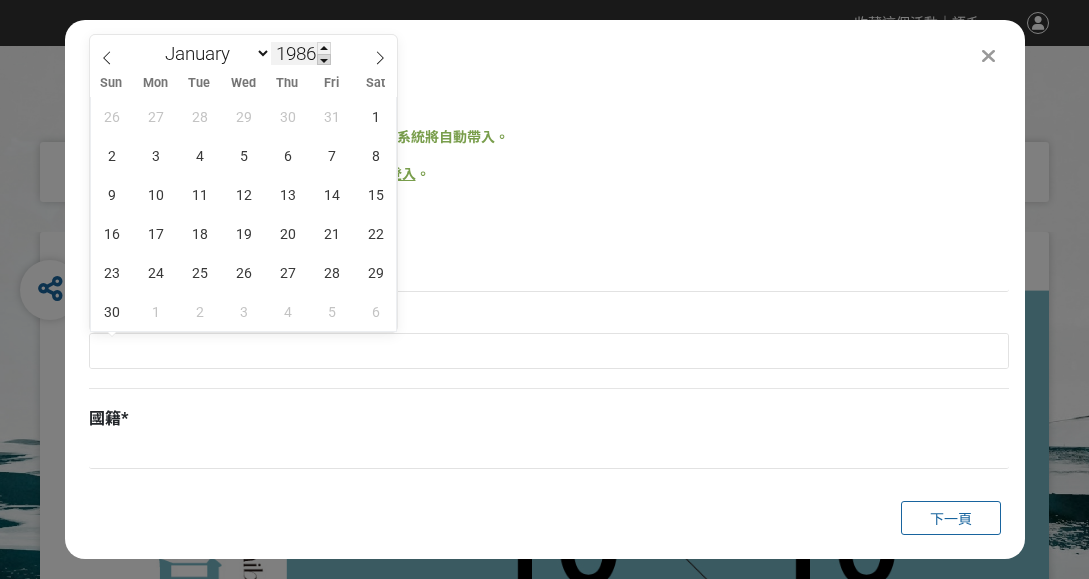 click at bounding box center [324, 60] 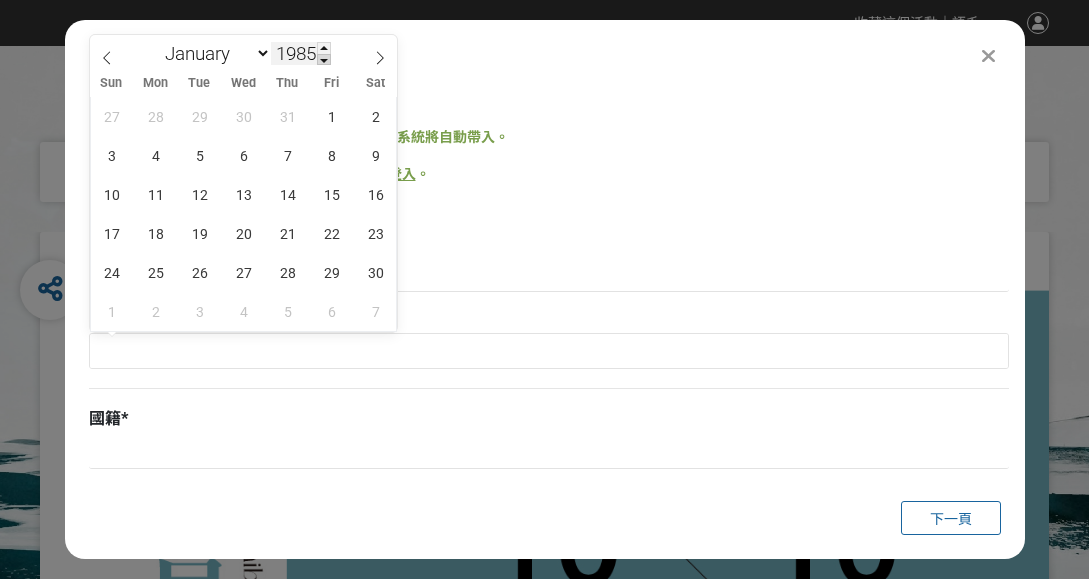 click at bounding box center [324, 60] 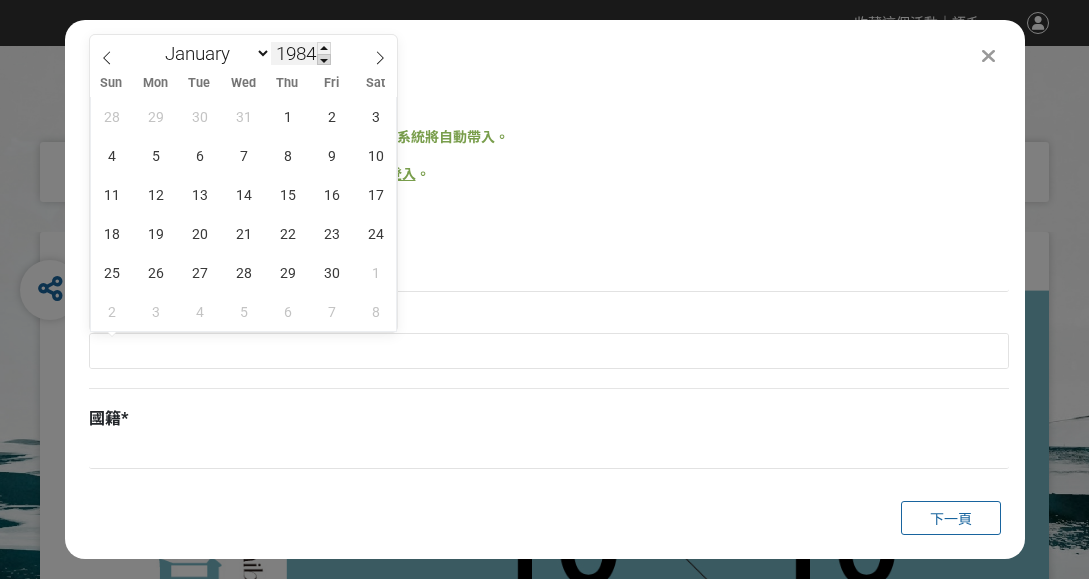 click at bounding box center [324, 60] 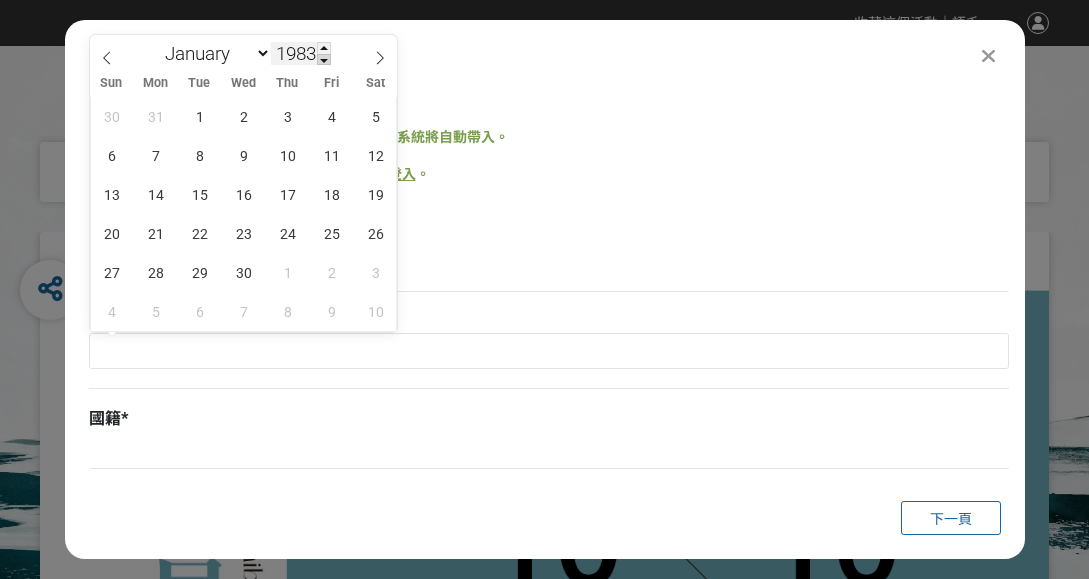 click at bounding box center [324, 60] 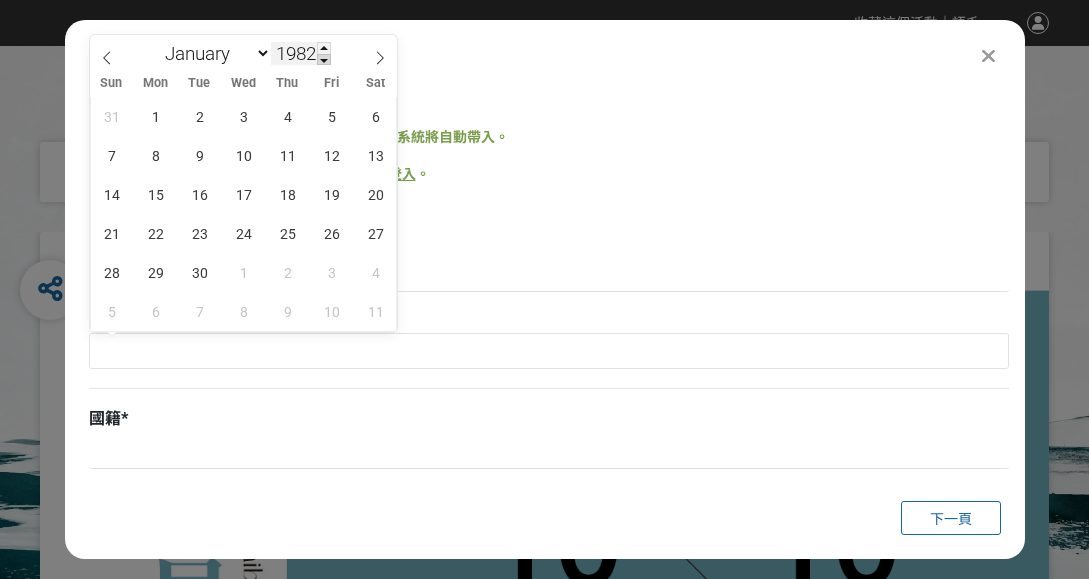 click at bounding box center [324, 60] 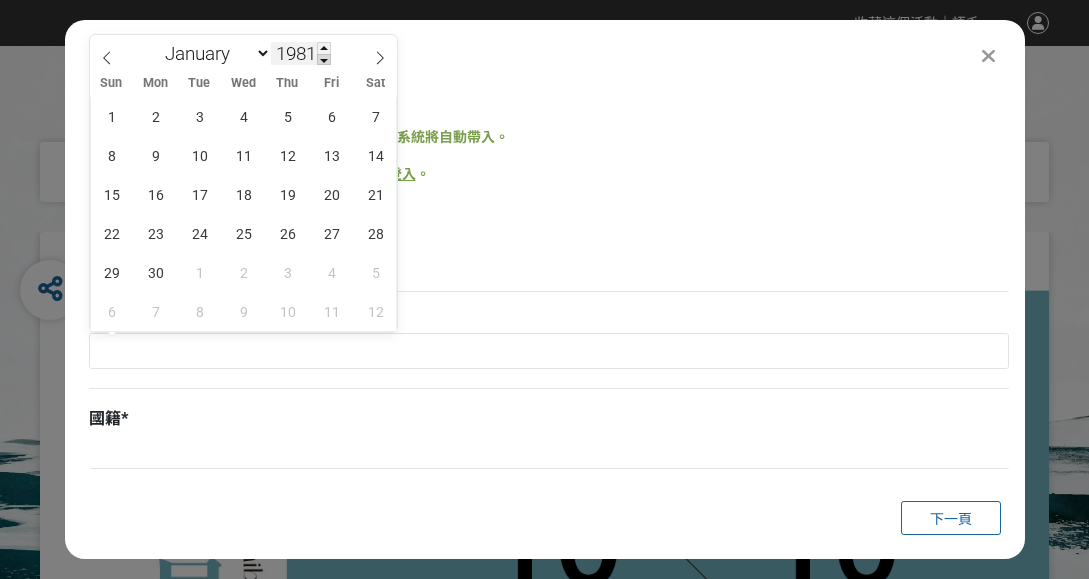 click at bounding box center (324, 60) 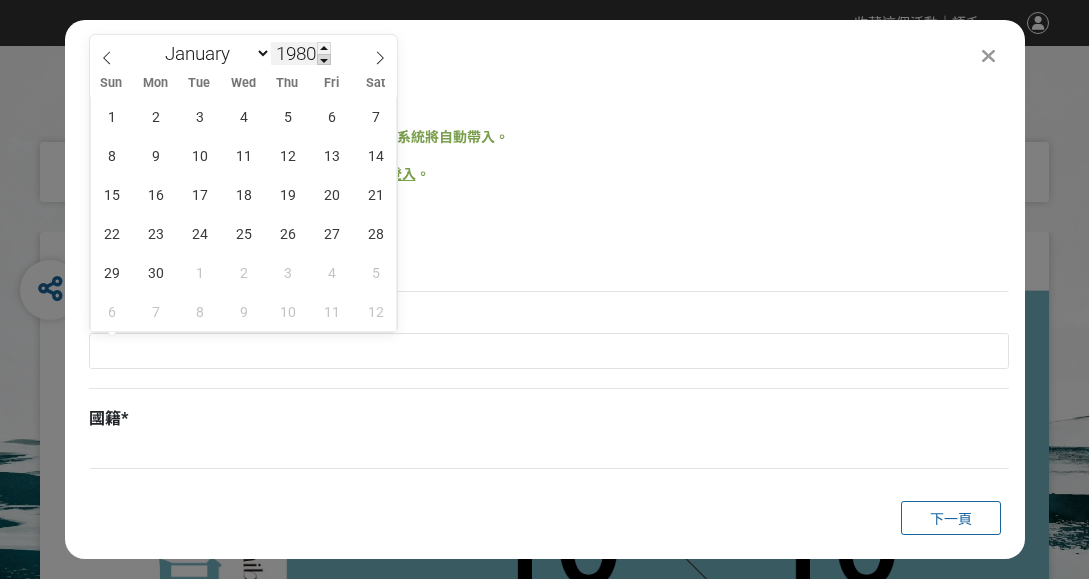 click at bounding box center (324, 60) 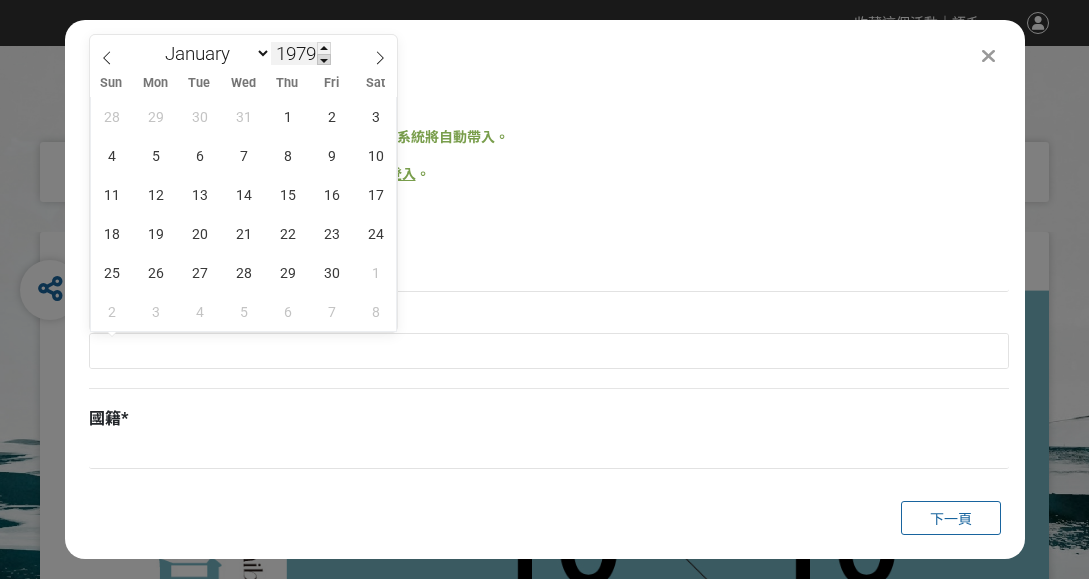 click at bounding box center (324, 60) 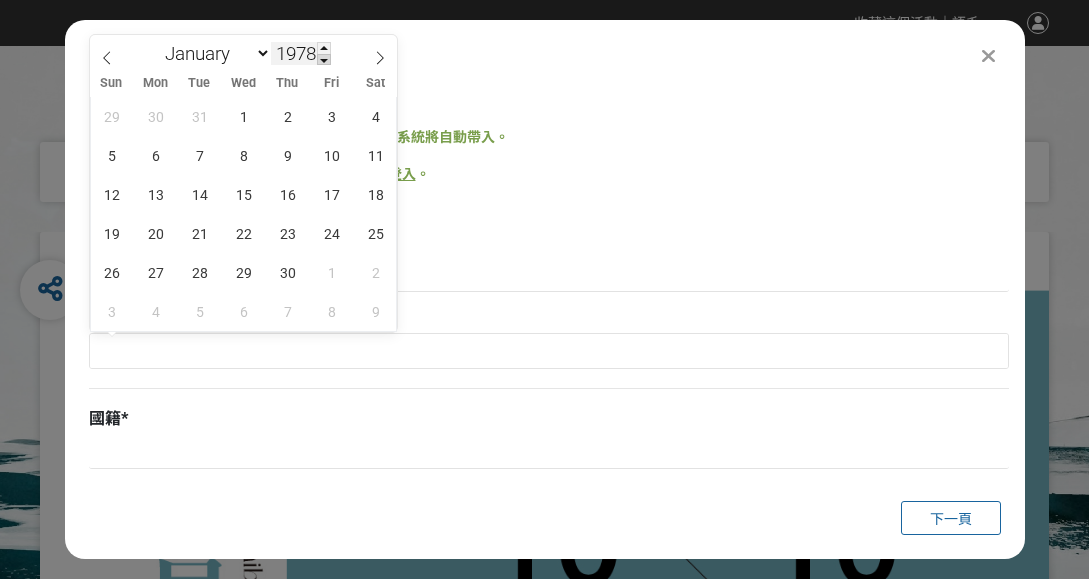 click at bounding box center [324, 60] 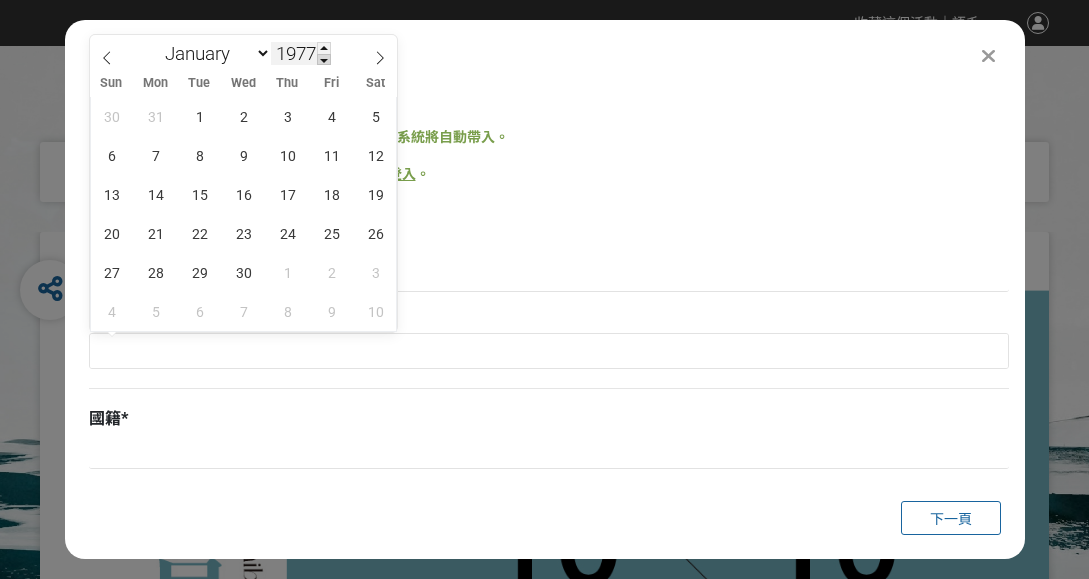 click at bounding box center (324, 60) 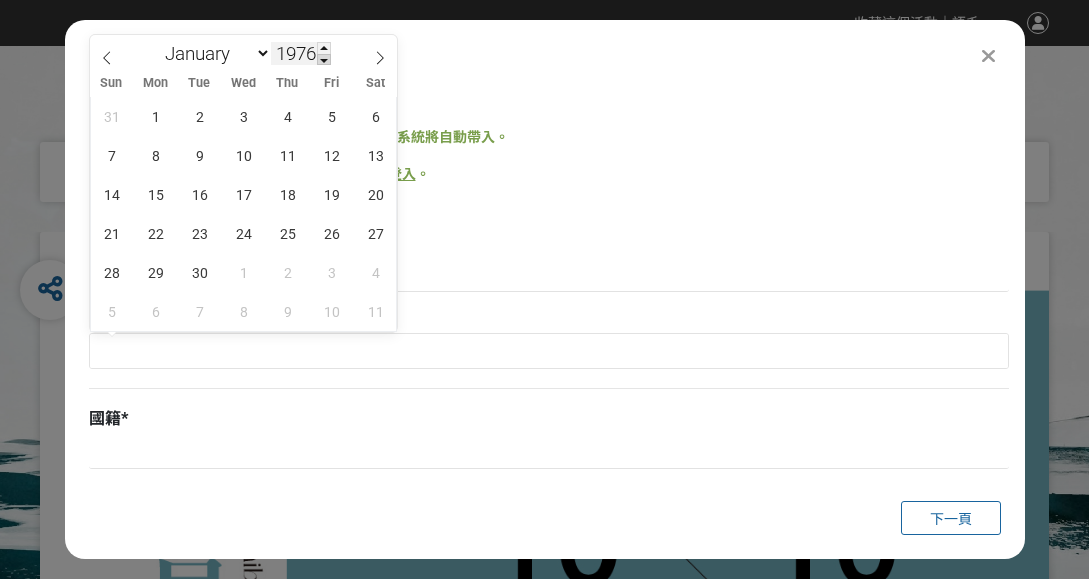 click at bounding box center [324, 60] 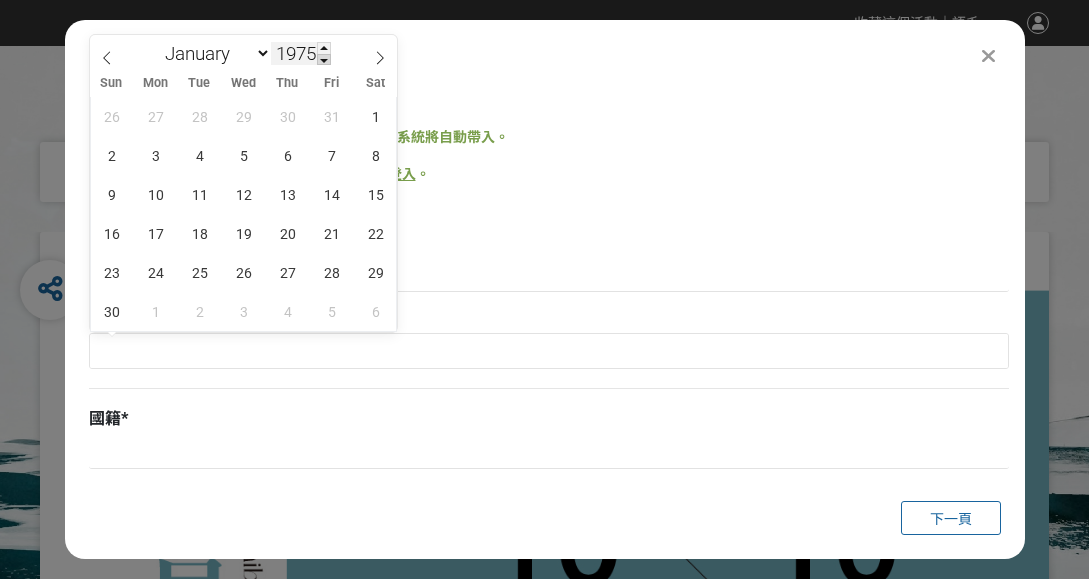 click at bounding box center (324, 60) 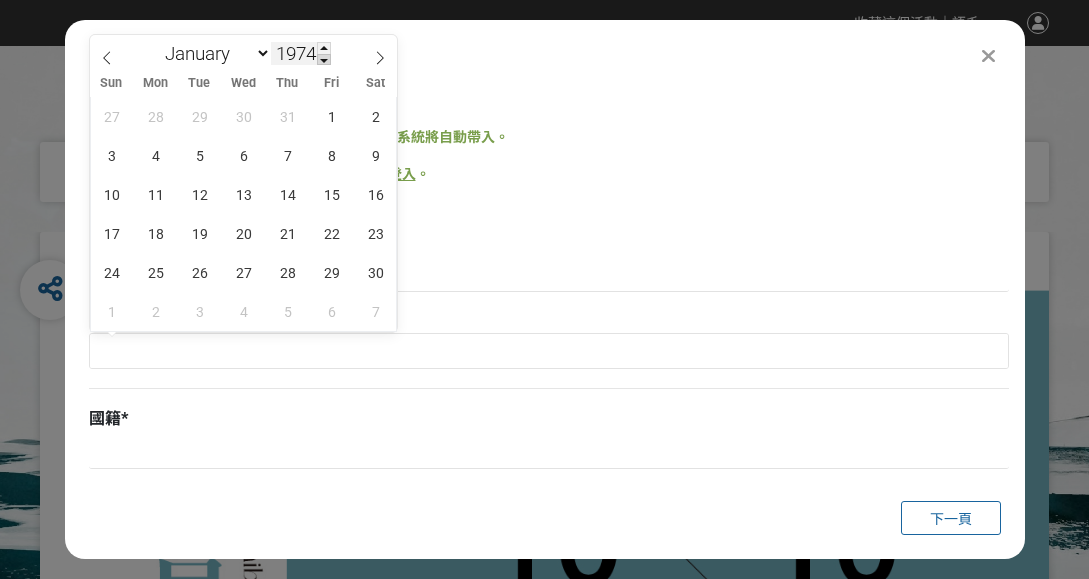 click at bounding box center (324, 60) 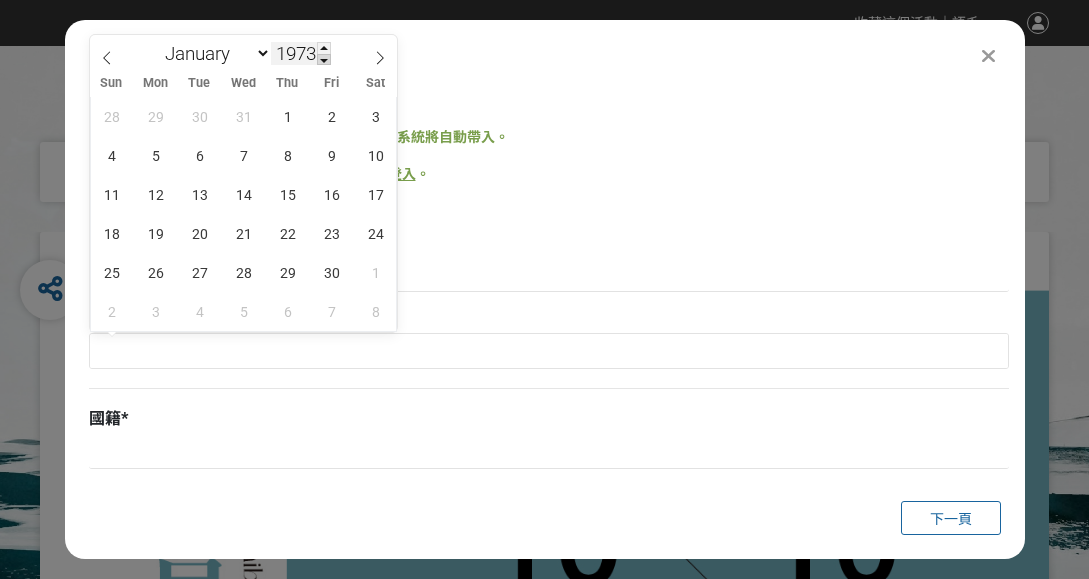click at bounding box center (324, 60) 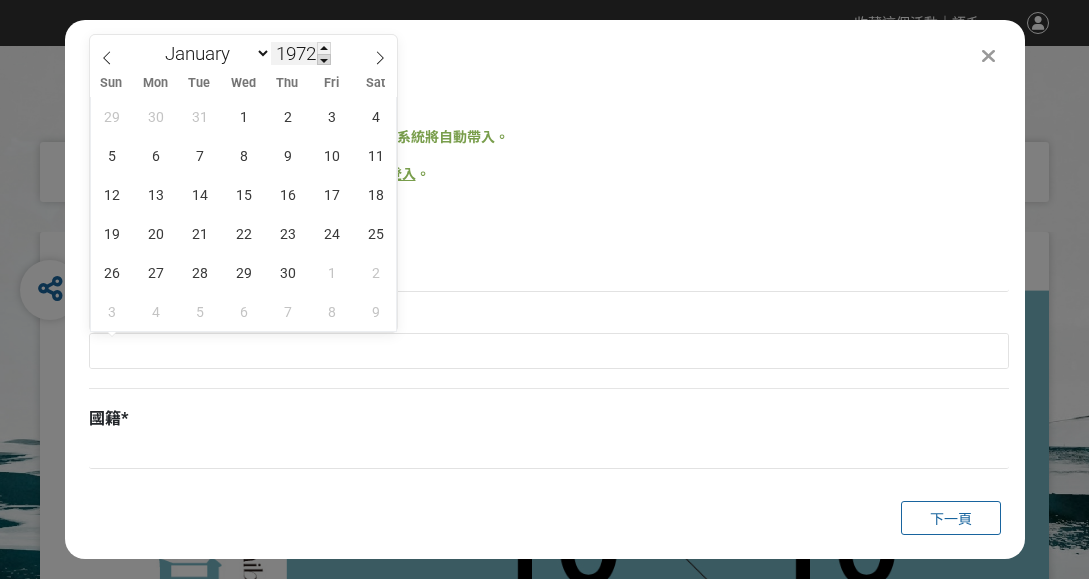 click at bounding box center (324, 60) 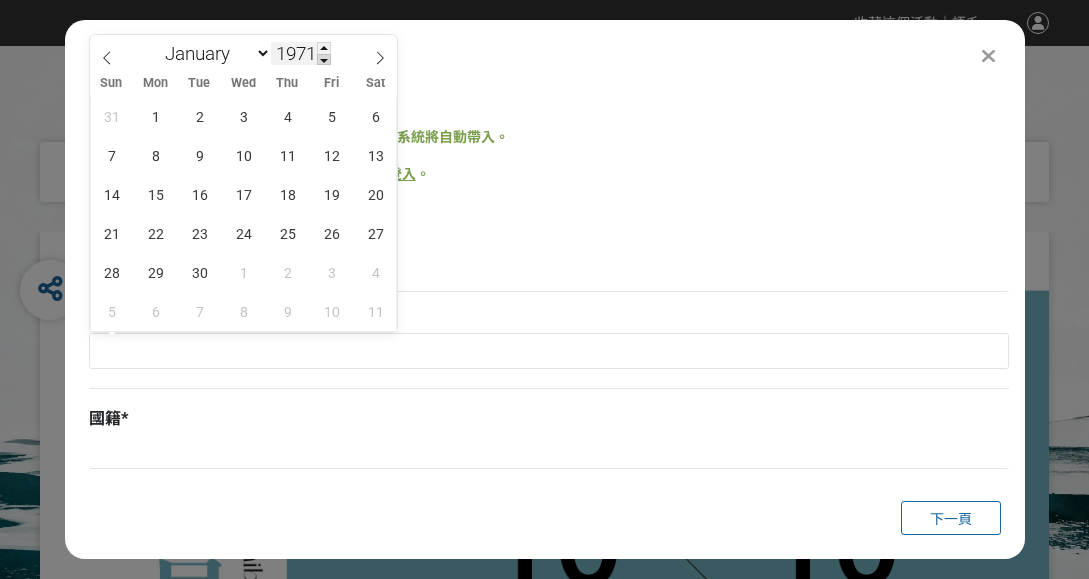 click at bounding box center [324, 60] 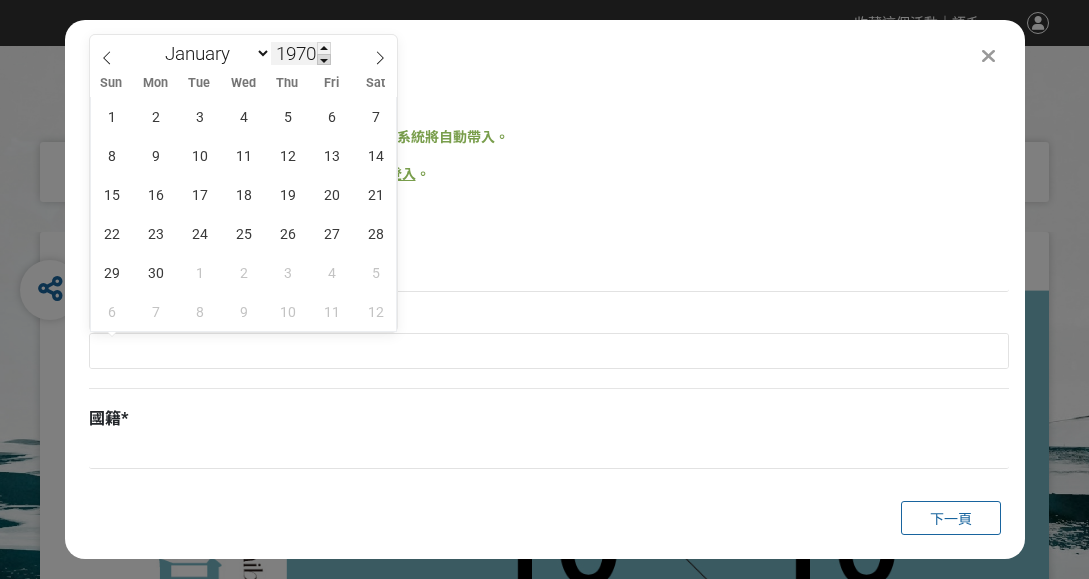 click at bounding box center [324, 60] 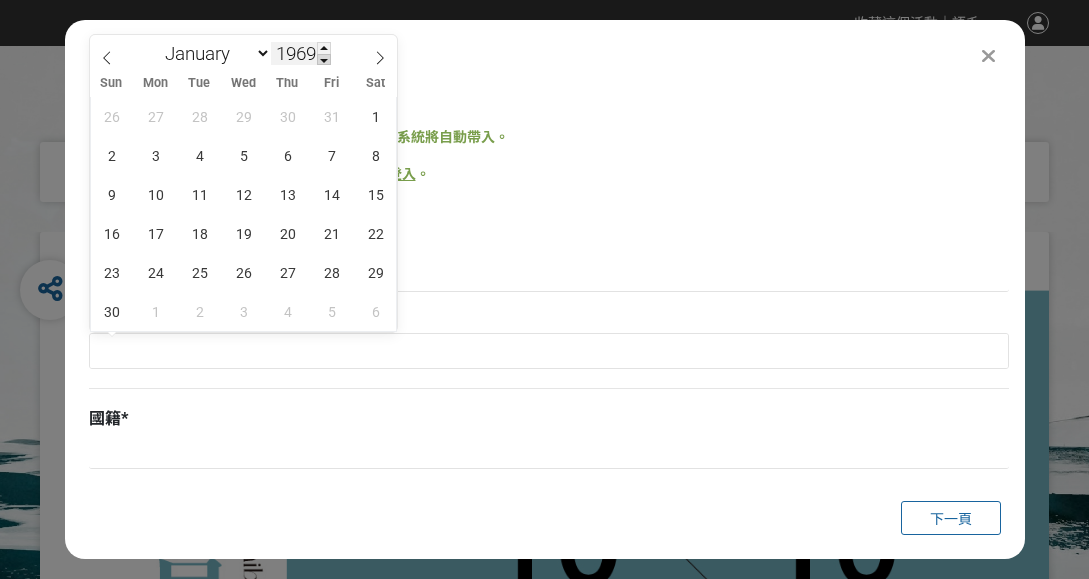 click at bounding box center (324, 60) 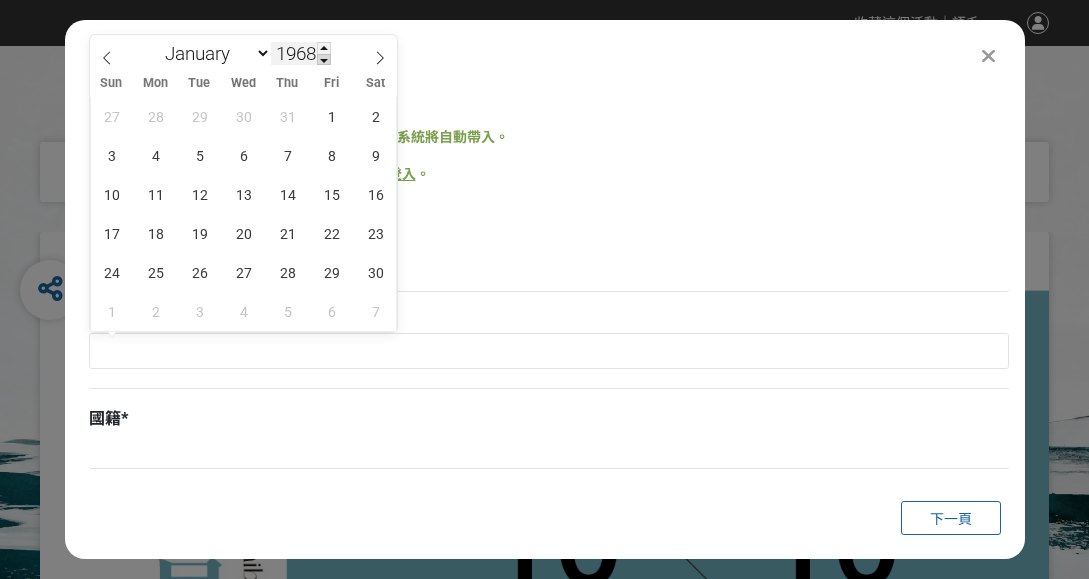 click at bounding box center [324, 60] 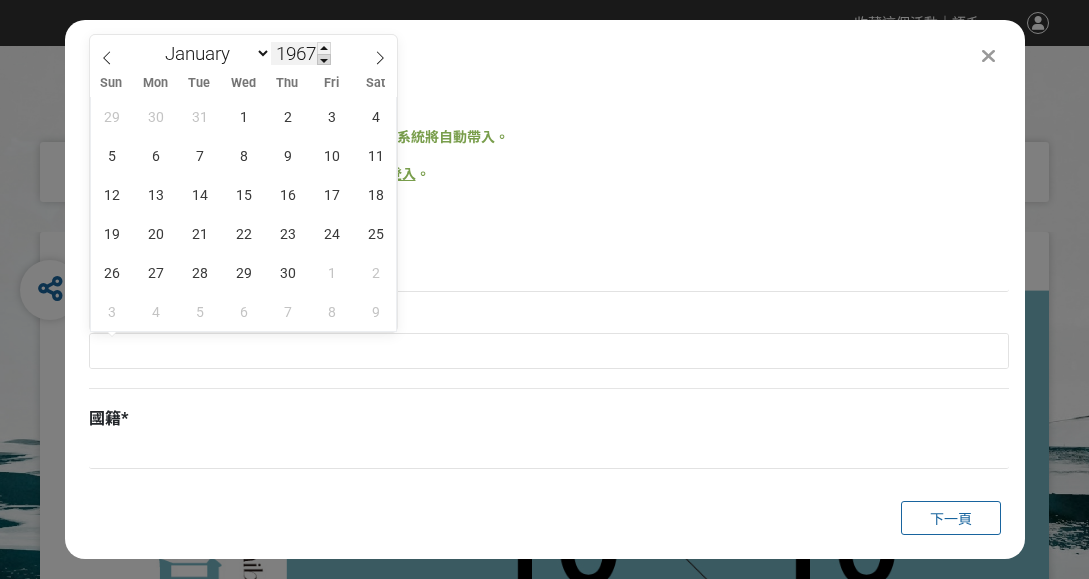 click at bounding box center [324, 60] 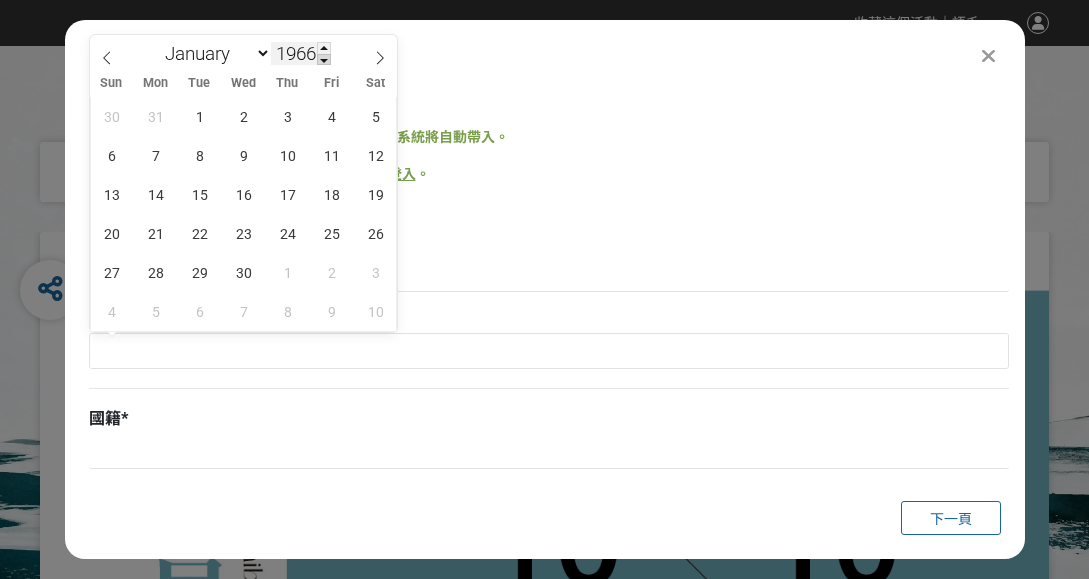 click at bounding box center (324, 60) 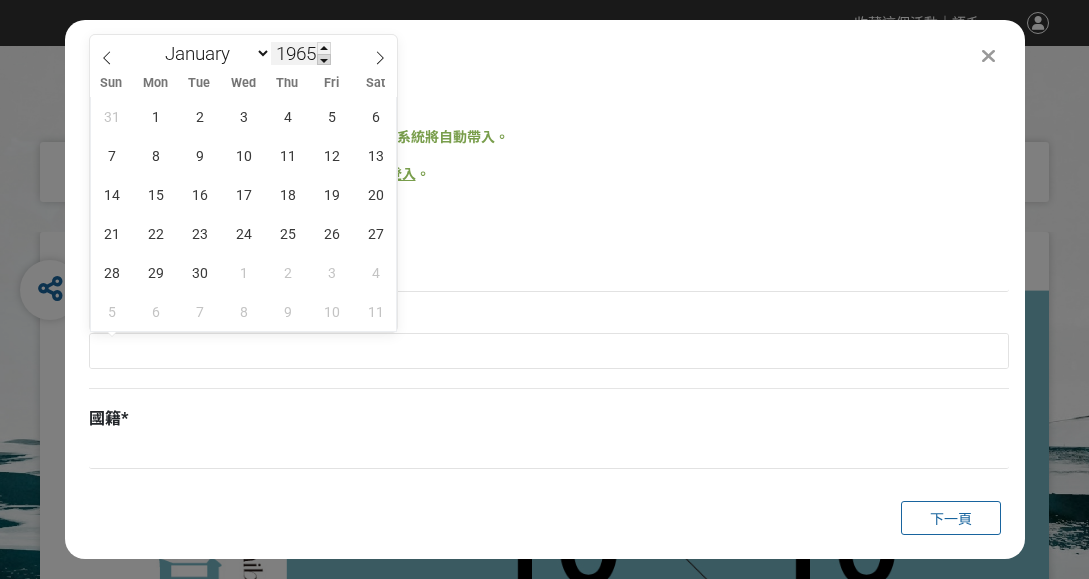 click at bounding box center (324, 60) 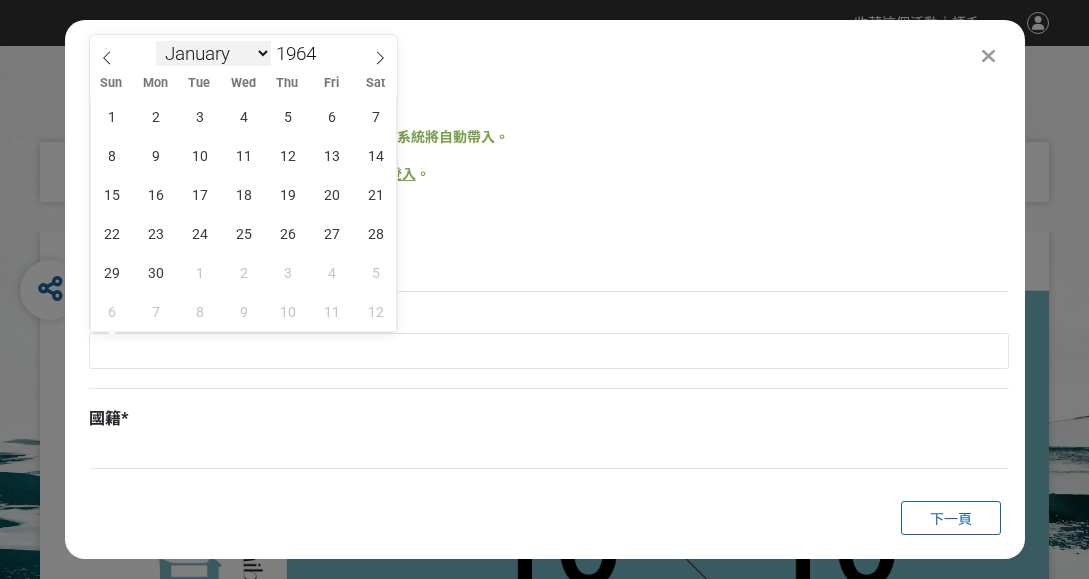click on "January February March April May June July August September October November December" at bounding box center (213, 53) 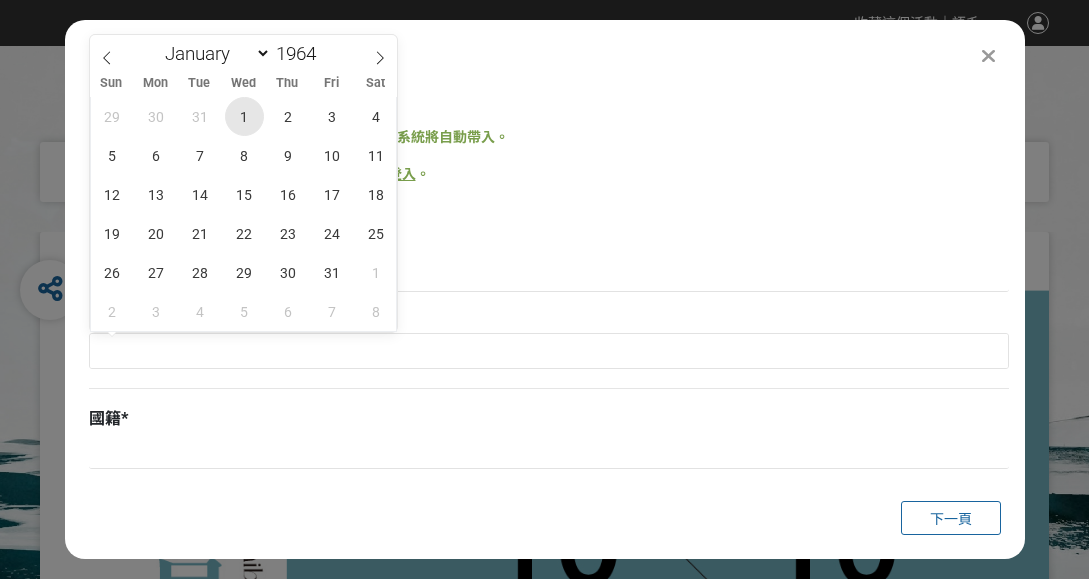 click on "1" at bounding box center [244, 116] 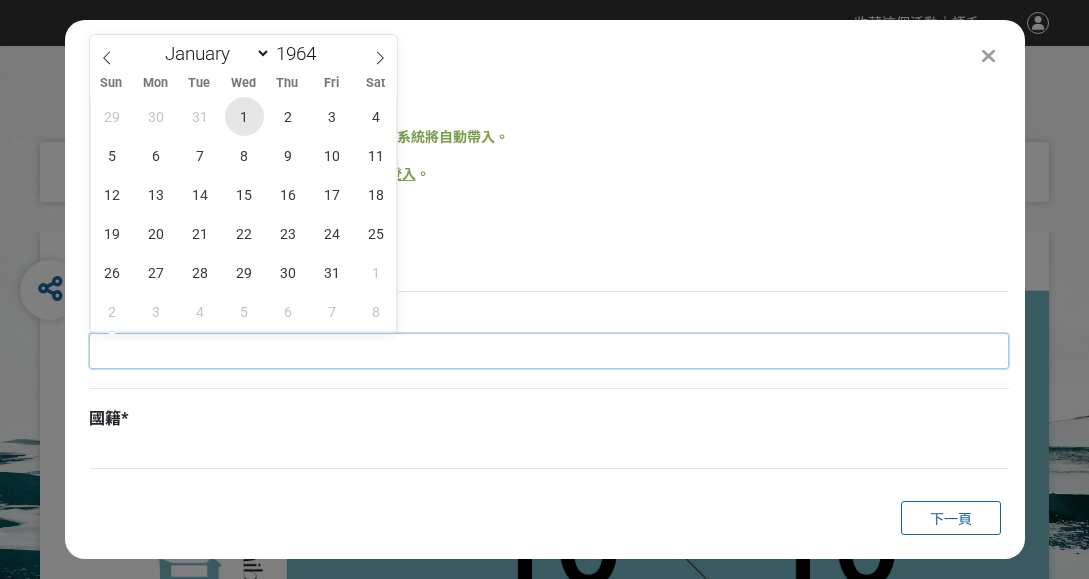 type on "[DATE]" 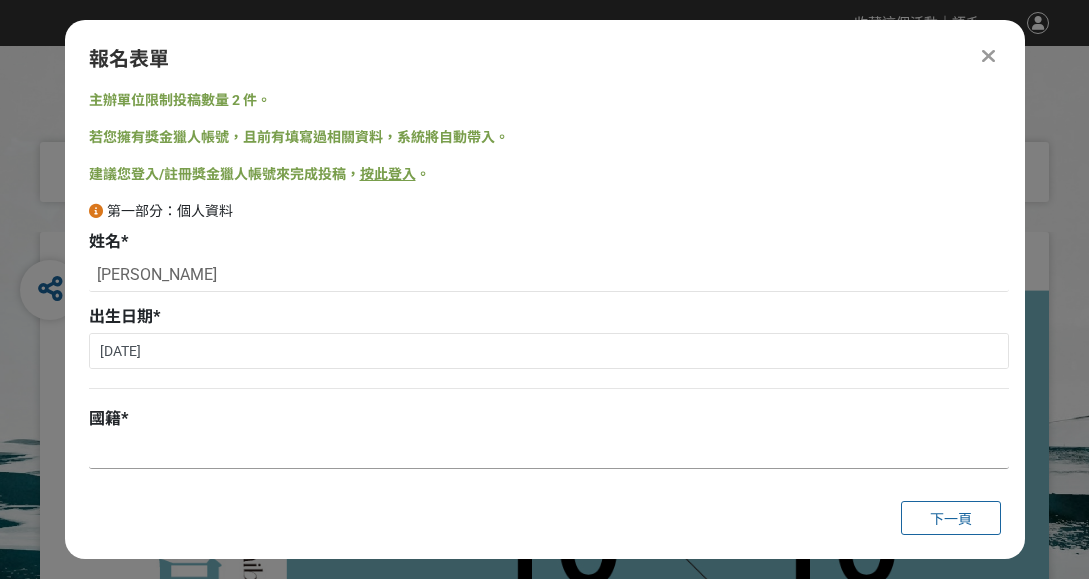 click at bounding box center [549, 452] 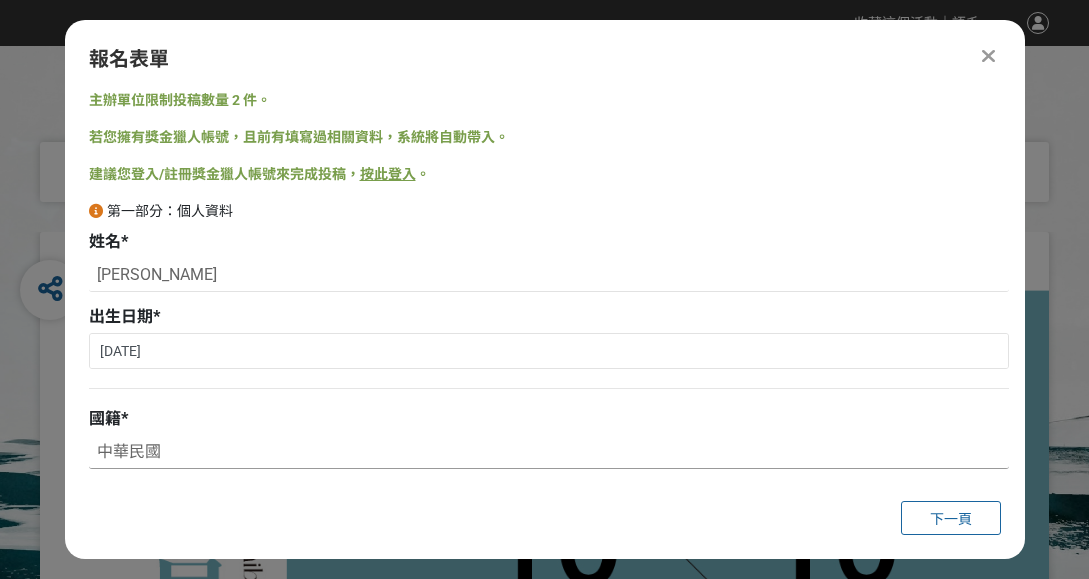 type on "中華民國" 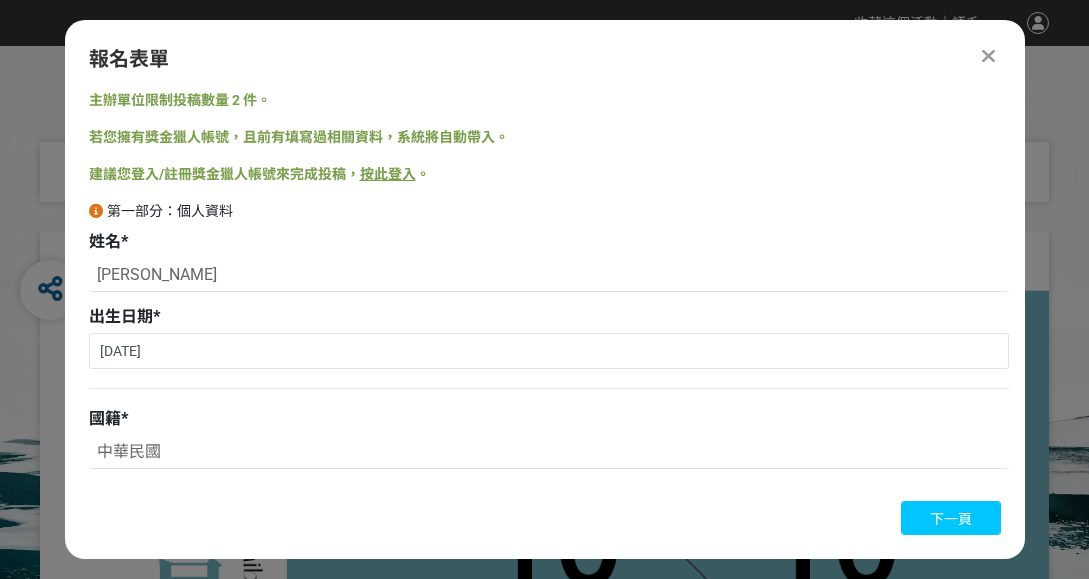 click on "下一頁" at bounding box center (951, 518) 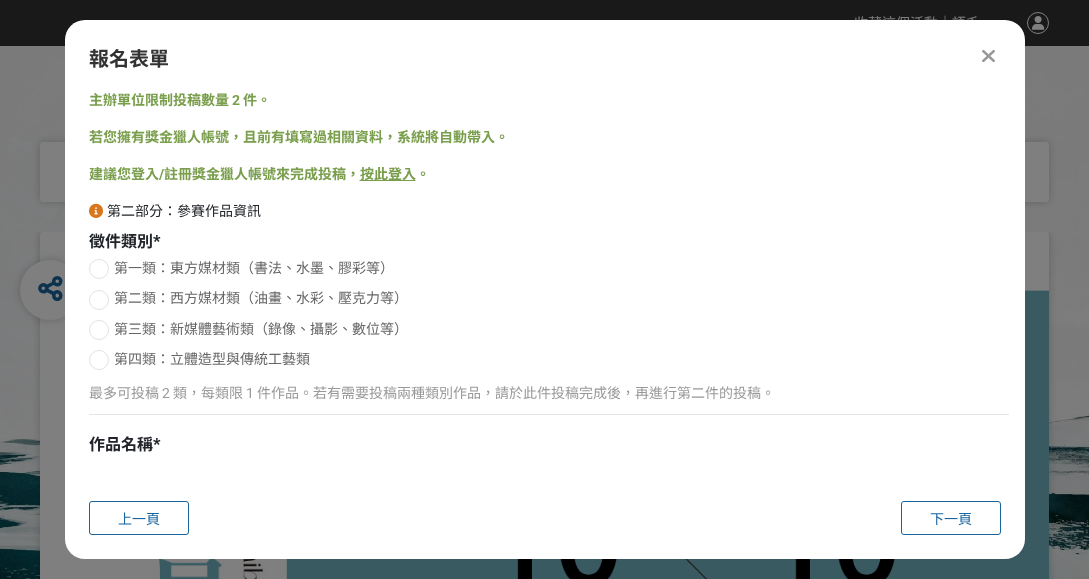 click at bounding box center [99, 300] 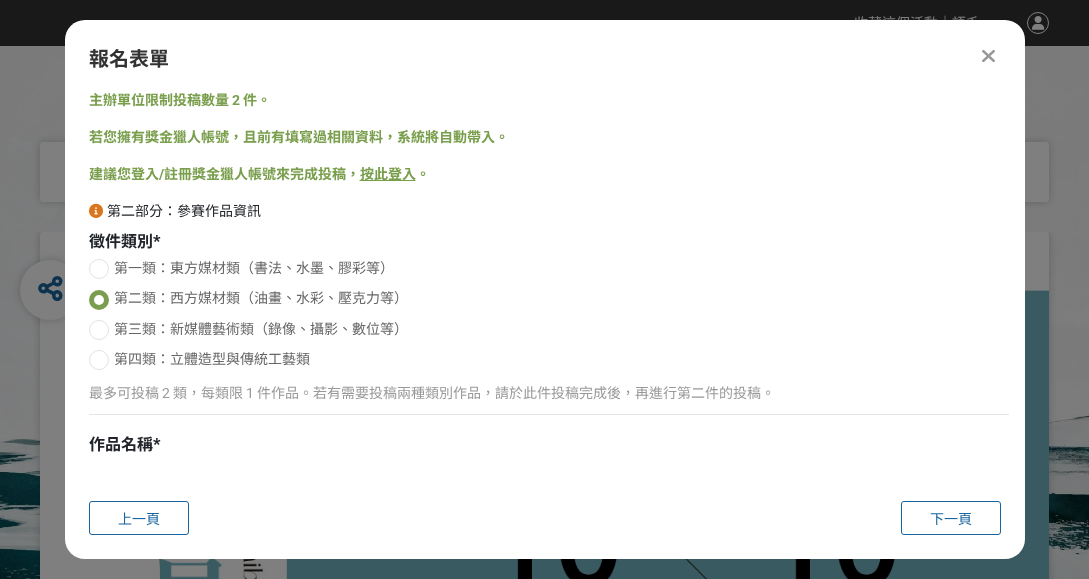 click on "*" at bounding box center (156, 444) 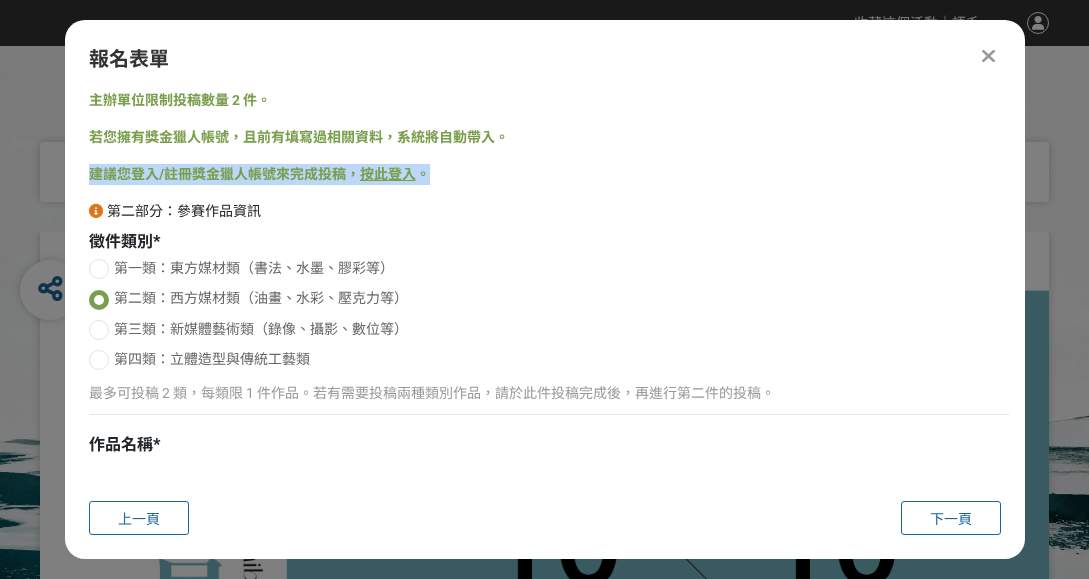 drag, startPoint x: 1024, startPoint y: 151, endPoint x: 1024, endPoint y: 173, distance: 22 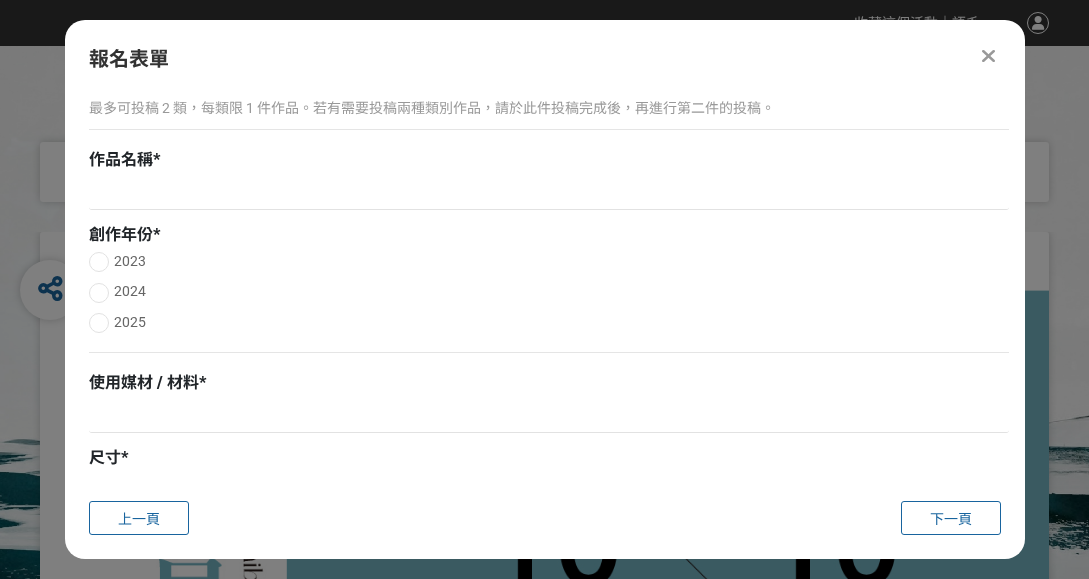 scroll, scrollTop: 323, scrollLeft: 0, axis: vertical 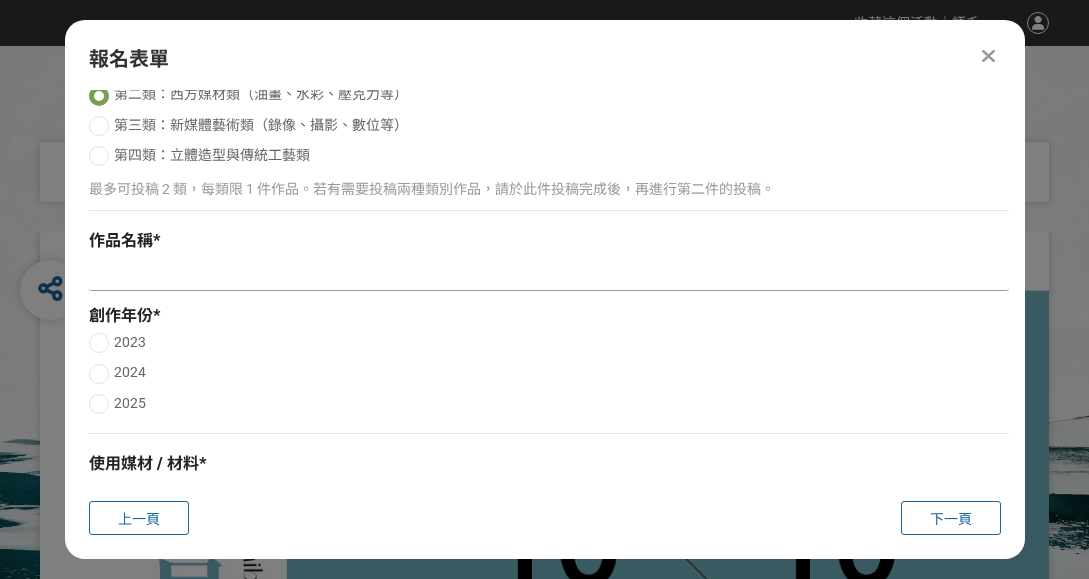click at bounding box center [549, 274] 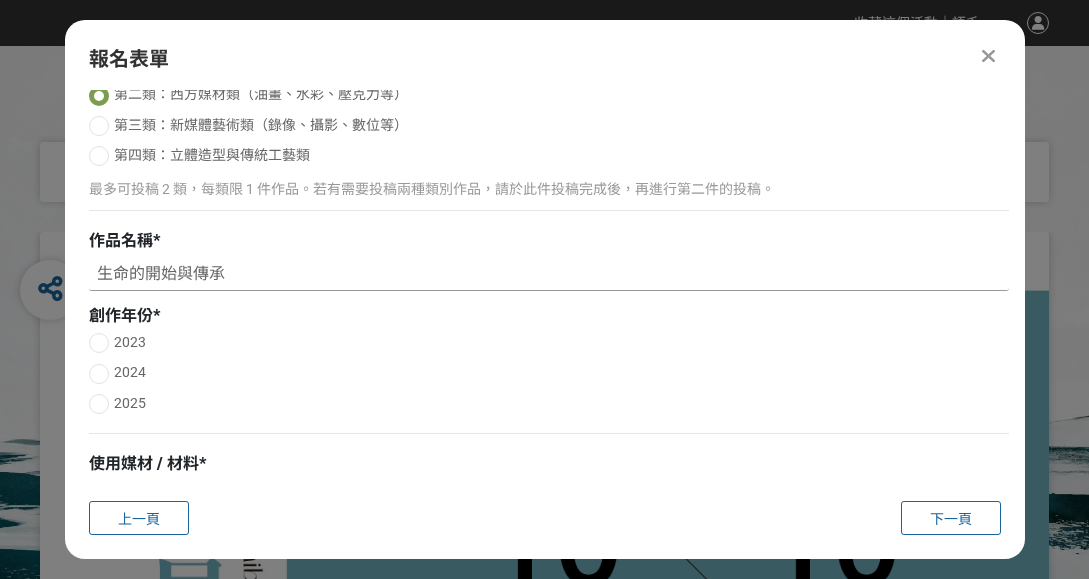 type on "生命的開始與傳承" 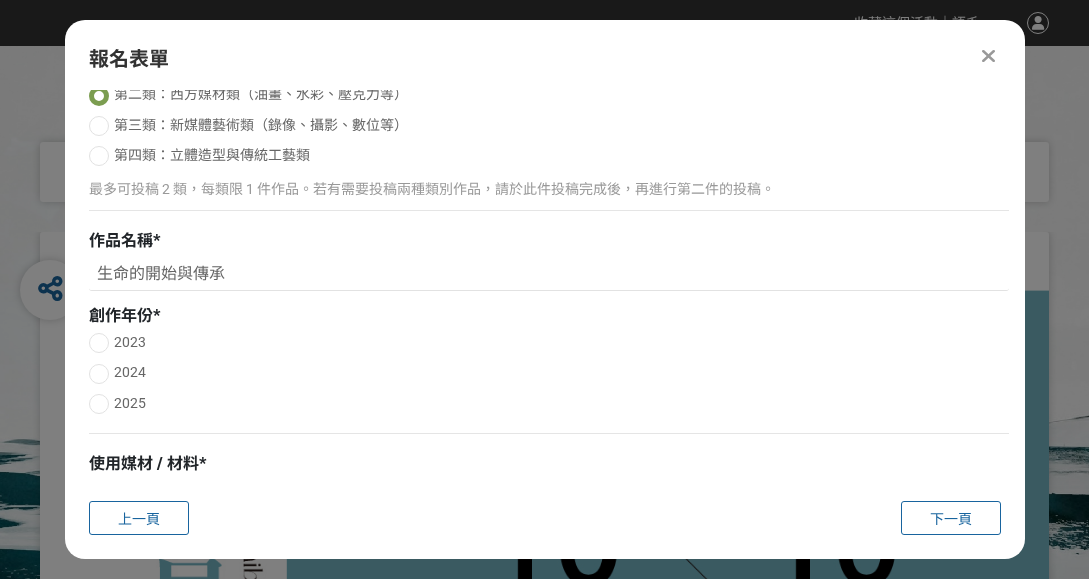 click at bounding box center [99, 374] 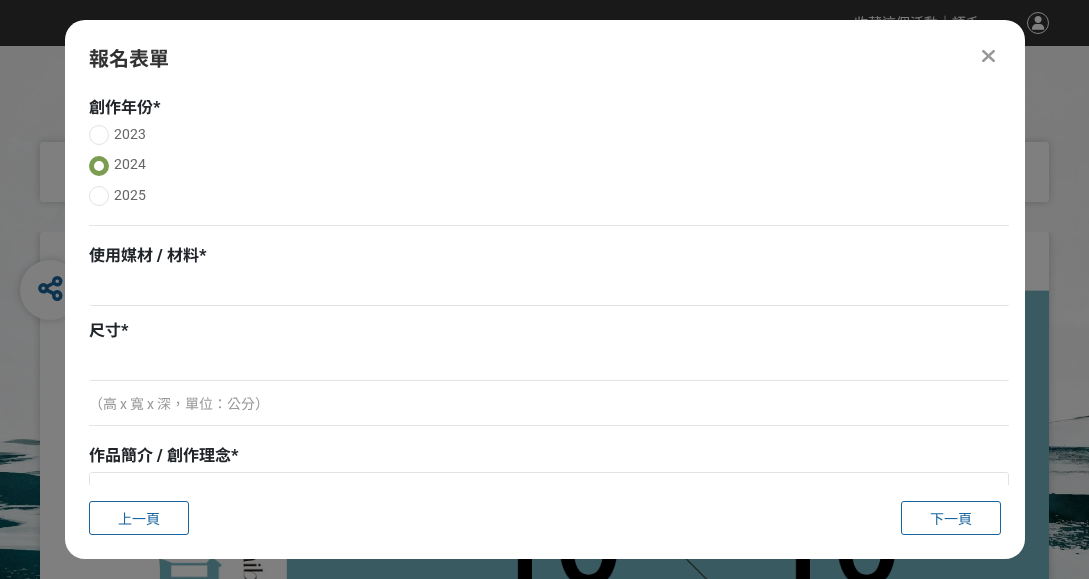 scroll, scrollTop: 437, scrollLeft: 0, axis: vertical 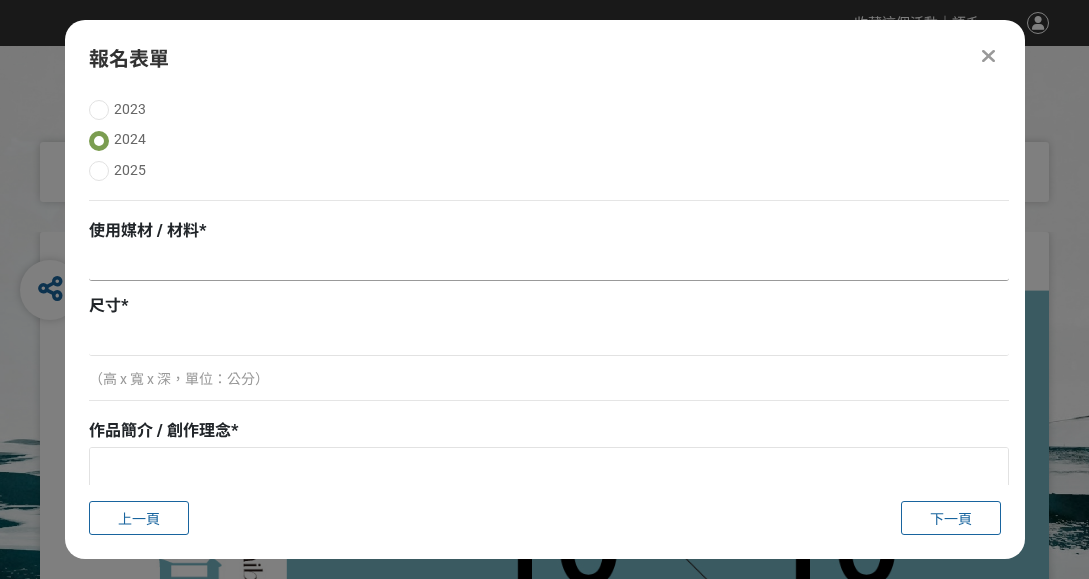 click at bounding box center (549, 264) 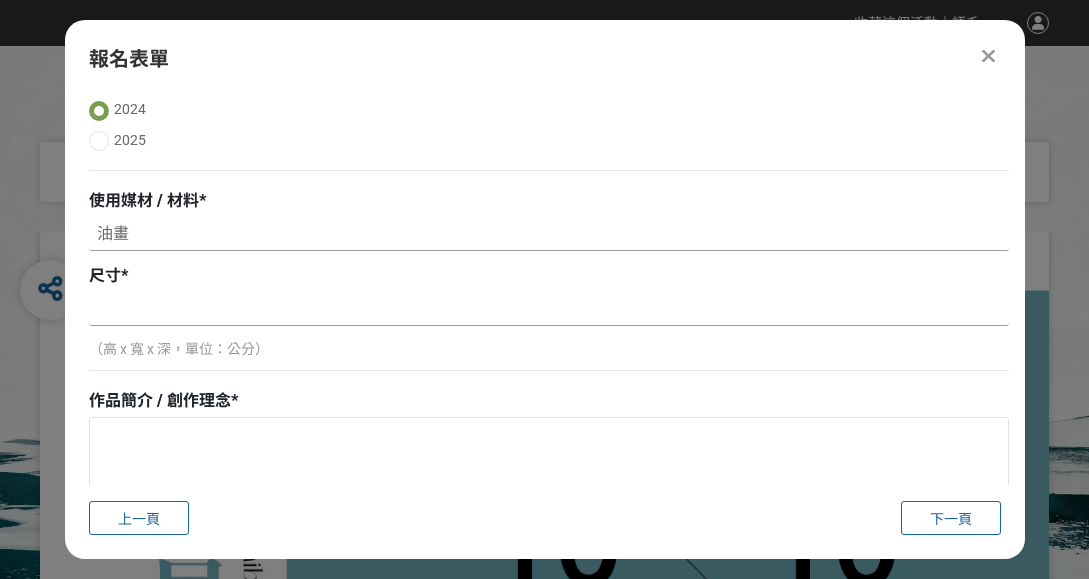 type on "油畫" 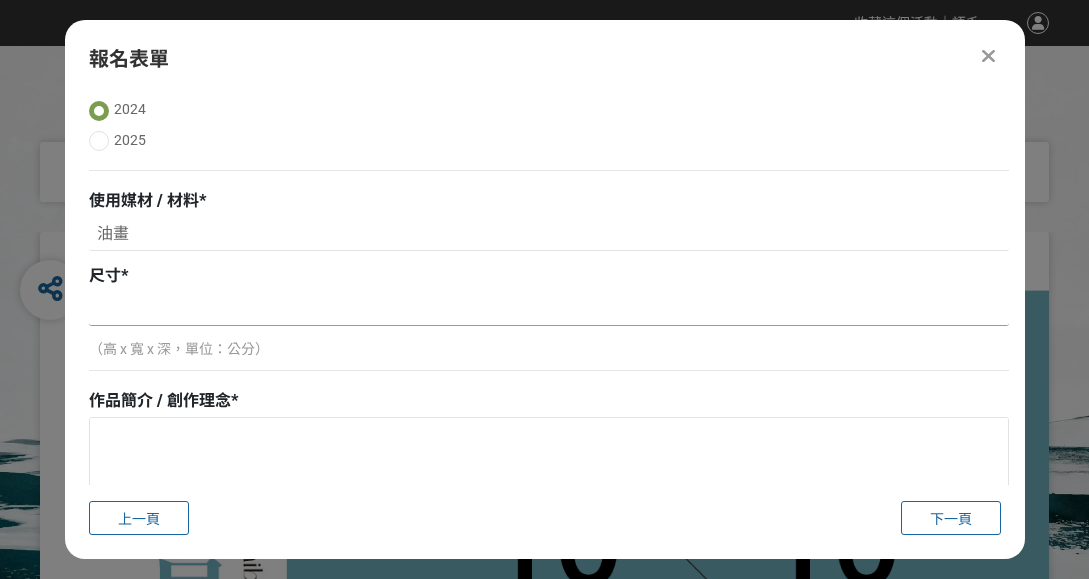 click at bounding box center [549, 309] 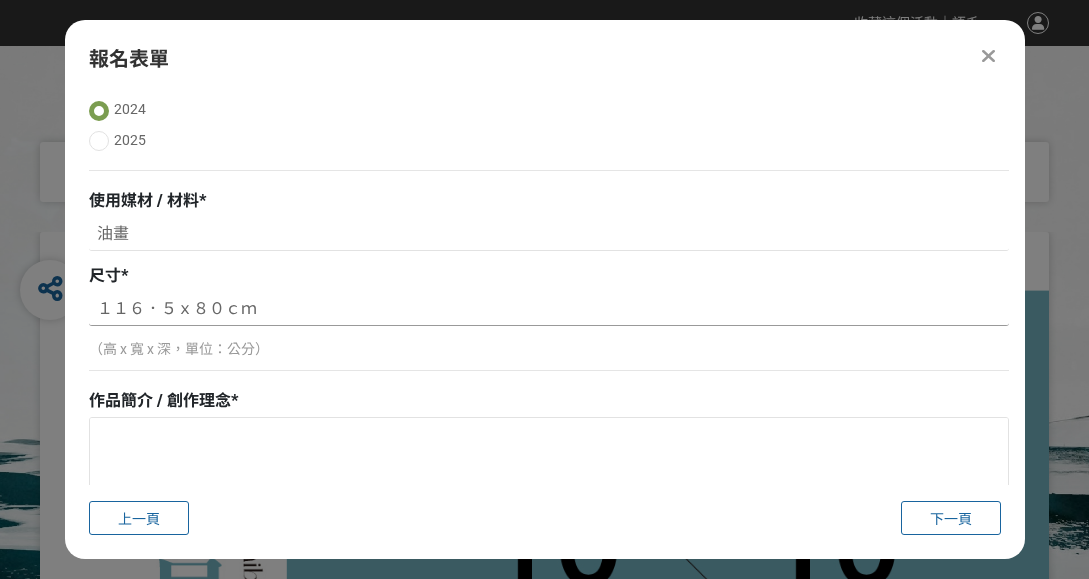 drag, startPoint x: 154, startPoint y: 304, endPoint x: 174, endPoint y: 304, distance: 20 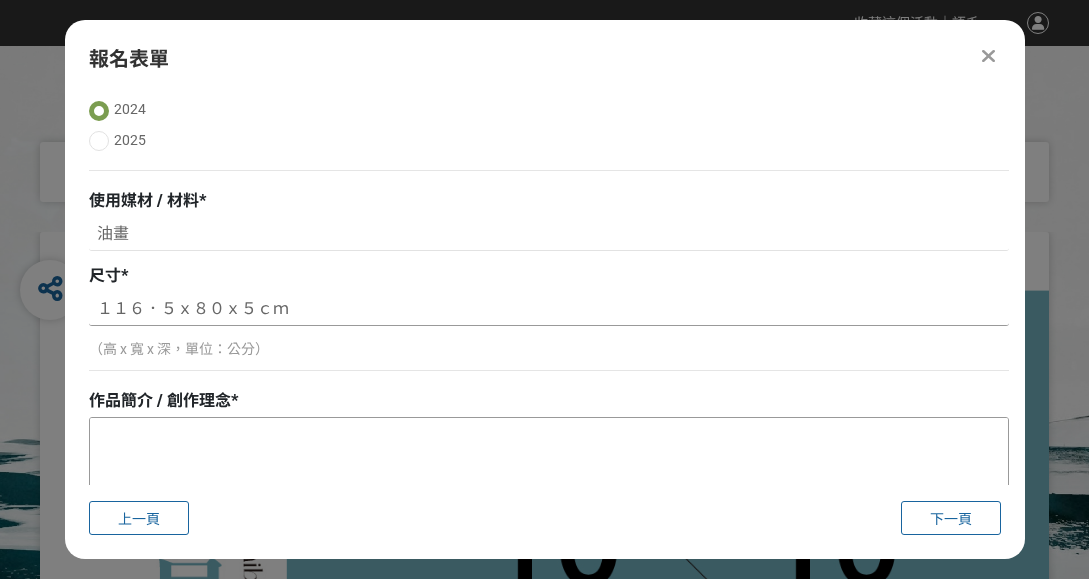 type on "１１６．５ｘ８０ｘ５ｃｍ" 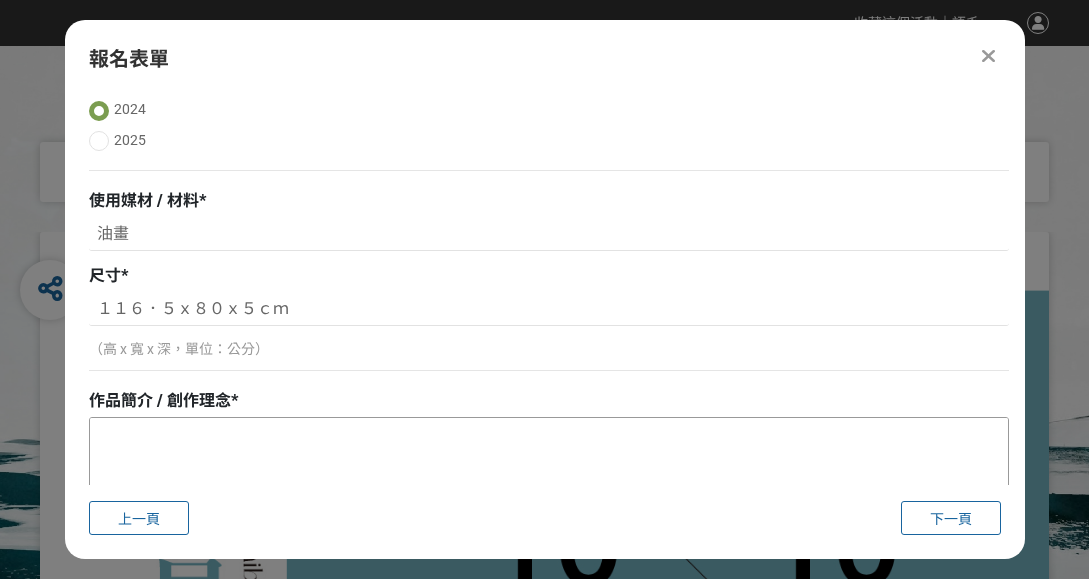 click at bounding box center (549, 518) 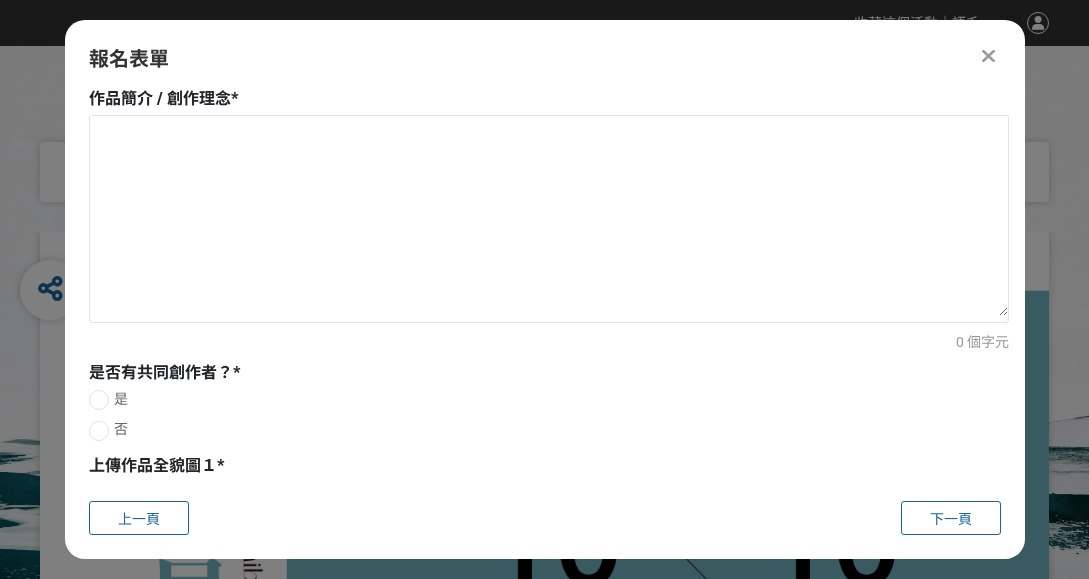 scroll, scrollTop: 730, scrollLeft: 0, axis: vertical 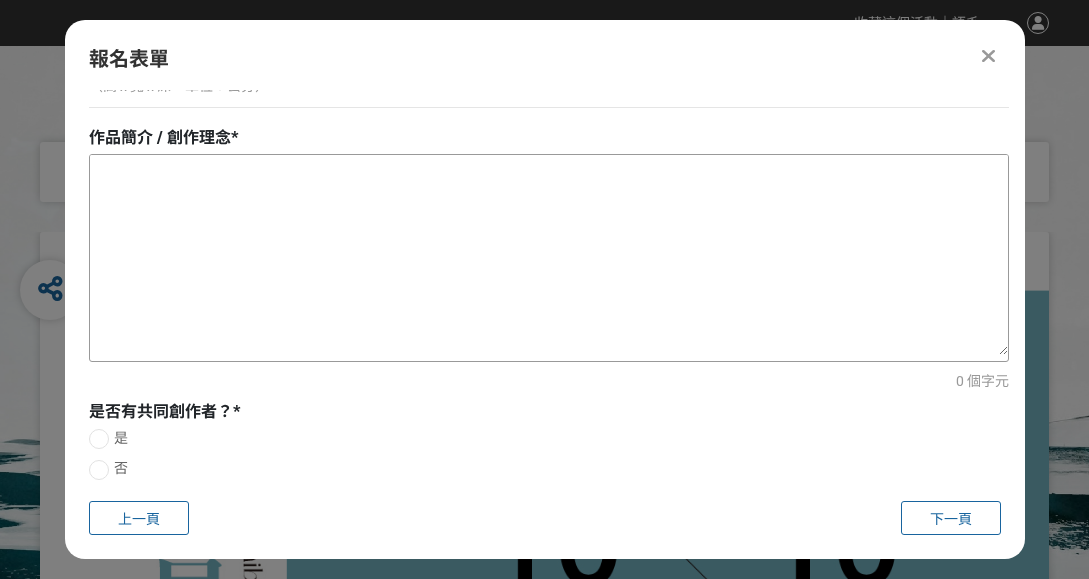 click at bounding box center (549, 255) 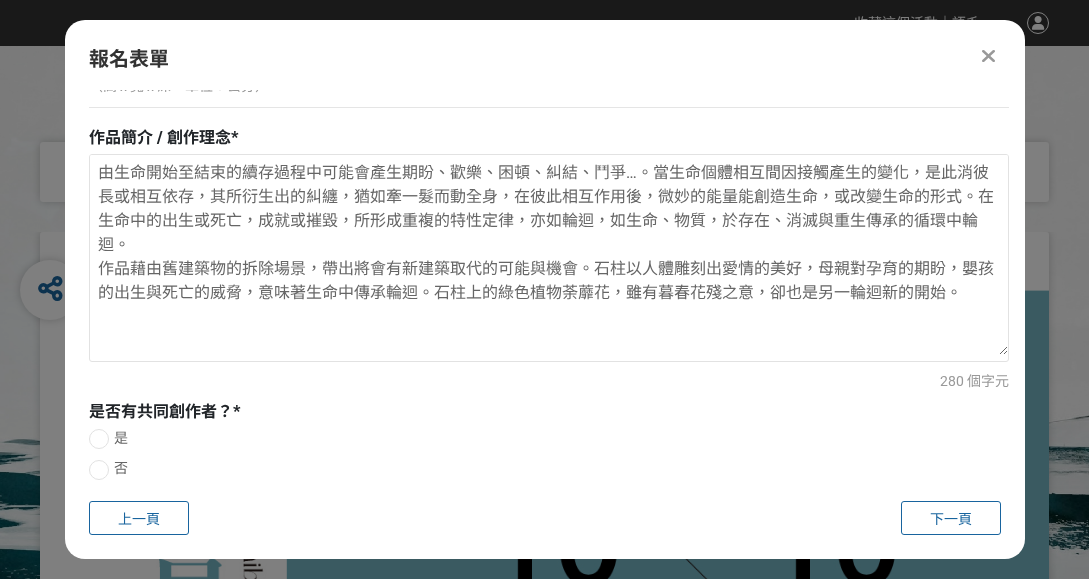 type on "由生命開始至結束的續存過程中可能會產生期盼、歡樂、困頓、糾結、鬥爭…。當生命個體相互間因接觸產生的變化，是此消彼長或相互依存，其所衍生出的糾纏，猶如牽一髮而動全身，在彼此相互作用後，微妙的能量能創造生命，或改變生命的形式。在生命中的出生或死亡，成就或摧毀，所形成重複的特性定律，亦如輪迴，如生命、物質，於存在、消滅與重生傳承的循環中輪迴。
作品藉由舊建築物的拆除場景，帶出將會有新建築取代的可能與機會。石柱以人體雕刻出愛情的美好，母親對孕育的期盼，嬰孩的出生與死亡的威脅，意味著生命中傳承輪迴。石柱上的綠色植物荼蘼花，雖有暮春花殘之意，卻也是另一輪迴新的開始。" 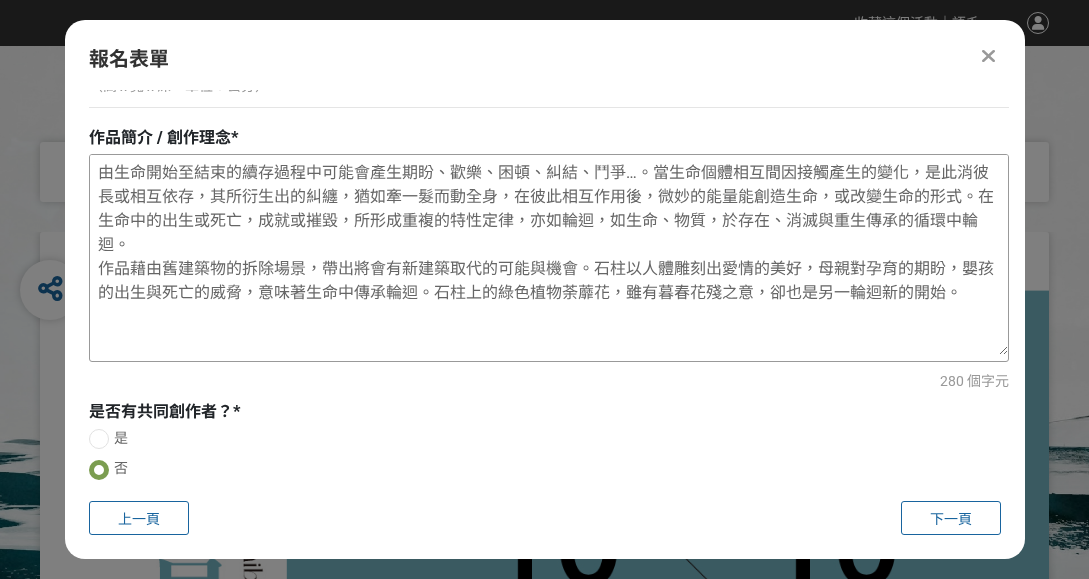 click on "由生命開始至結束的續存過程中可能會產生期盼、歡樂、困頓、糾結、鬥爭…。當生命個體相互間因接觸產生的變化，是此消彼長或相互依存，其所衍生出的糾纏，猶如牽一髮而動全身，在彼此相互作用後，微妙的能量能創造生命，或改變生命的形式。在生命中的出生或死亡，成就或摧毀，所形成重複的特性定律，亦如輪迴，如生命、物質，於存在、消滅與重生傳承的循環中輪迴。
作品藉由舊建築物的拆除場景，帶出將會有新建築取代的可能與機會。石柱以人體雕刻出愛情的美好，母親對孕育的期盼，嬰孩的出生與死亡的威脅，意味著生命中傳承輪迴。石柱上的綠色植物荼蘼花，雖有暮春花殘之意，卻也是另一輪迴新的開始。" at bounding box center (549, 255) 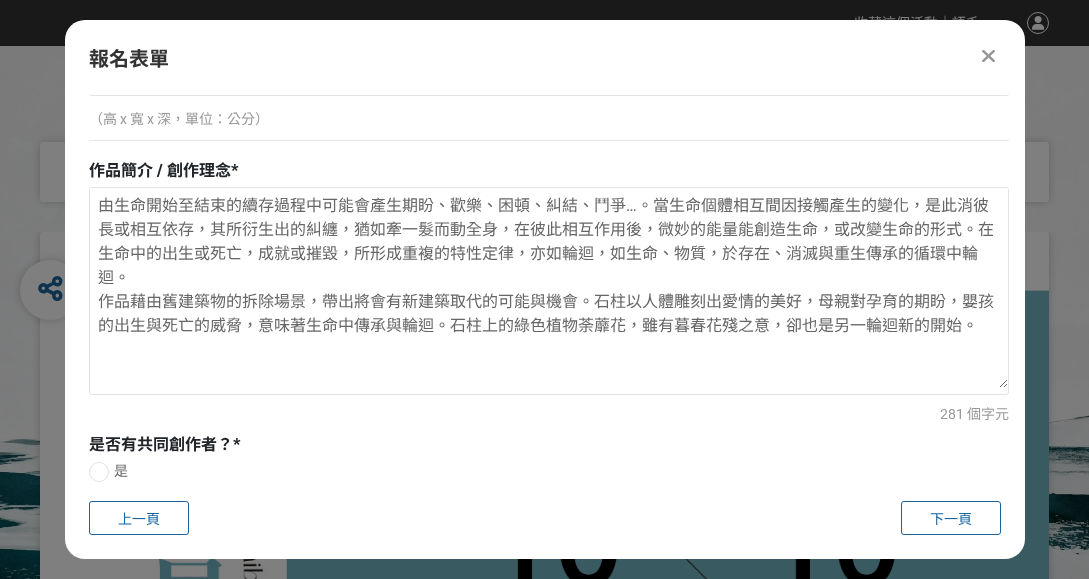 scroll, scrollTop: 700, scrollLeft: 0, axis: vertical 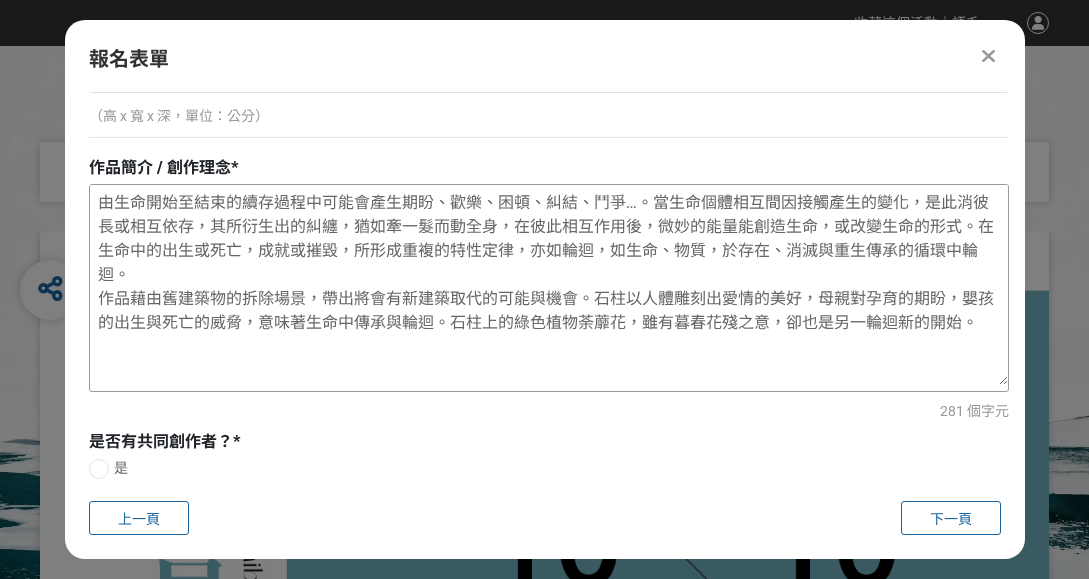click on "由生命開始至結束的續存過程中可能會產生期盼、歡樂、困頓、糾結、鬥爭…。當生命個體相互間因接觸產生的變化，是此消彼長或相互依存，其所衍生出的糾纏，猶如牽一髮而動全身，在彼此相互作用後，微妙的能量能創造生命，或改變生命的形式。在生命中的出生或死亡，成就或摧毀，所形成重複的特性定律，亦如輪迴，如生命、物質，於存在、消滅與重生傳承的循環中輪迴。
作品藉由舊建築物的拆除場景，帶出將會有新建築取代的可能與機會。石柱以人體雕刻出愛情的美好，母親對孕育的期盼，嬰孩的出生與死亡的威脅，意味著生命中傳承與輪迴。石柱上的綠色植物荼蘼花，雖有暮春花殘之意，卻也是另一輪迴新的開始。" at bounding box center [549, 285] 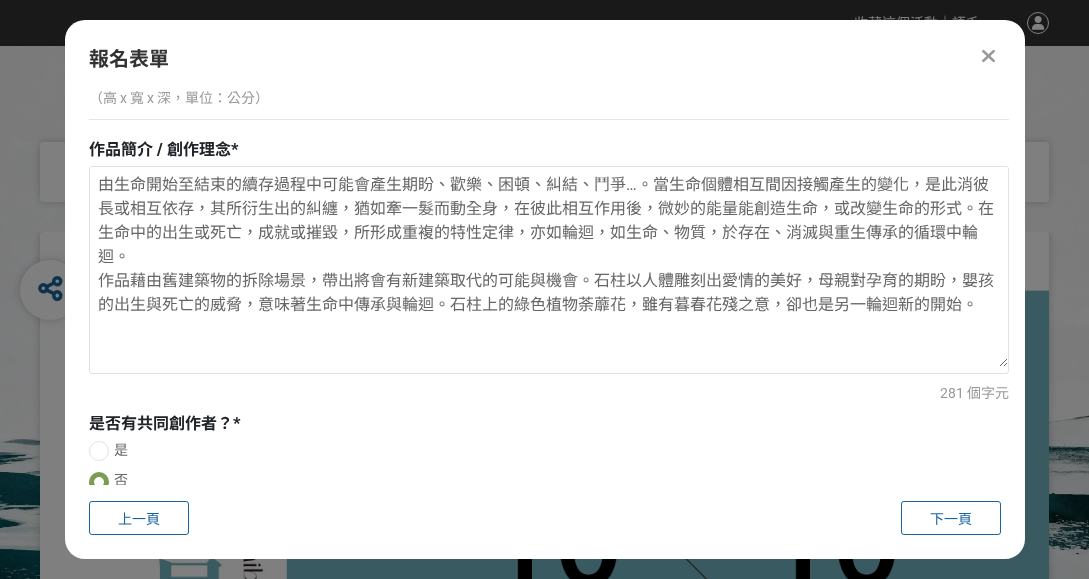 scroll, scrollTop: 757, scrollLeft: 0, axis: vertical 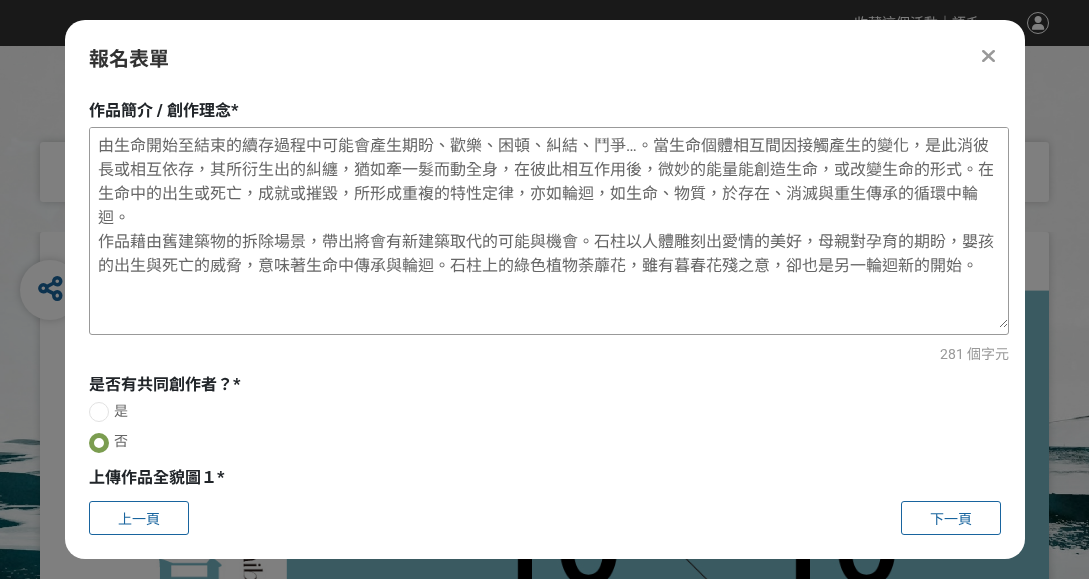 drag, startPoint x: 496, startPoint y: 167, endPoint x: 336, endPoint y: 167, distance: 160 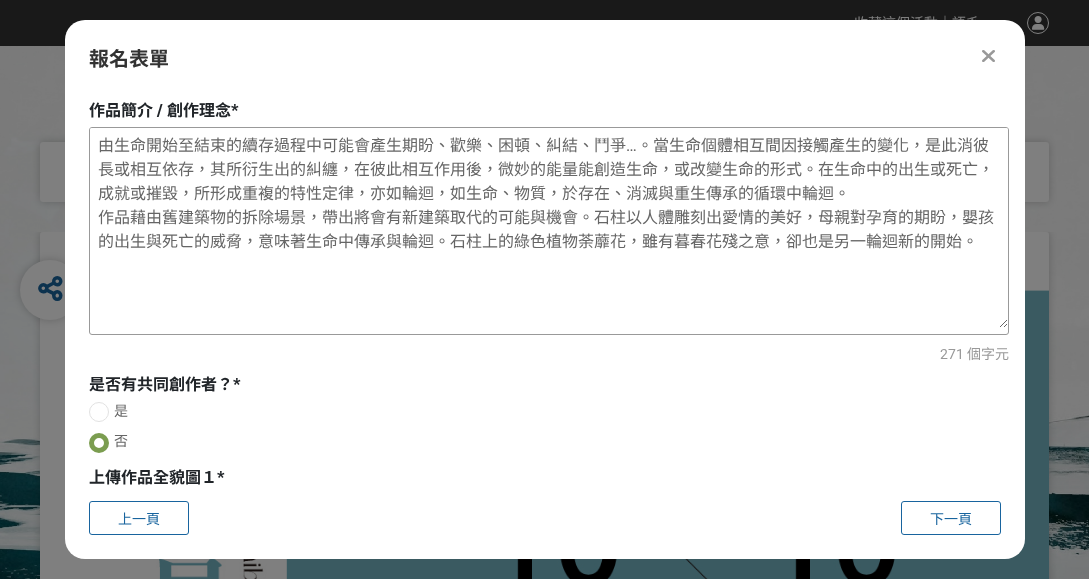click on "由生命開始至結束的續存過程中可能會產生期盼、歡樂、困頓、糾結、鬥爭…。當生命個體相互間因接觸產生的變化，是此消彼長或相互依存，其所衍生出的糾纏，在彼此相互作用後，微妙的能量能創造生命，或改變生命的形式。在生命中的出生或死亡，成就或摧毀，所形成重複的特性定律，亦如輪迴，如生命、物質，於存在、消滅與重生傳承的循環中輪迴。
作品藉由舊建築物的拆除場景，帶出將會有新建築取代的可能與機會。石柱以人體雕刻出愛情的美好，母親對孕育的期盼，嬰孩的出生與死亡的威脅，意味著生命中傳承與輪迴。石柱上的綠色植物荼蘼花，雖有暮春花殘之意，卻也是另一輪迴新的開始。" at bounding box center (549, 228) 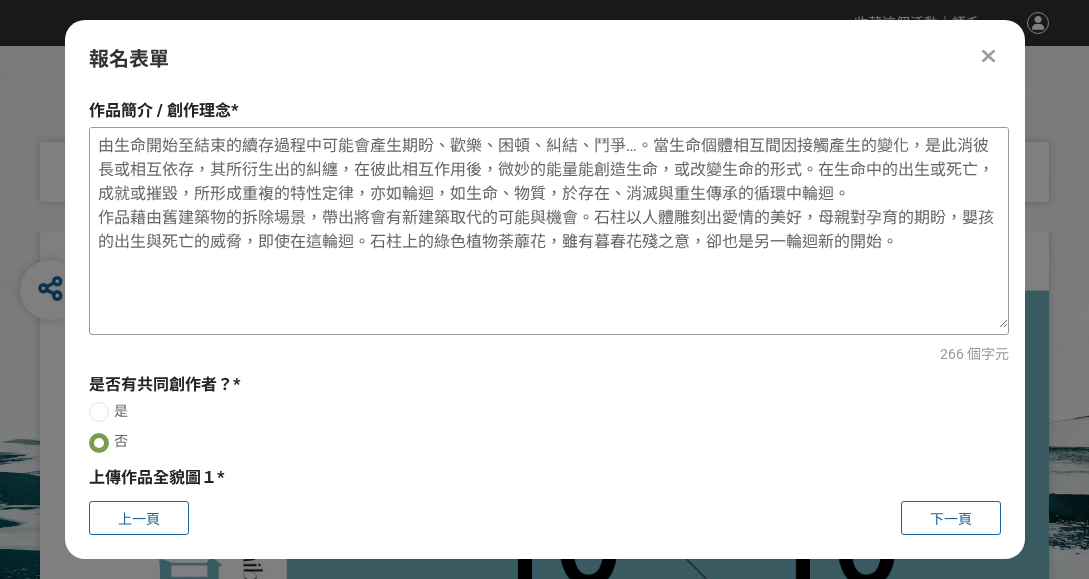click on "由生命開始至結束的續存過程中可能會產生期盼、歡樂、困頓、糾結、鬥爭…。當生命個體相互間因接觸產生的變化，是此消彼長或相互依存，其所衍生出的糾纏，在彼此相互作用後，微妙的能量能創造生命，或改變生命的形式。在生命中的出生或死亡，成就或摧毀，所形成重複的特性定律，亦如輪迴，如生命、物質，於存在、消滅與重生傳承的循環中輪迴。
作品藉由舊建築物的拆除場景，帶出將會有新建築取代的可能與機會。石柱以人體雕刻出愛情的美好，母親對孕育的期盼，嬰孩的出生與死亡的威脅，即使在這輪迴。石柱上的綠色植物荼蘼花，雖有暮春花殘之意，卻也是另一輪迴新的開始。" at bounding box center [549, 228] 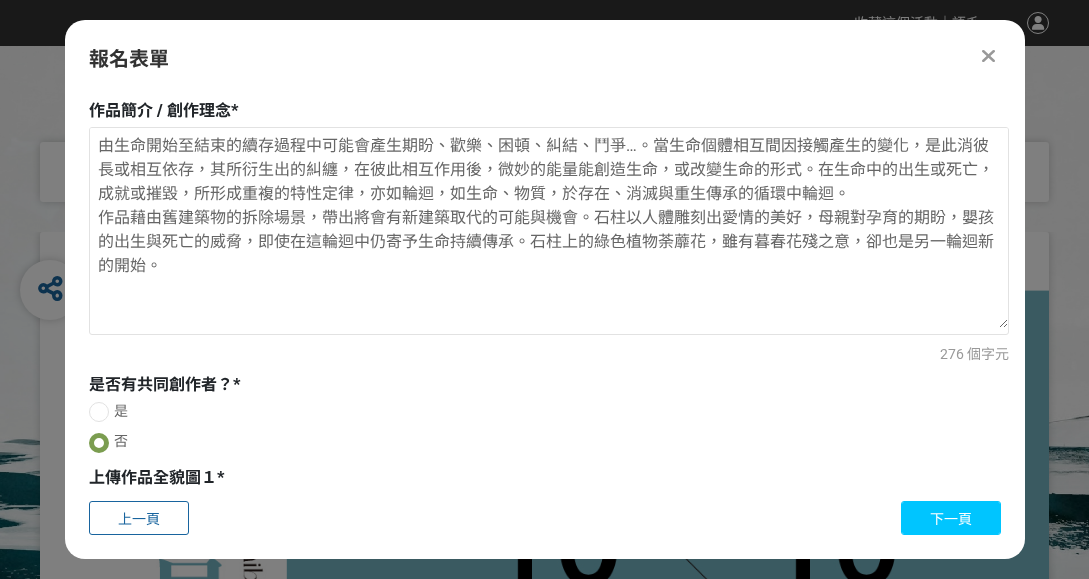 type on "由生命開始至結束的續存過程中可能會產生期盼、歡樂、困頓、糾結、鬥爭…。當生命個體相互間因接觸產生的變化，是此消彼長或相互依存，其所衍生出的糾纏，在彼此相互作用後，微妙的能量能創造生命，或改變生命的形式。在生命中的出生或死亡，成就或摧毀，所形成重複的特性定律，亦如輪迴，如生命、物質，於存在、消滅與重生傳承的循環中輪迴。
作品藉由舊建築物的拆除場景，帶出將會有新建築取代的可能與機會。石柱以人體雕刻出愛情的美好，母親對孕育的期盼，嬰孩的出生與死亡的威脅，即使在這輪迴中仍寄予生命持續傳承。石柱上的綠色植物荼蘼花，雖有暮春花殘之意，卻也是另一輪迴新的開始。" 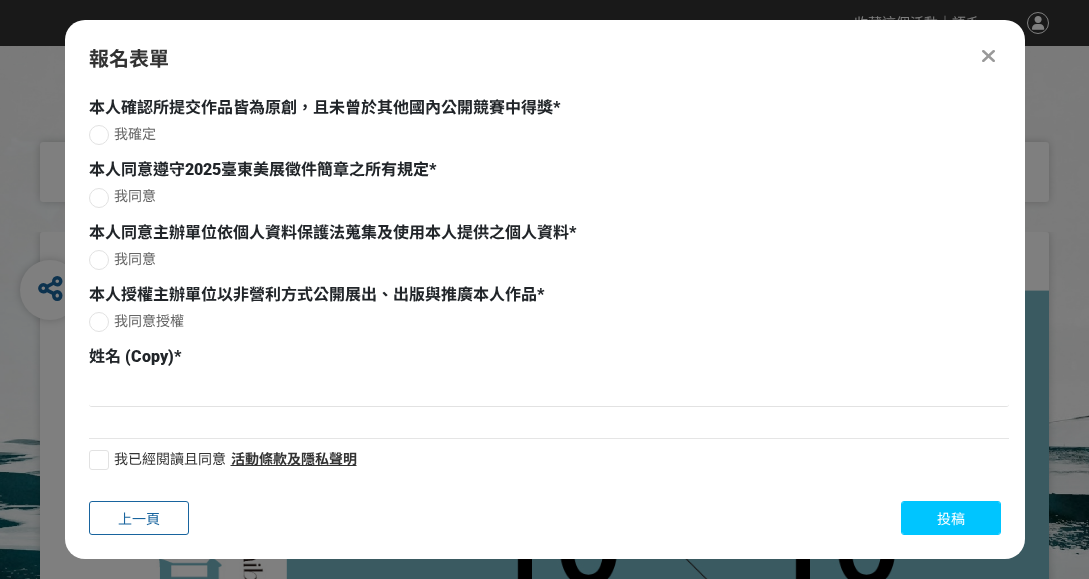 scroll, scrollTop: 134, scrollLeft: 0, axis: vertical 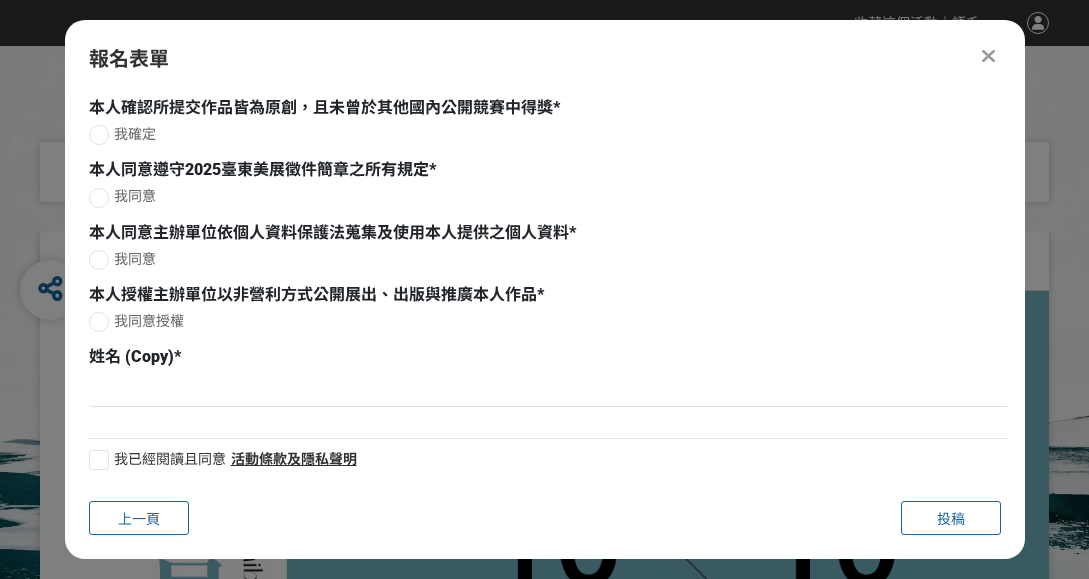 click at bounding box center (99, 135) 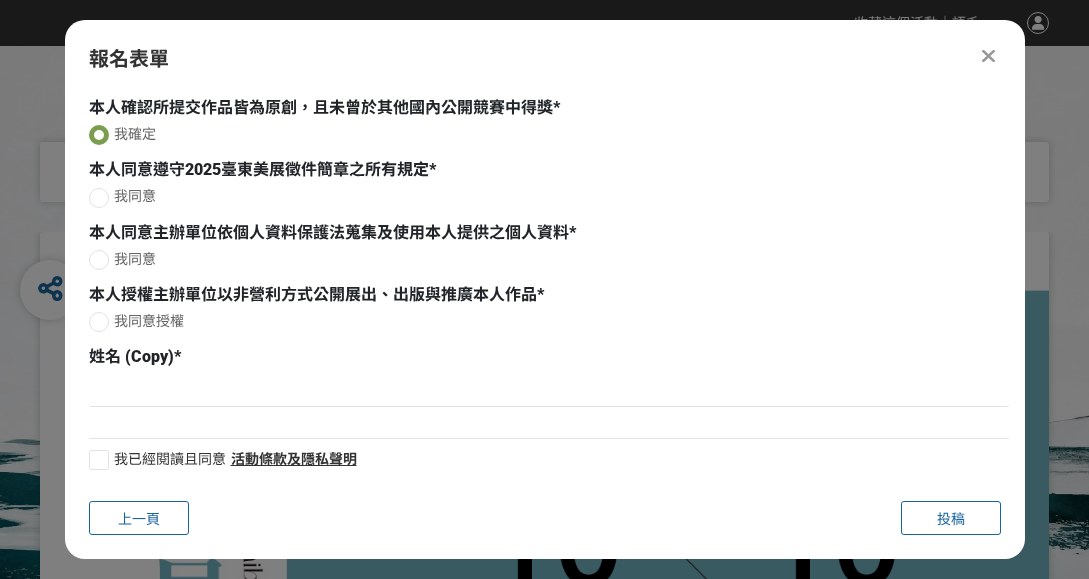 click at bounding box center [99, 198] 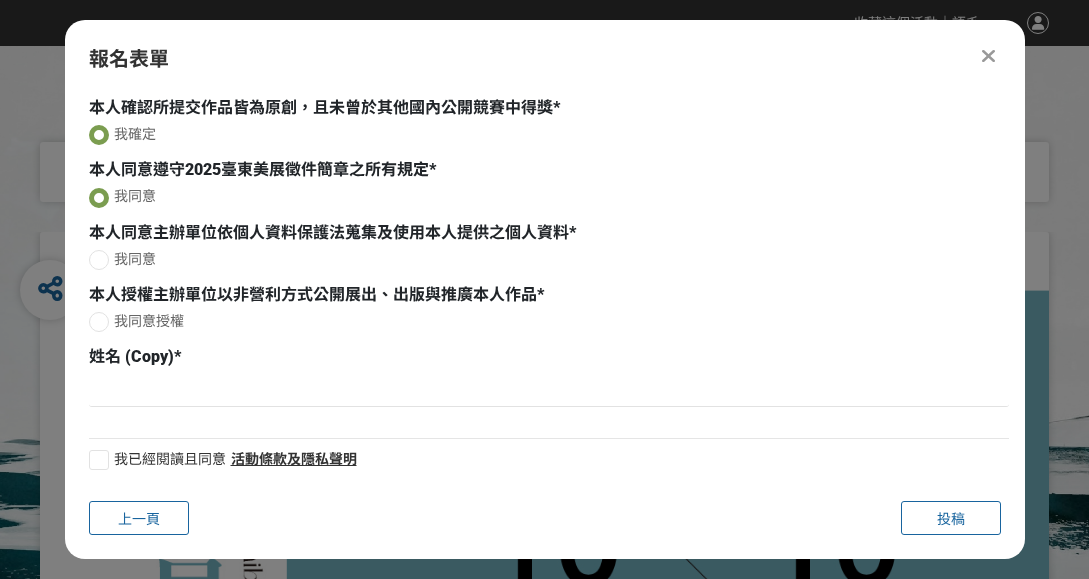click at bounding box center (99, 260) 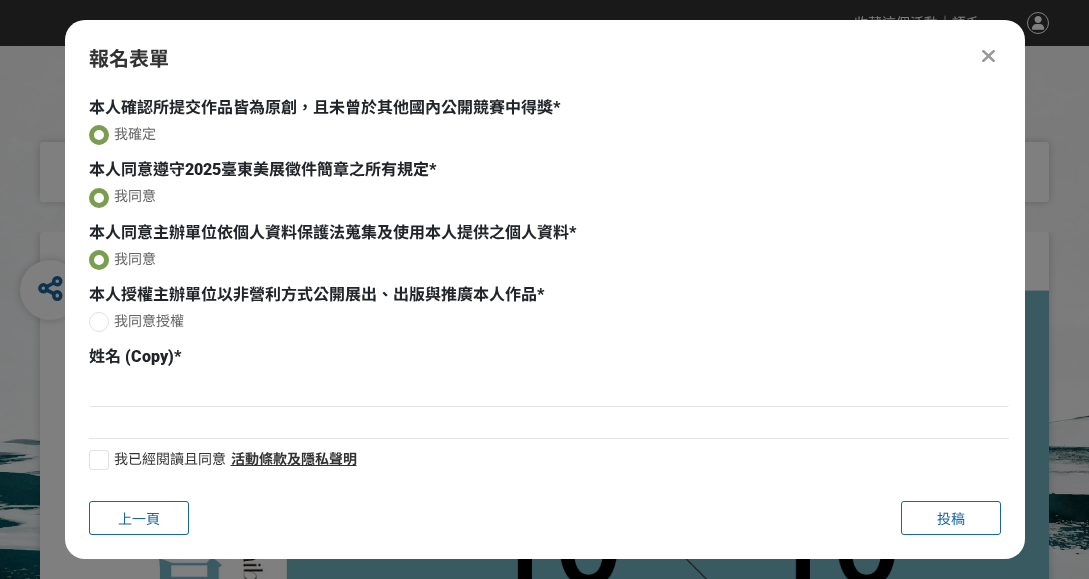 click at bounding box center (99, 322) 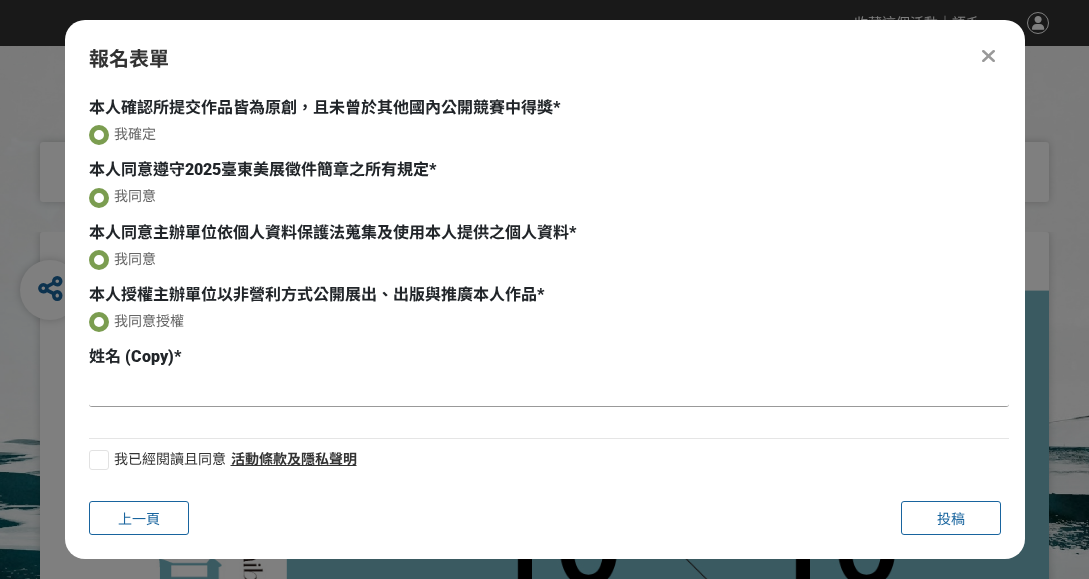 click at bounding box center (549, 390) 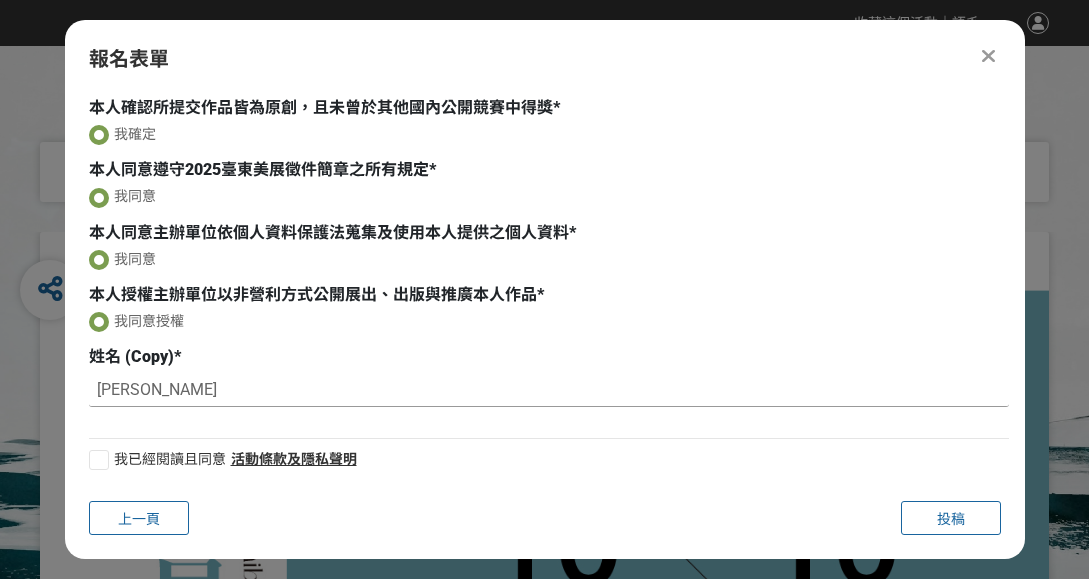 type on "葉" 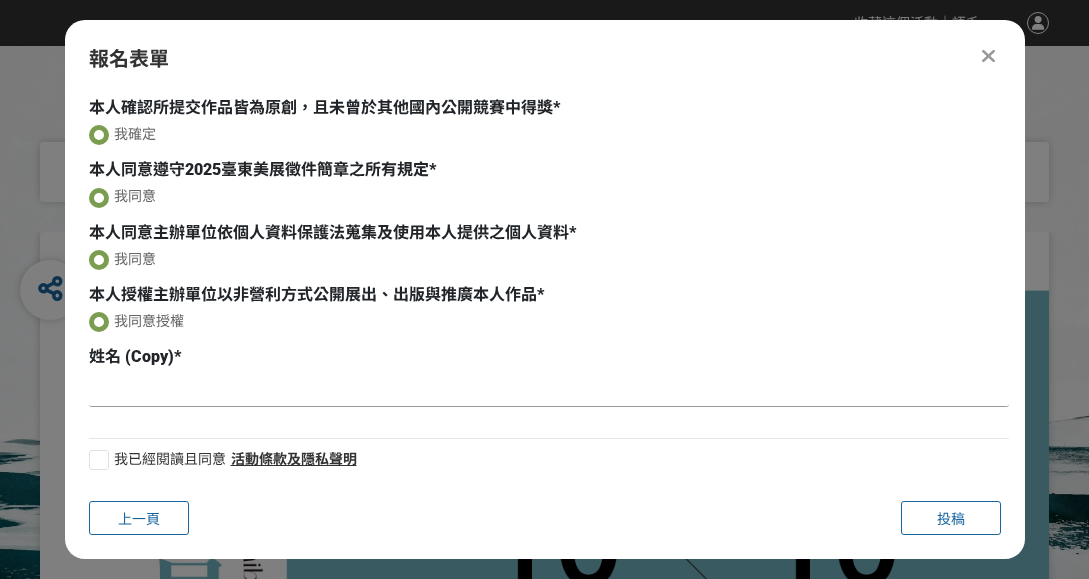 click at bounding box center [549, 390] 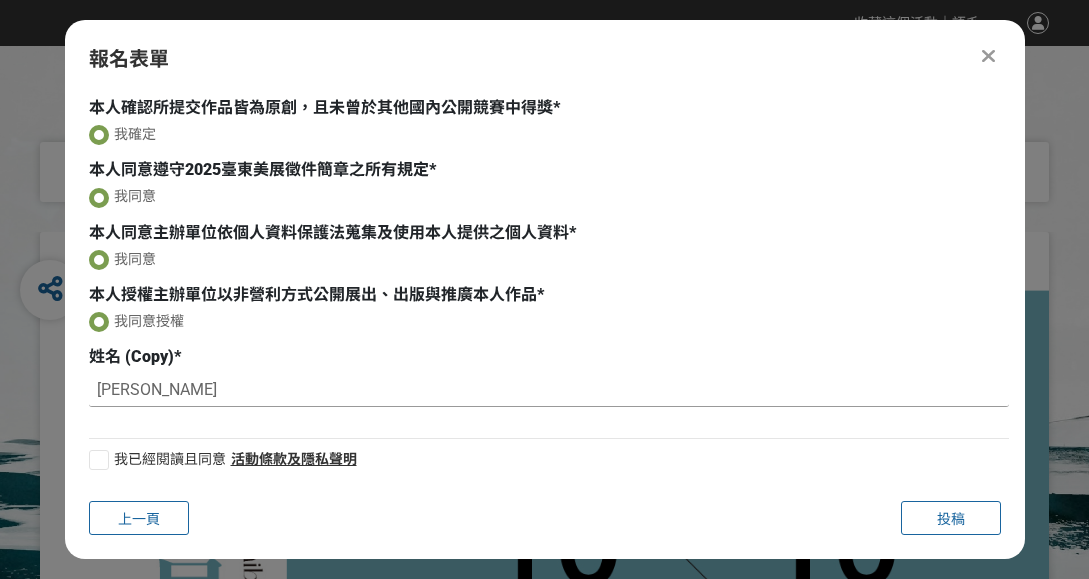 type on "[PERSON_NAME]" 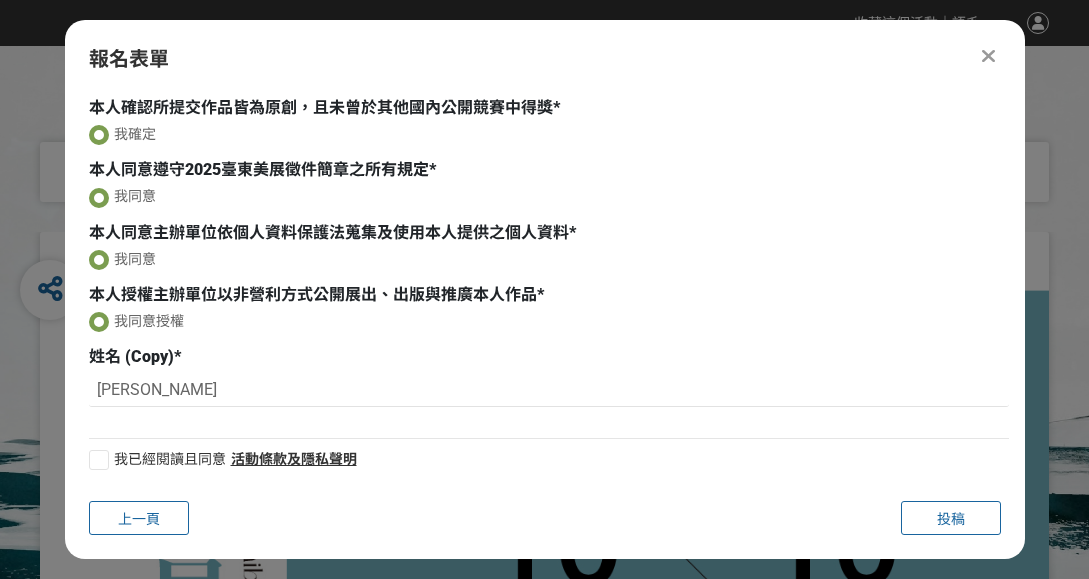 click at bounding box center (99, 460) 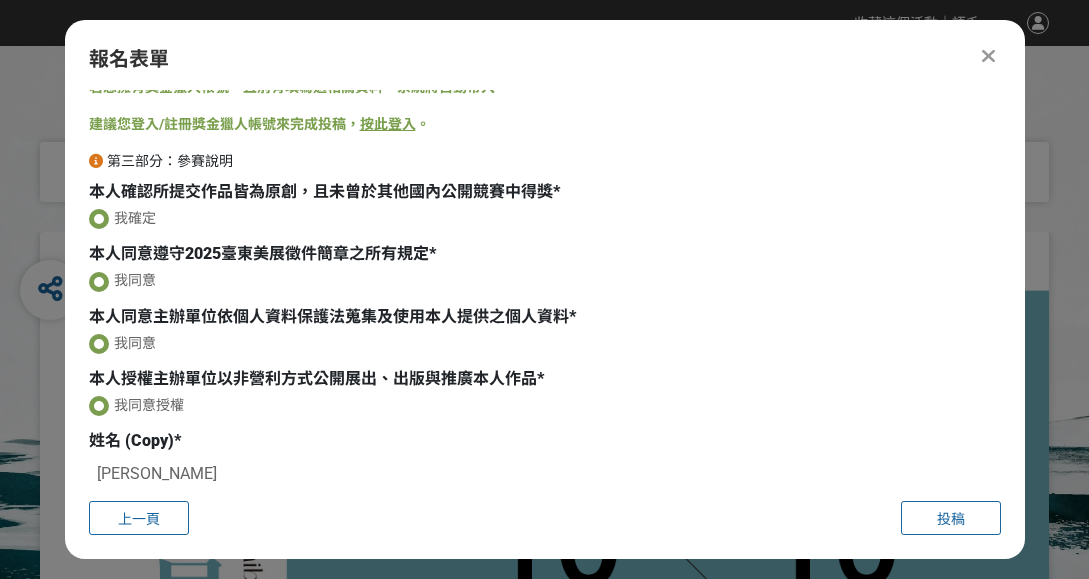 scroll, scrollTop: 0, scrollLeft: 0, axis: both 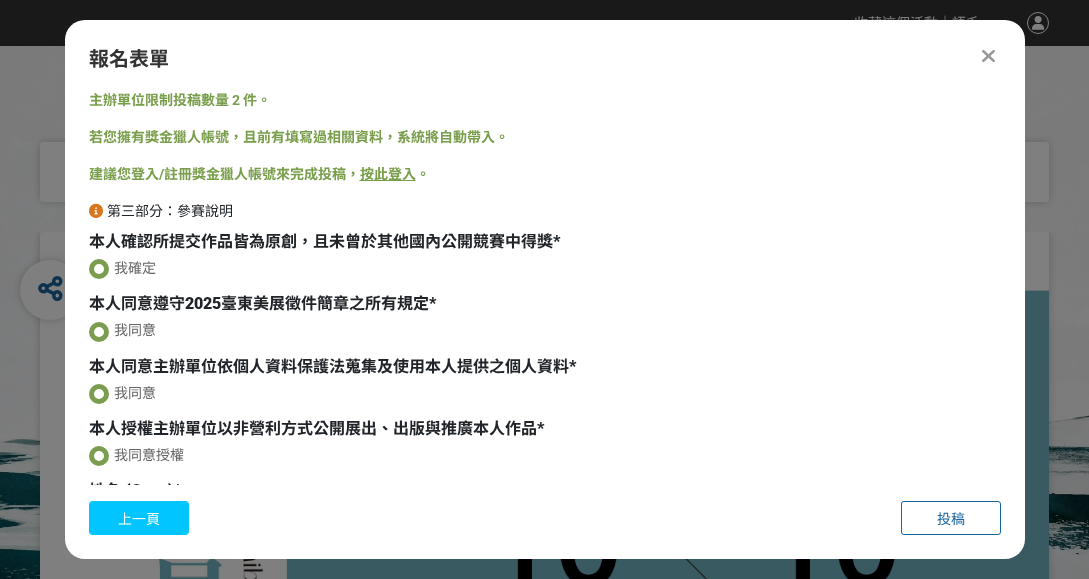 click on "上一頁" at bounding box center (139, 519) 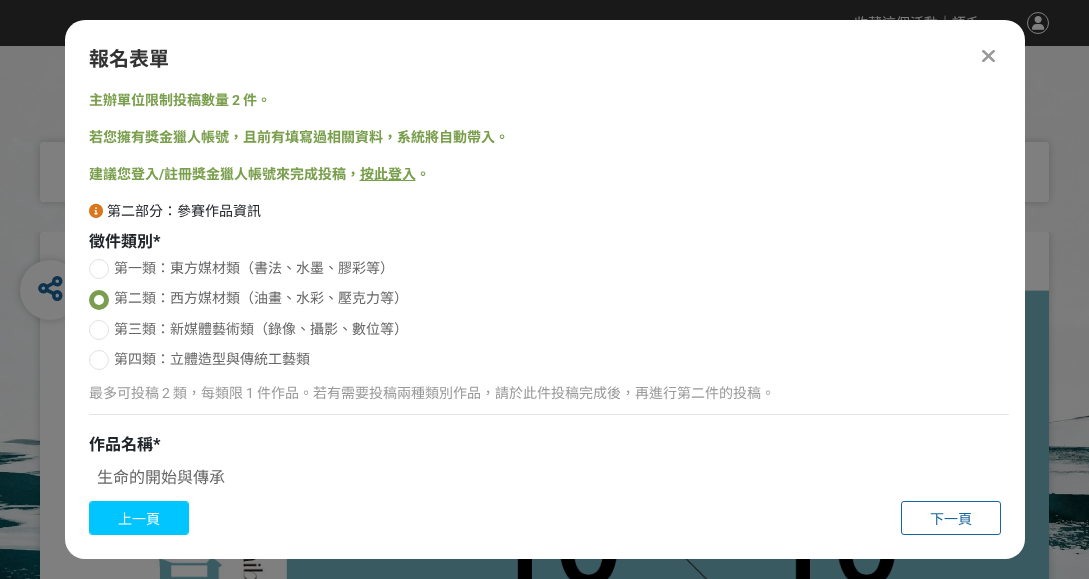 click on "上一頁" at bounding box center (139, 519) 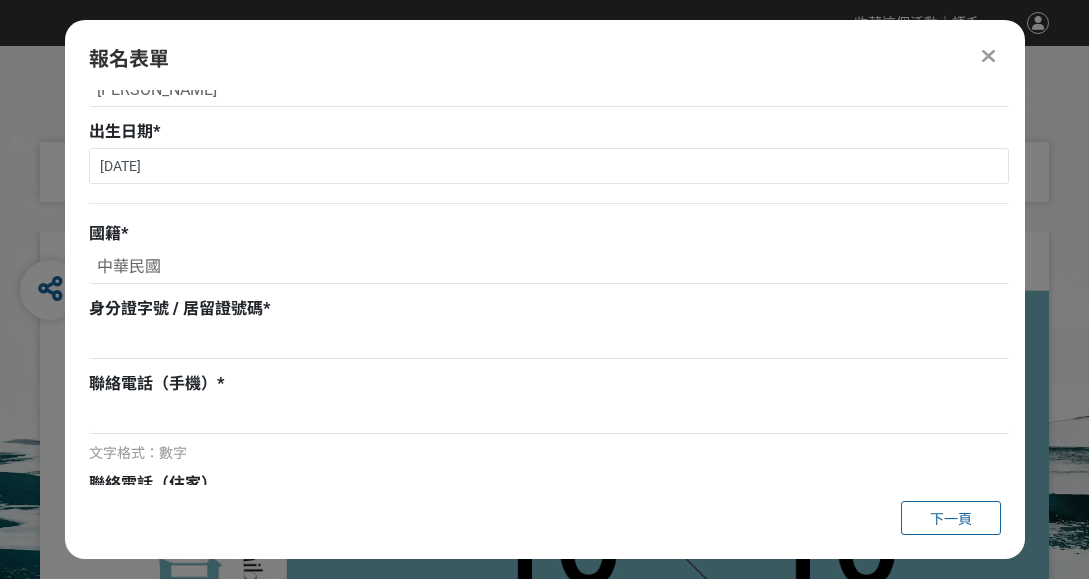 scroll, scrollTop: 210, scrollLeft: 0, axis: vertical 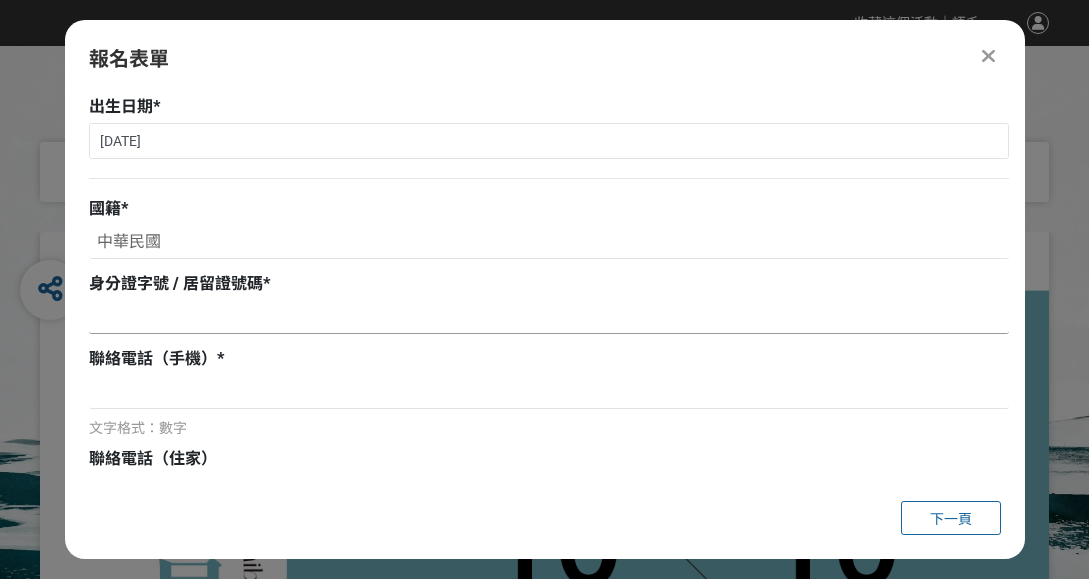 click at bounding box center (549, 317) 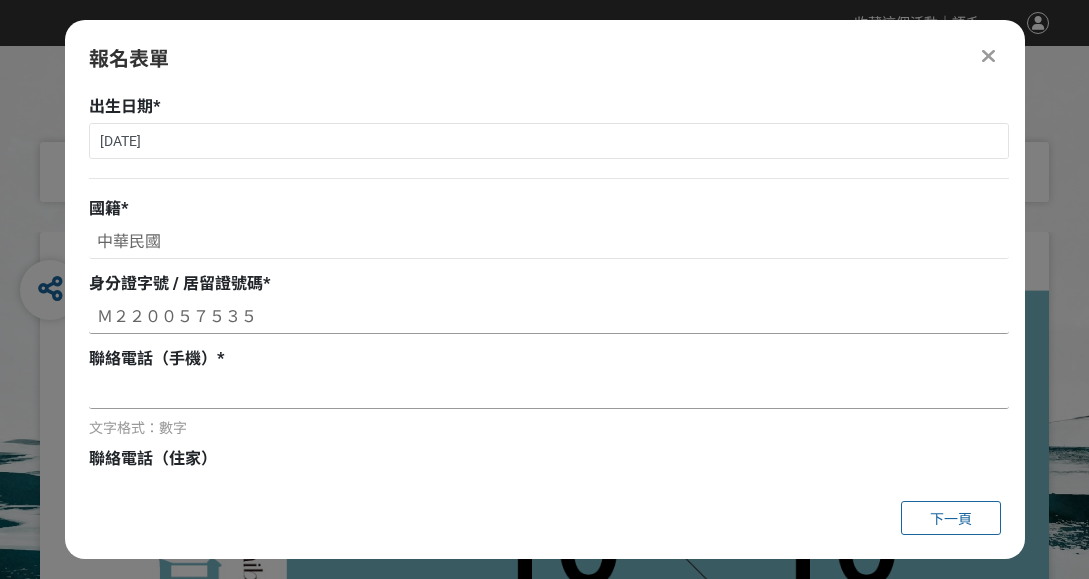 type on "Ｍ２２００５７５３５" 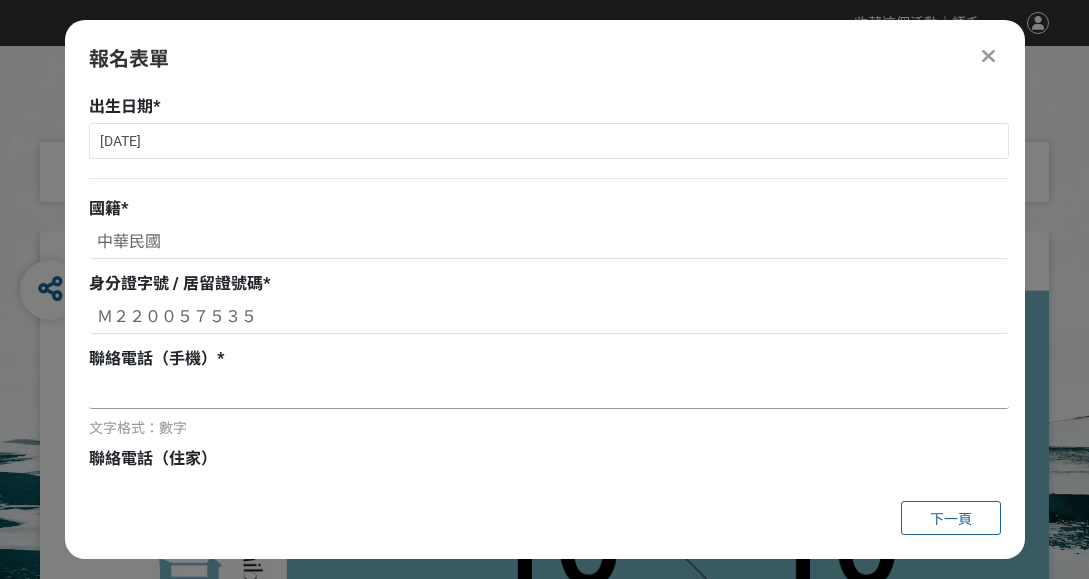 click at bounding box center (549, 392) 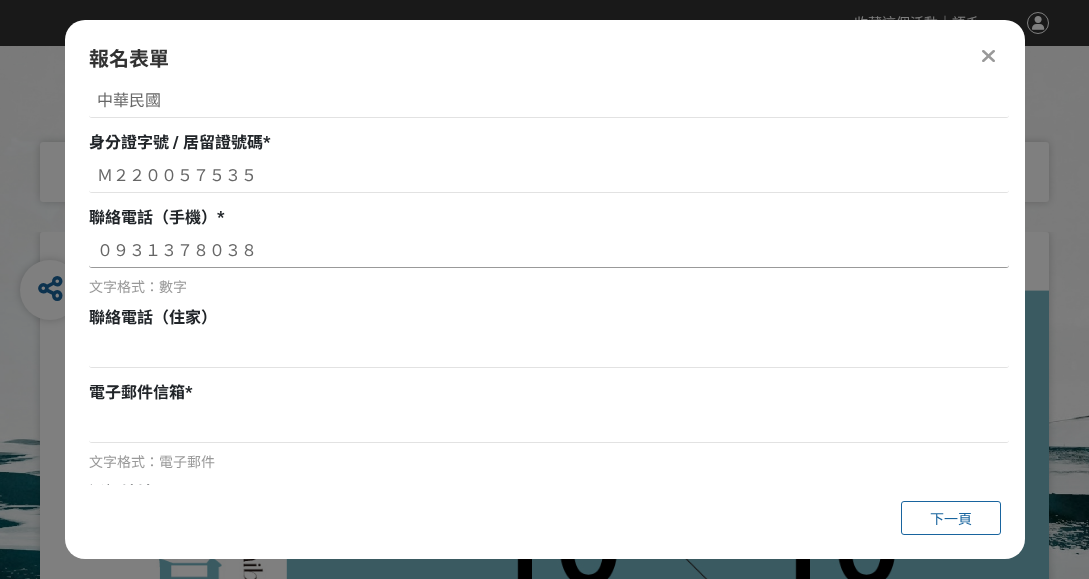 scroll, scrollTop: 400, scrollLeft: 0, axis: vertical 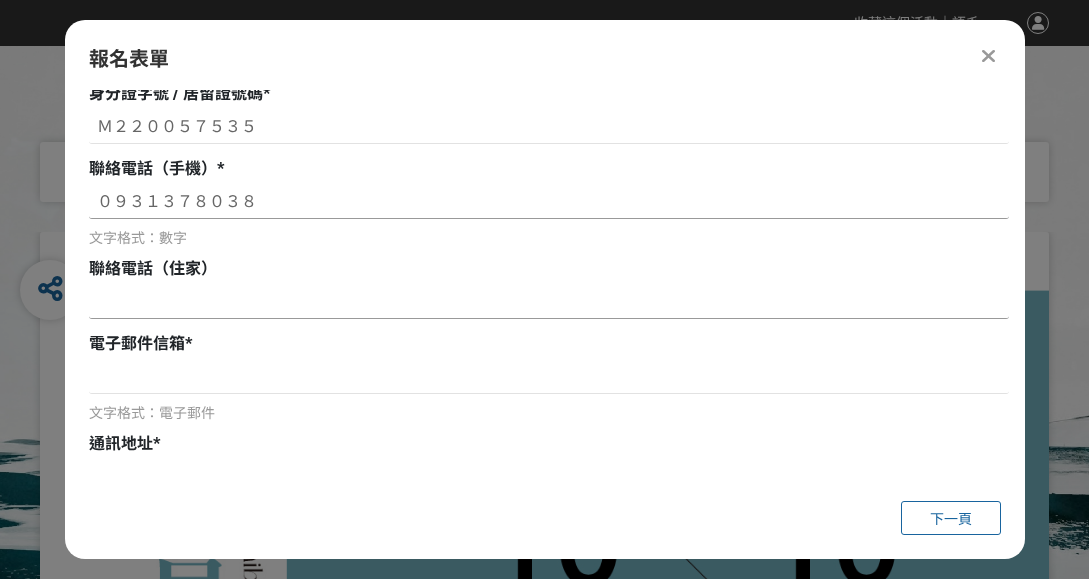 type on "０９３１３７８０３８" 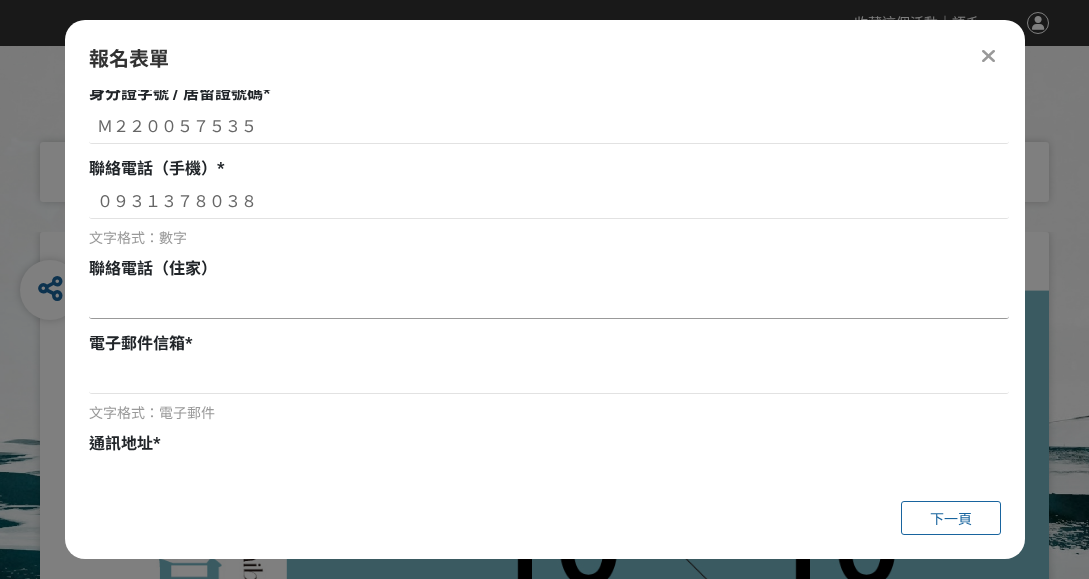click at bounding box center (549, 302) 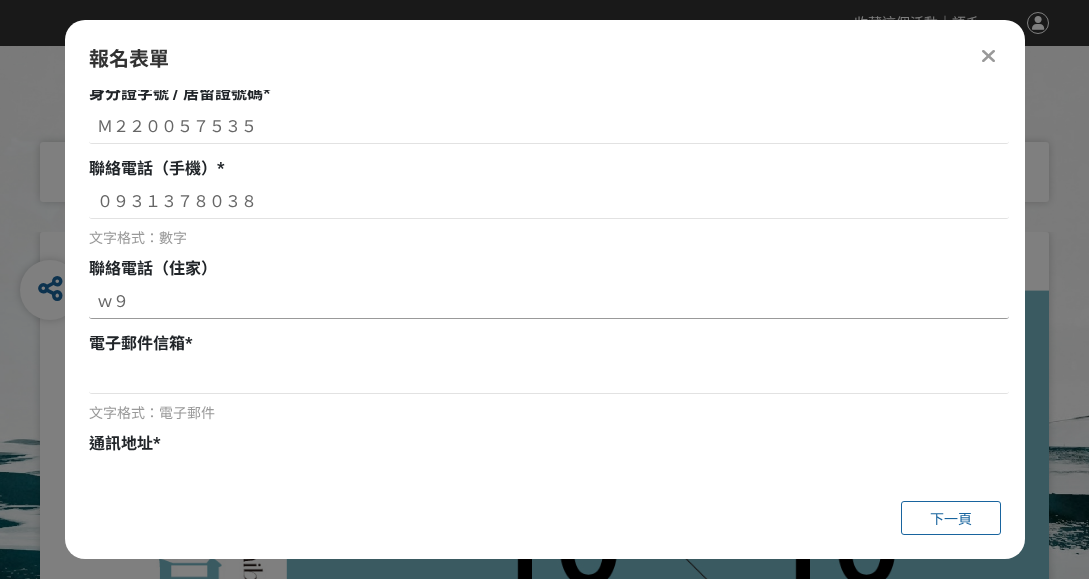type on "ｗ" 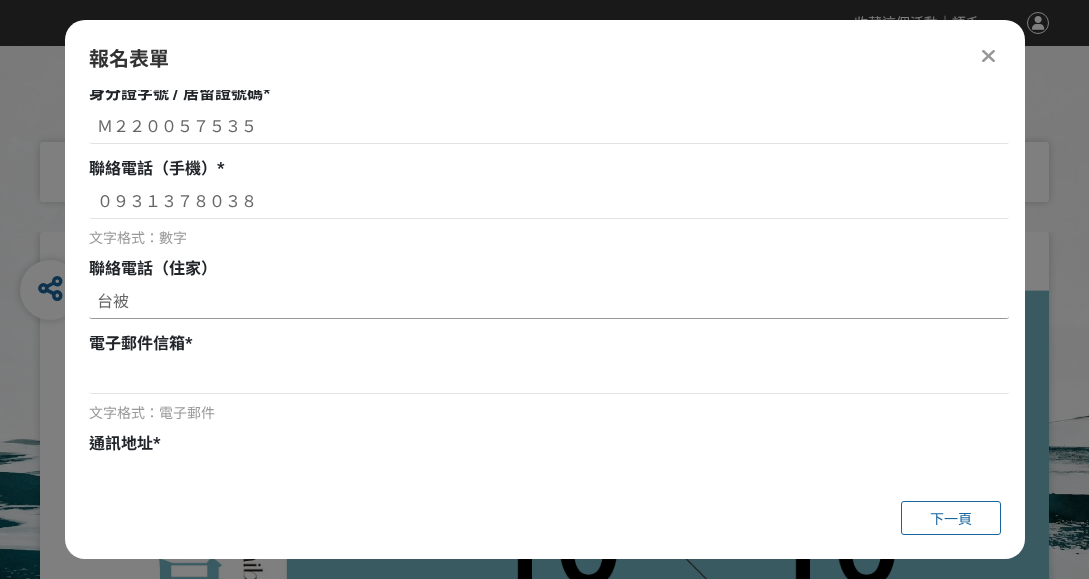 type on "台" 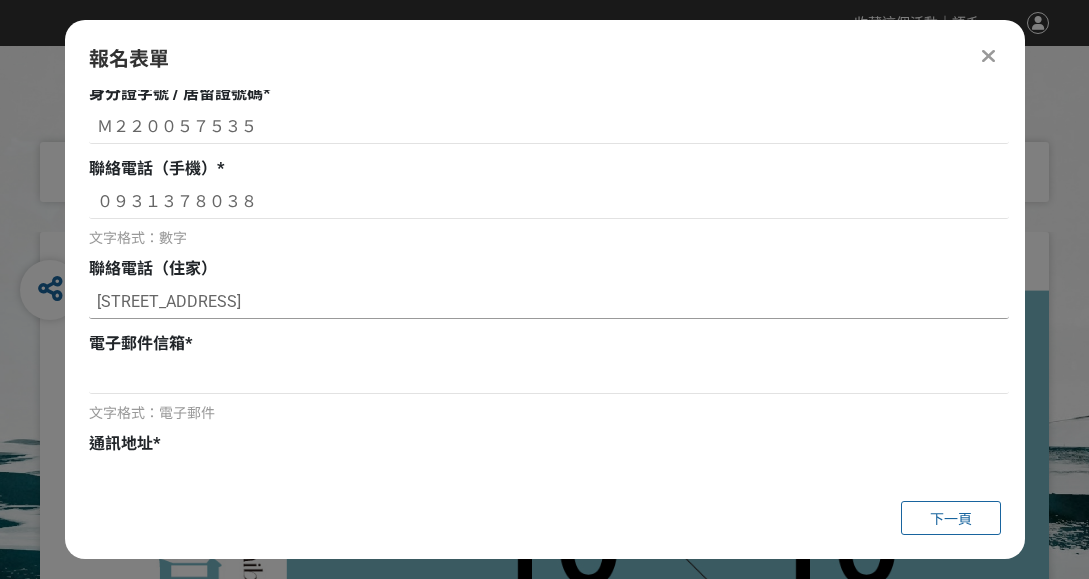 type on "[STREET_ADDRESS]之一" 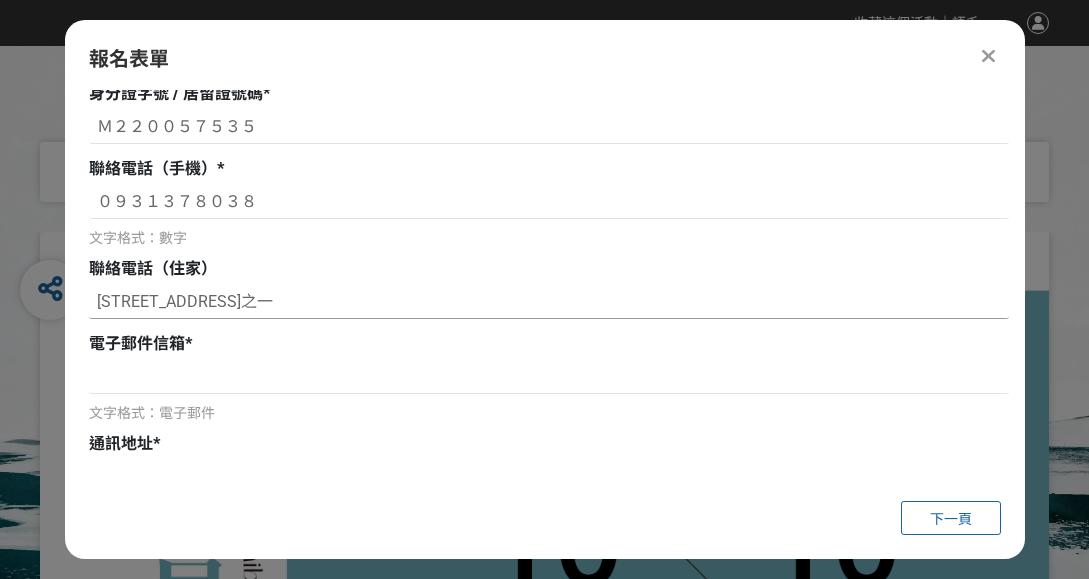 drag, startPoint x: 421, startPoint y: 299, endPoint x: 91, endPoint y: 284, distance: 330.34073 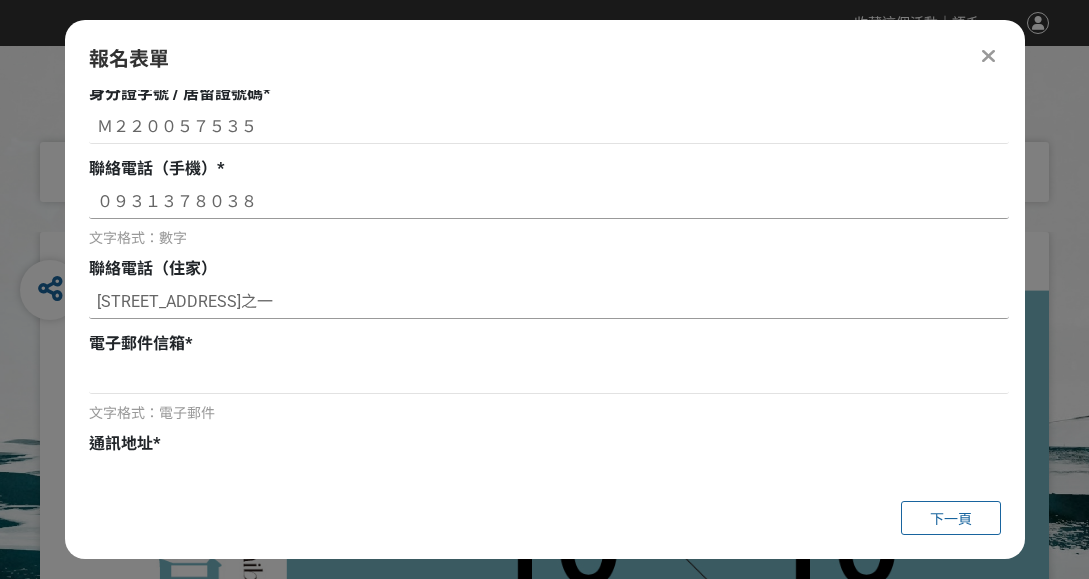 type 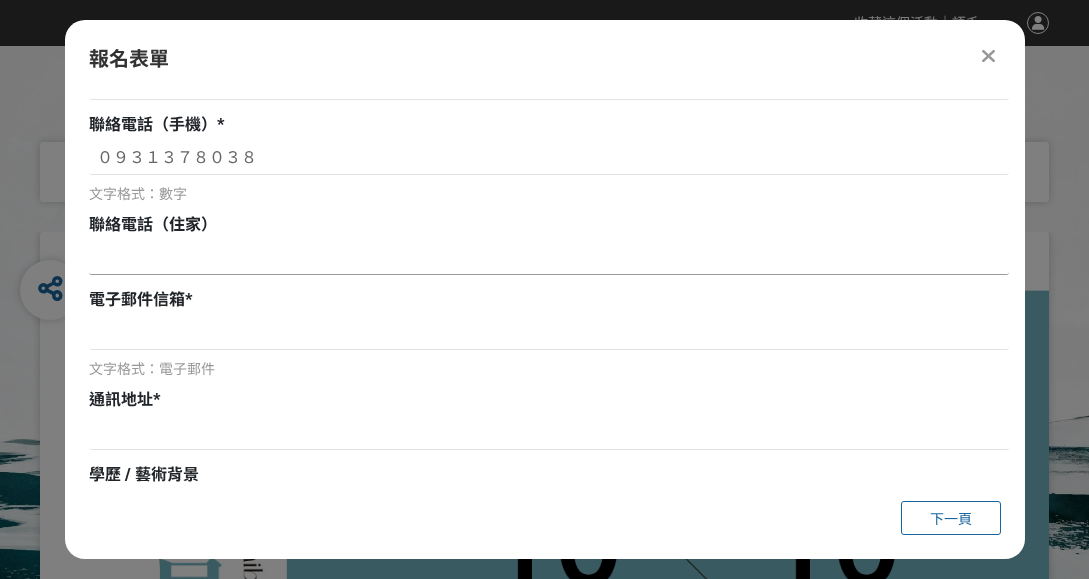 scroll, scrollTop: 485, scrollLeft: 0, axis: vertical 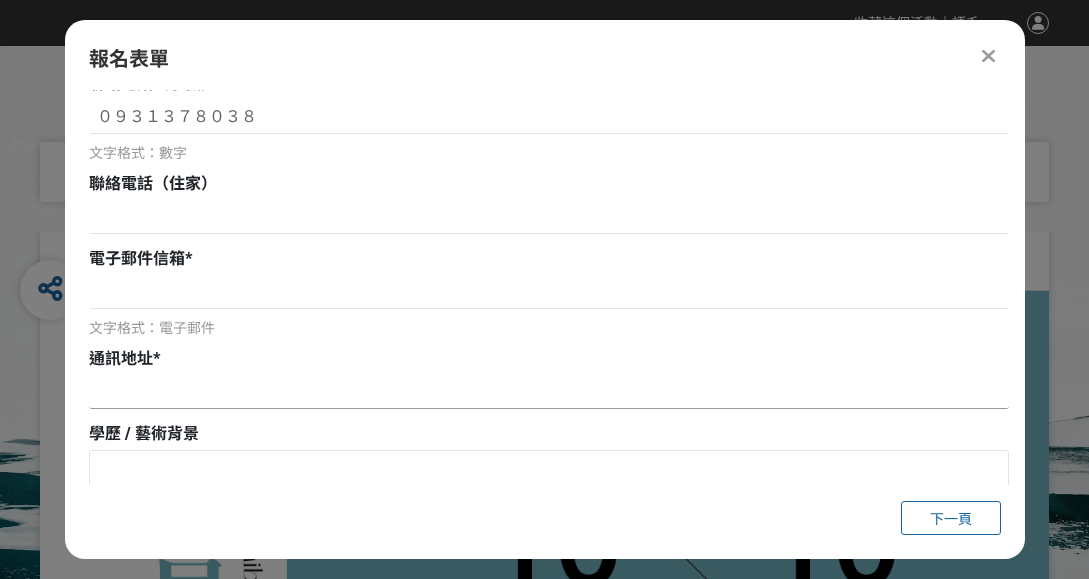 click at bounding box center (549, 392) 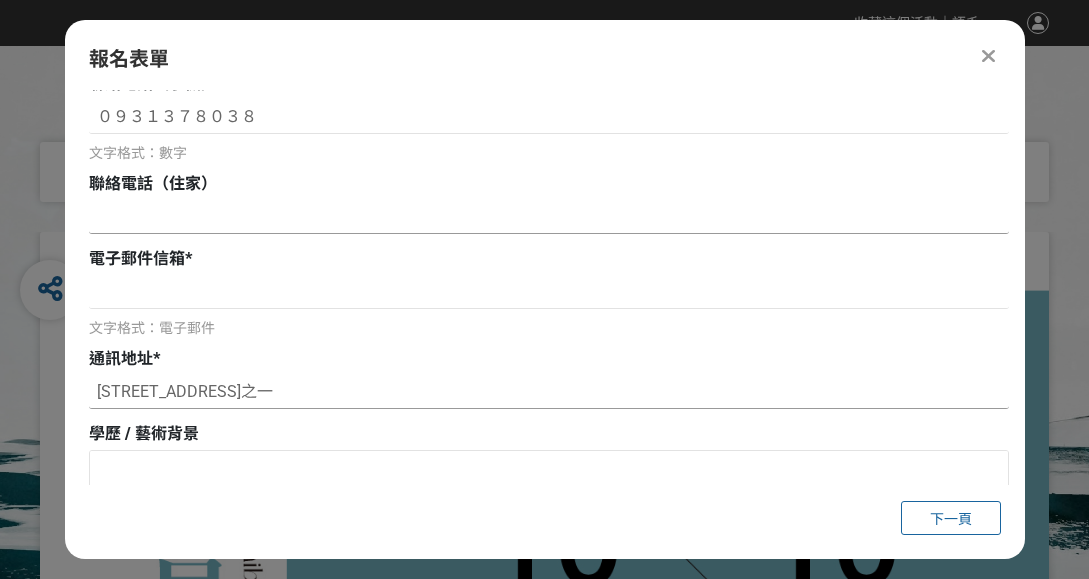type on "[STREET_ADDRESS]之一" 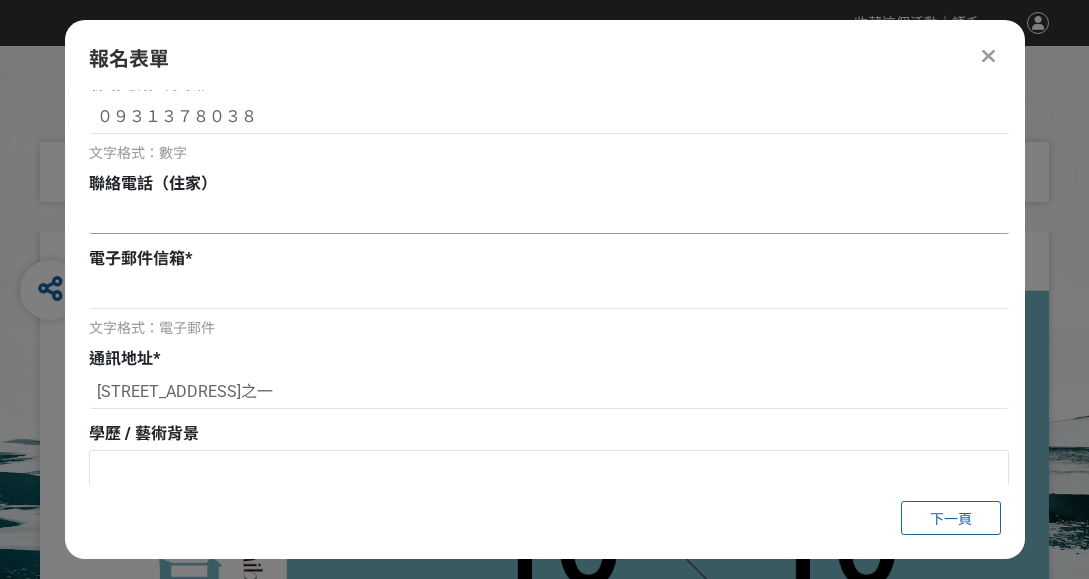 click at bounding box center (549, 217) 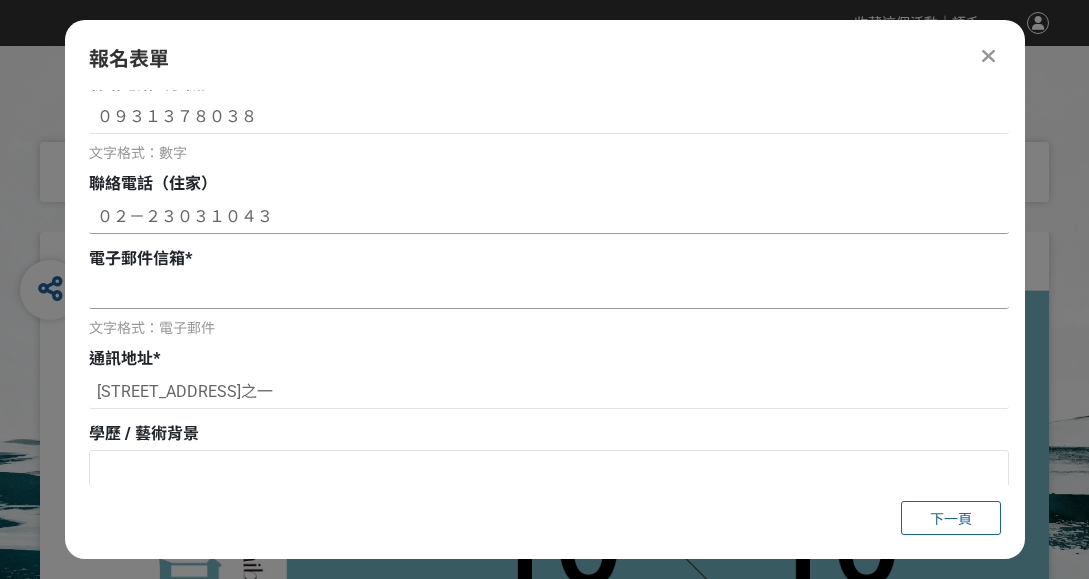 type on "０２－２３０３１０４３" 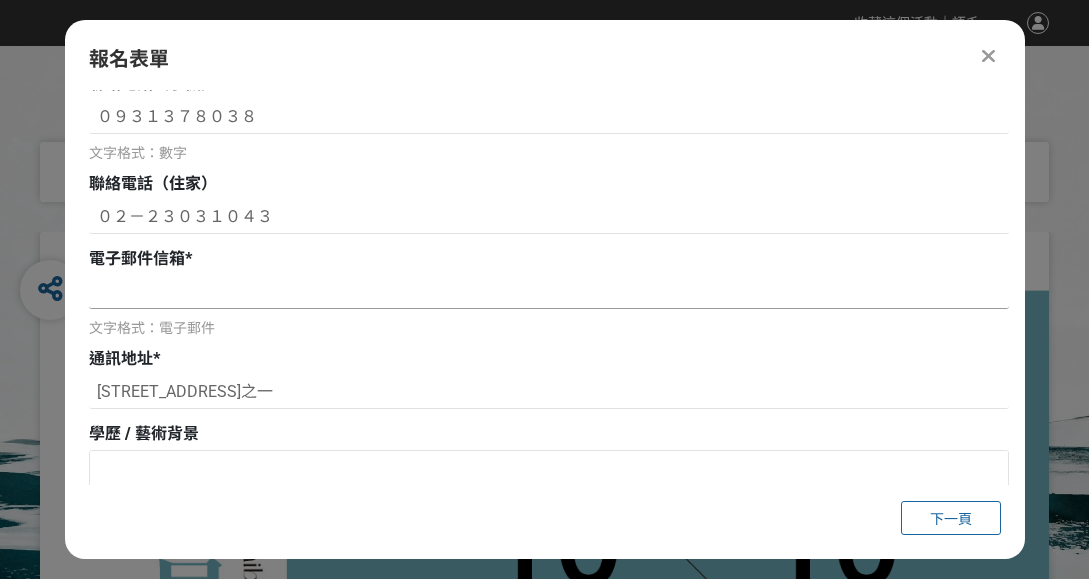 click at bounding box center [549, 292] 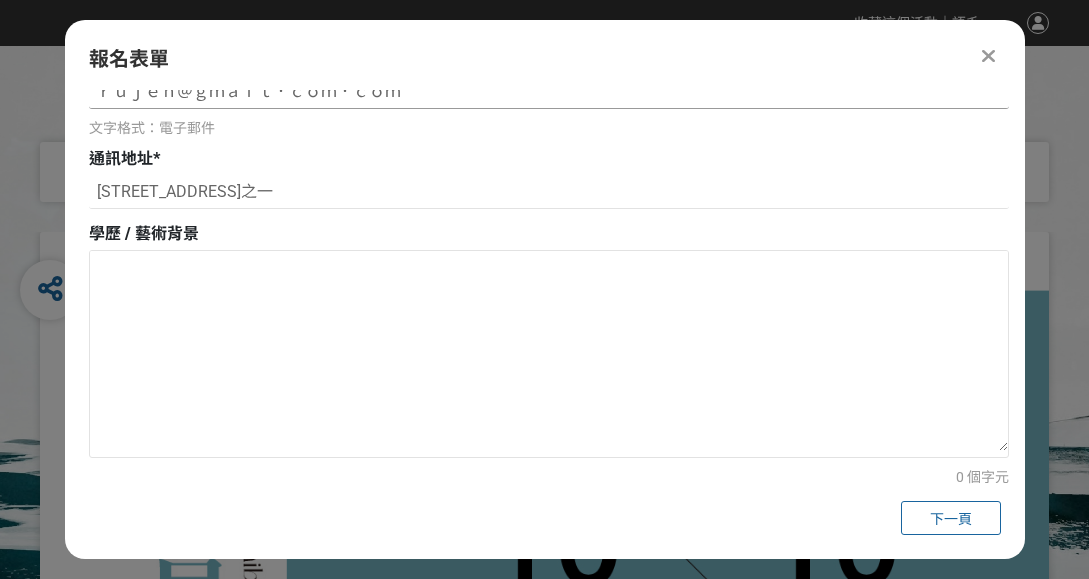 scroll, scrollTop: 725, scrollLeft: 0, axis: vertical 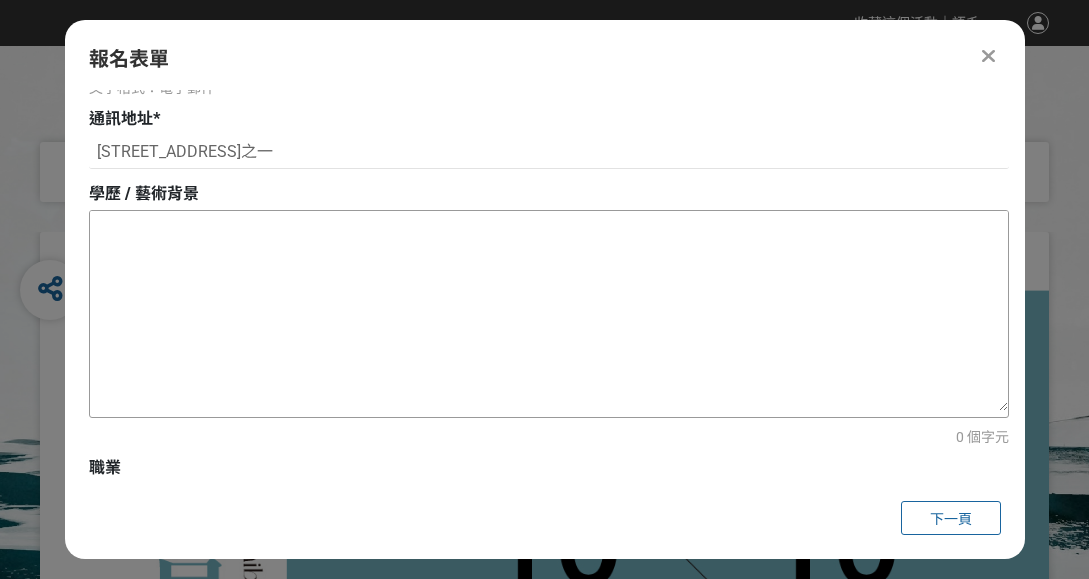 type on "ｒｕｊｅｎ＠ｇｍａｉｌ．ｃｏｍ．ｃｏｍ" 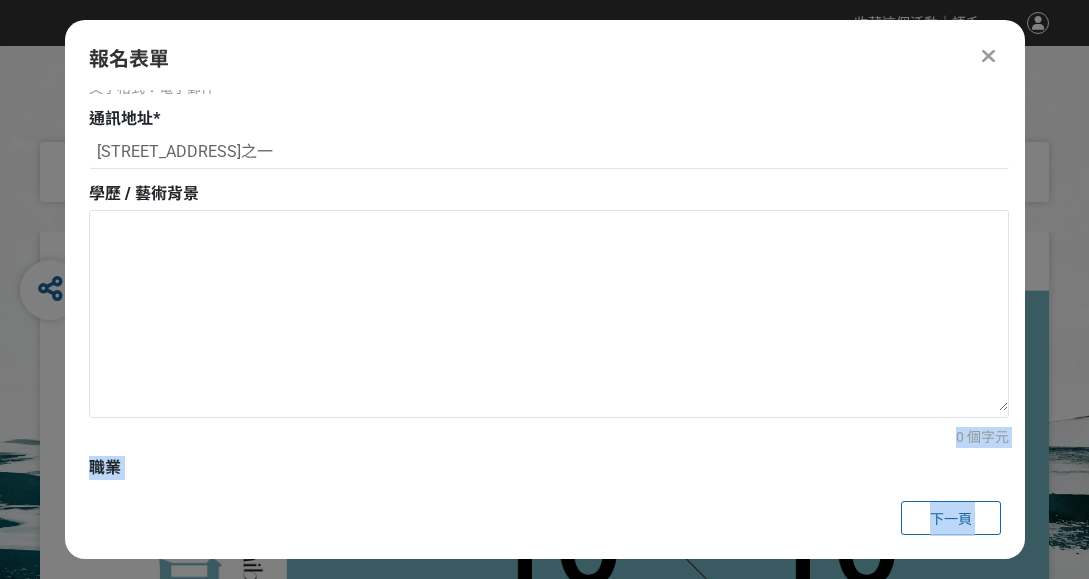 drag, startPoint x: 1024, startPoint y: 366, endPoint x: 1028, endPoint y: 430, distance: 64.12488 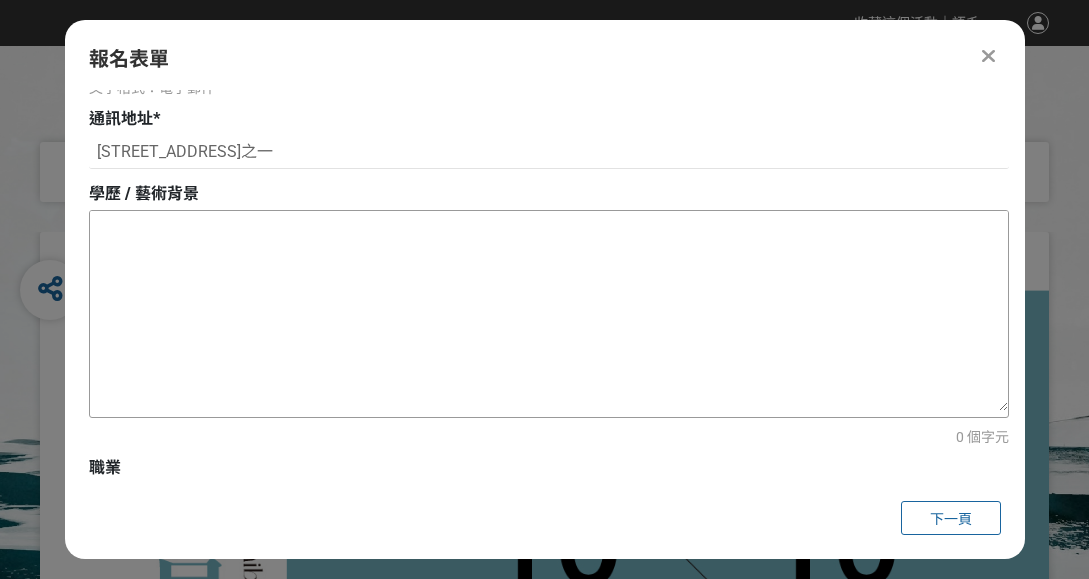 click at bounding box center [549, 311] 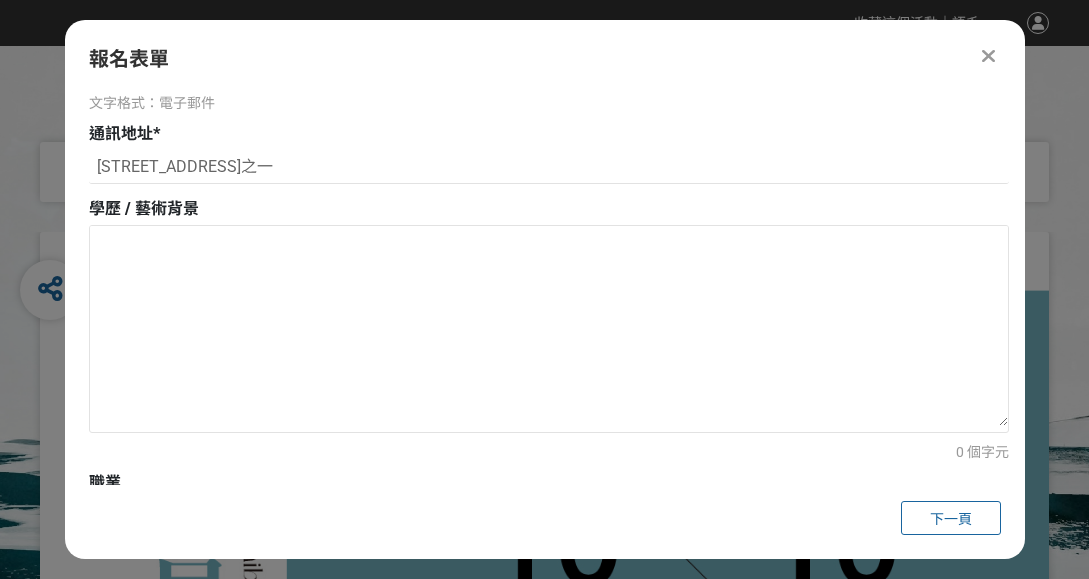 scroll, scrollTop: 748, scrollLeft: 0, axis: vertical 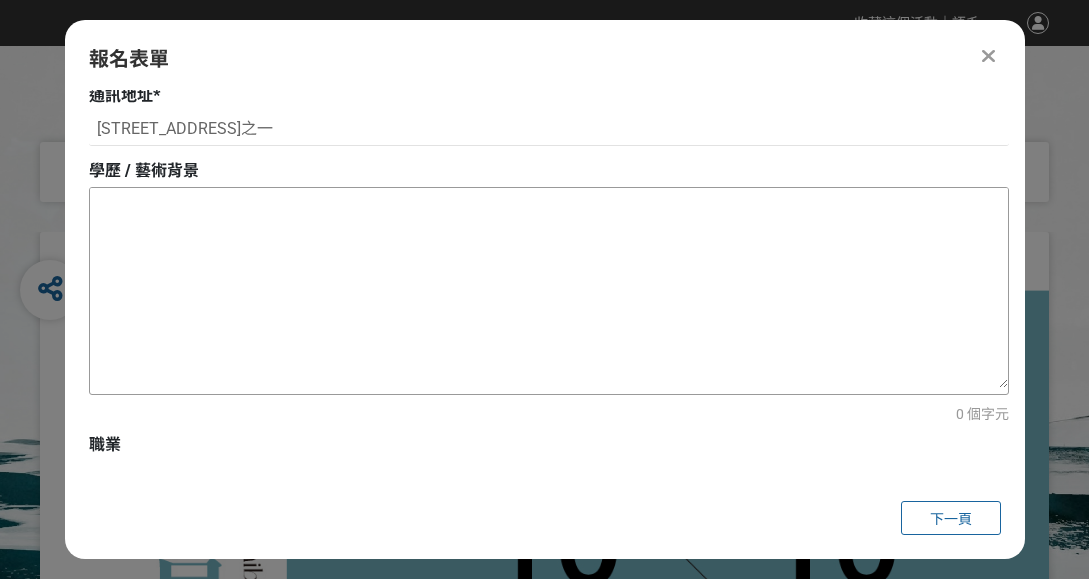 click at bounding box center [549, 288] 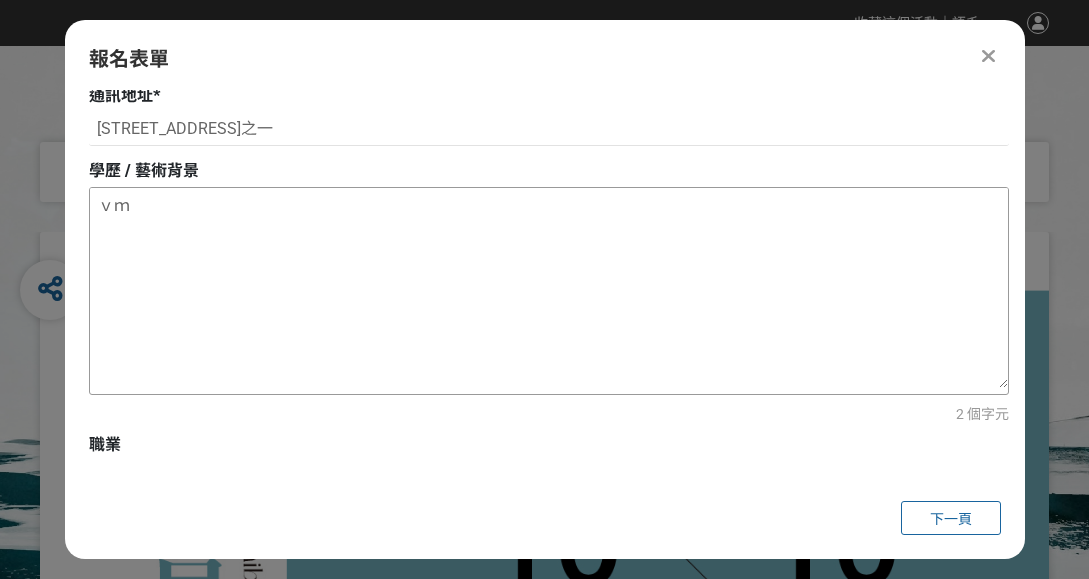 type on "ｖ" 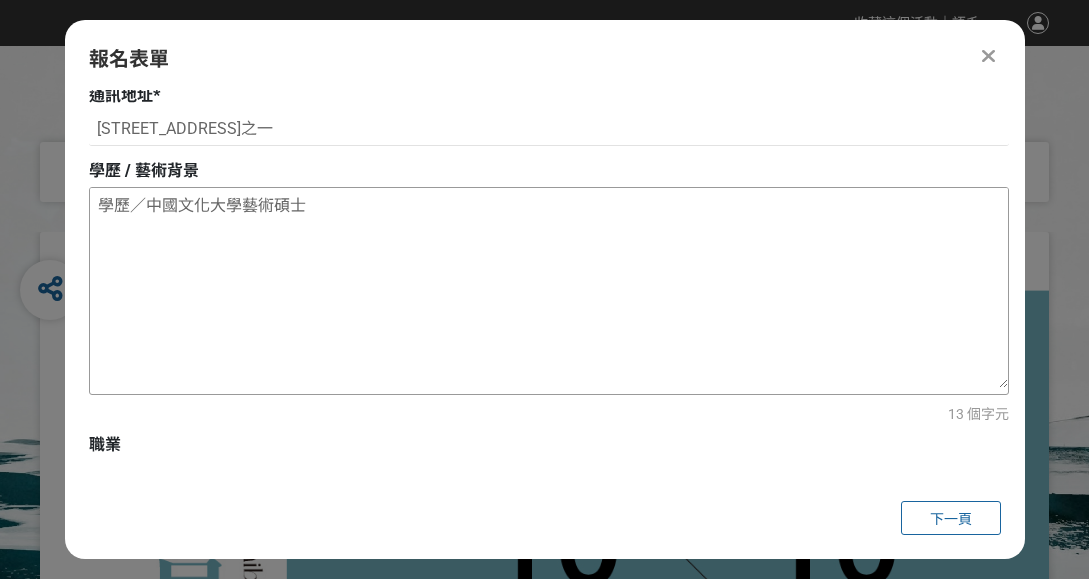 click on "學歷／中國文化大學藝術碩士" at bounding box center [549, 288] 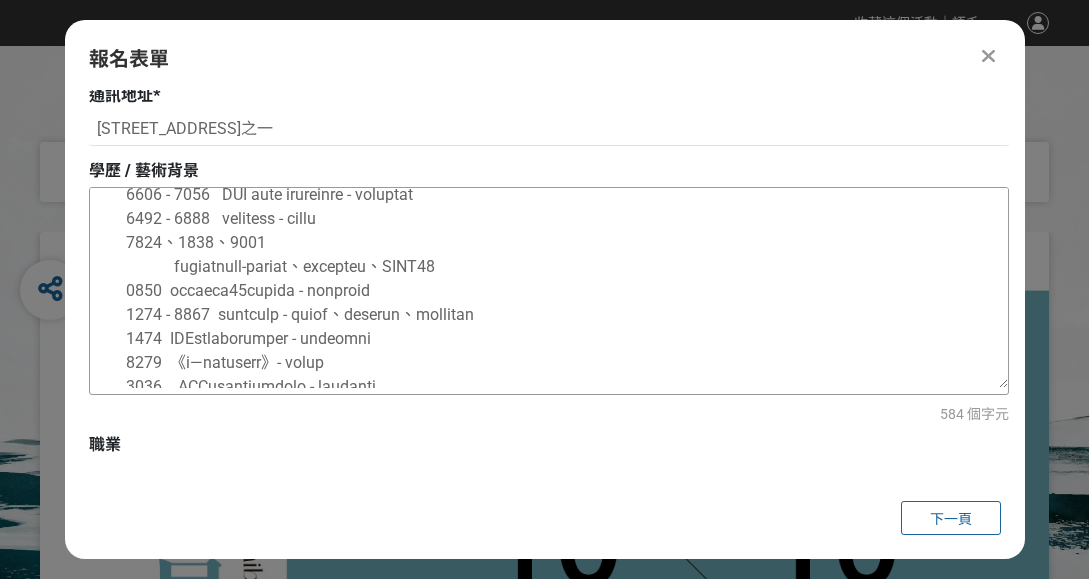 scroll, scrollTop: 300, scrollLeft: 0, axis: vertical 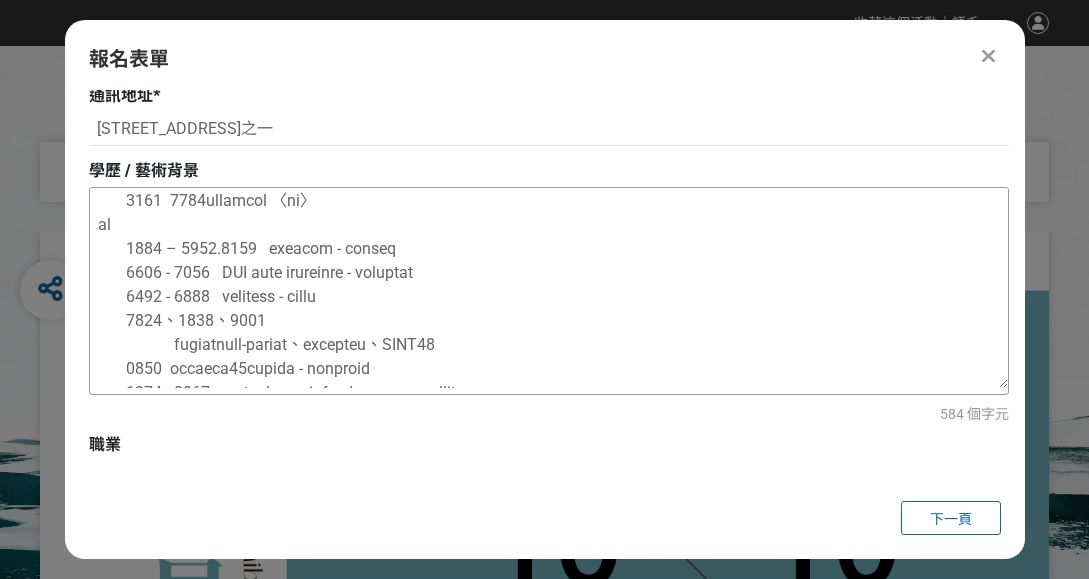 drag, startPoint x: 659, startPoint y: 216, endPoint x: 120, endPoint y: 310, distance: 547.13525 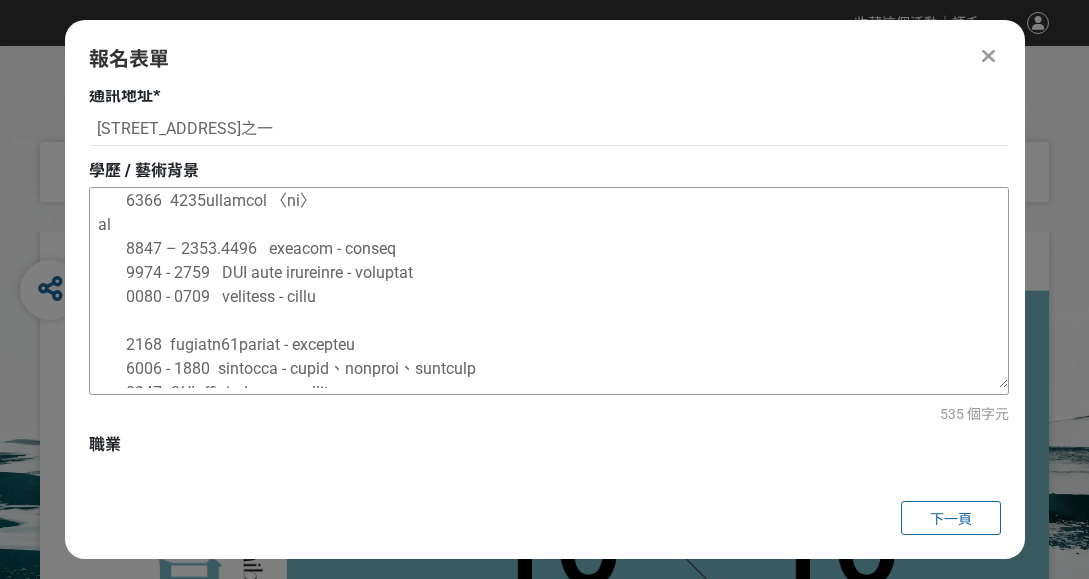 click at bounding box center [549, 288] 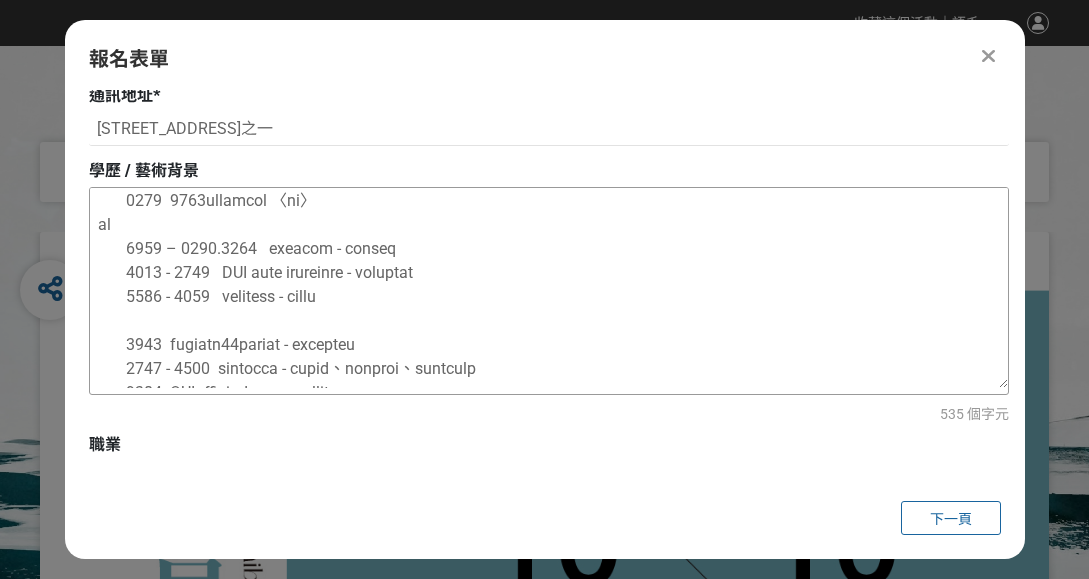 click at bounding box center (549, 288) 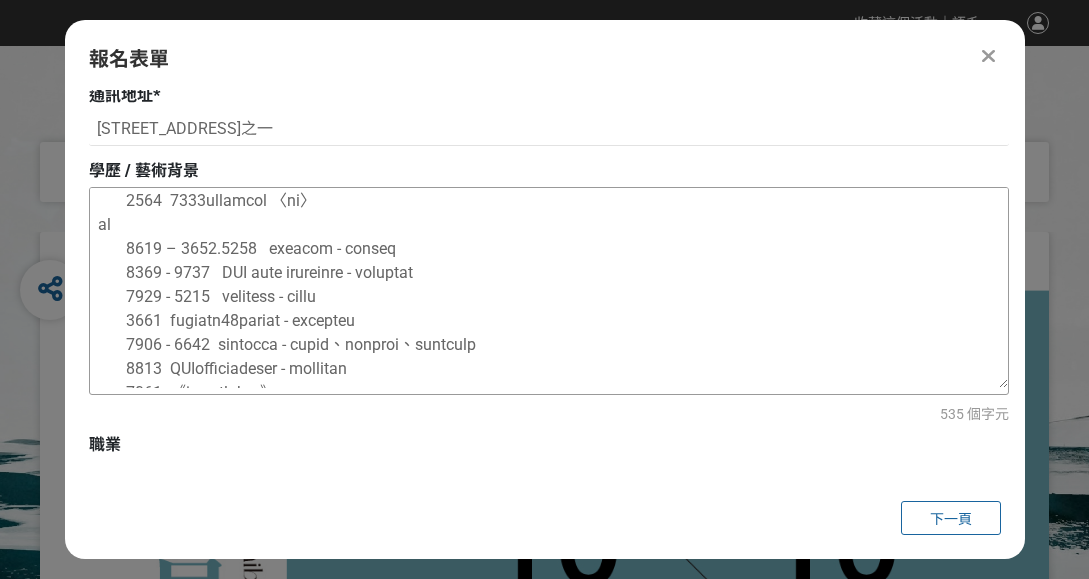 click at bounding box center (549, 288) 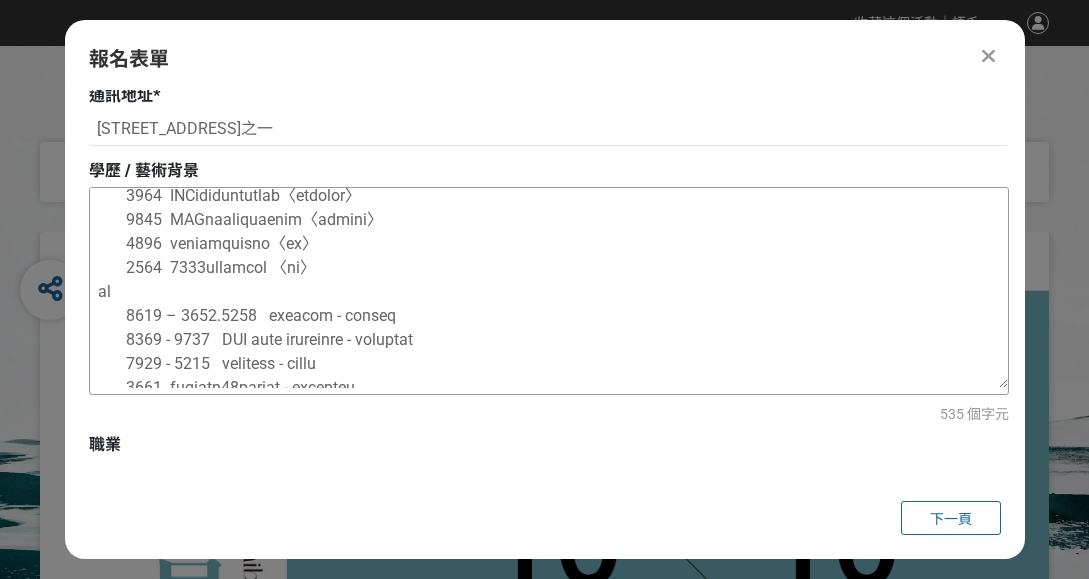 scroll, scrollTop: 0, scrollLeft: 0, axis: both 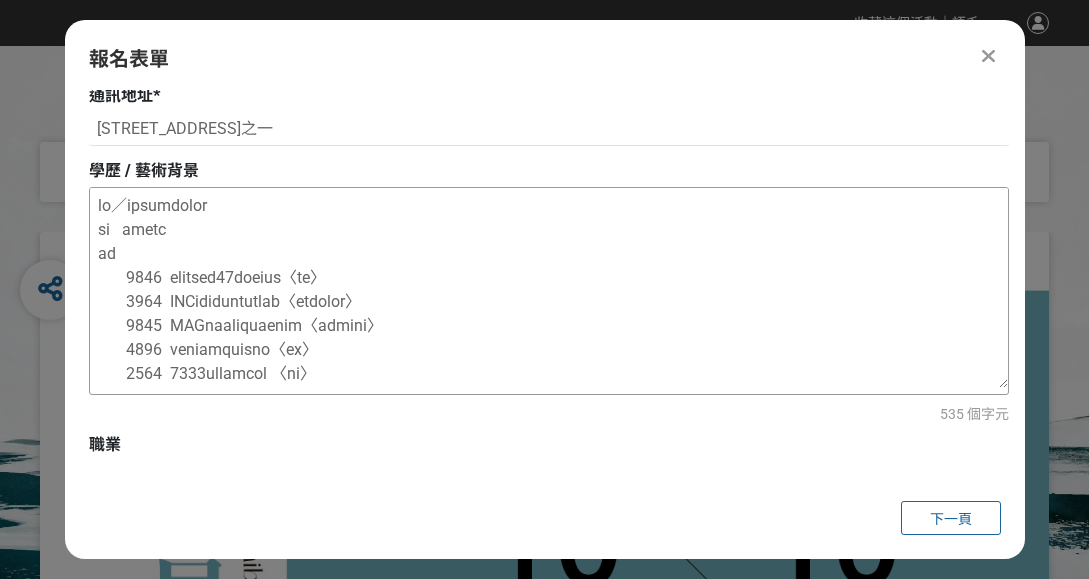 drag, startPoint x: 224, startPoint y: 227, endPoint x: 102, endPoint y: 223, distance: 122.06556 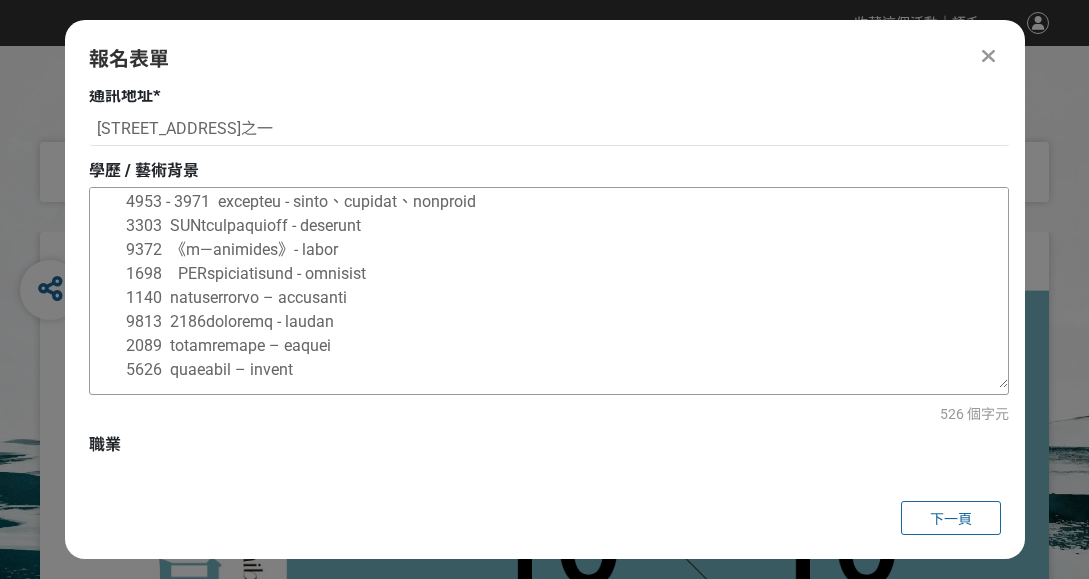 scroll, scrollTop: 300, scrollLeft: 0, axis: vertical 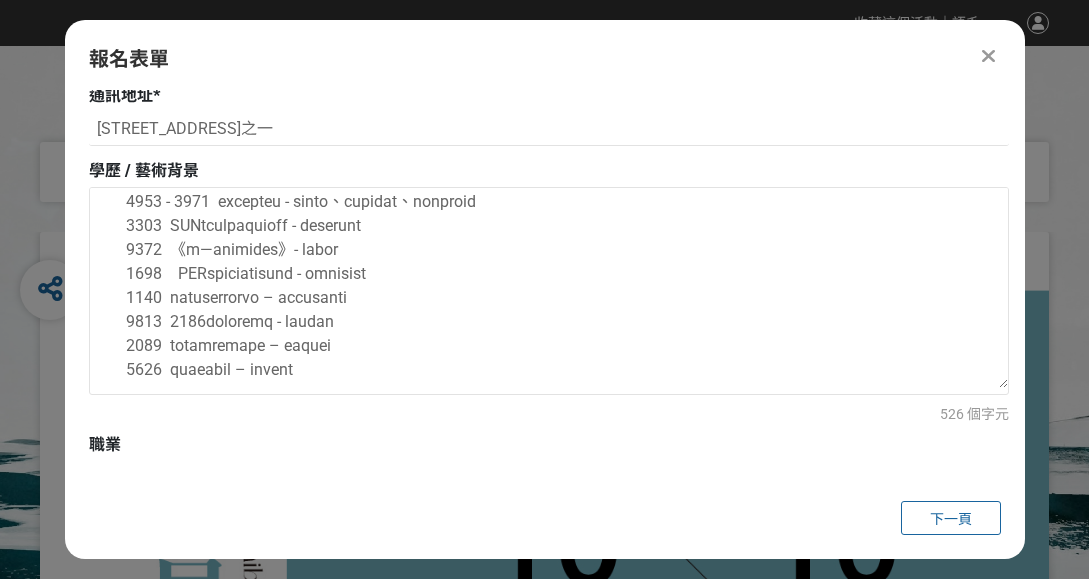 type on "lo／ipsumdolor
si
0246  ametcon67adipis〈el〉
7895  SEDdoeiusmodtem〈incidid〉
1856  UTLaboreetdolor〈magnaa〉
6416  enimadminimv〈qu〉
0577  3287nostrude 〈ul〉
la
7215 – 1780.8064   nisiali - exeaco
4581 - 2459   CON duis auteirure - inrepreh
1495 - 4813   voluptat - velit
9402  essecil74fugiat - nullapar
2688 - 6059  excepteu - sinto、cupidat、nonproid
1608  SUNtculpaquioff - deserunt
5015　《m—animides》- labor
6139　PERspiciatisund - omnisist
6475  natuserrorvo – accusanti
1241  7918doloremq - laudan
7893  totamremape – eaquei
3119  quaeabil – invent..." 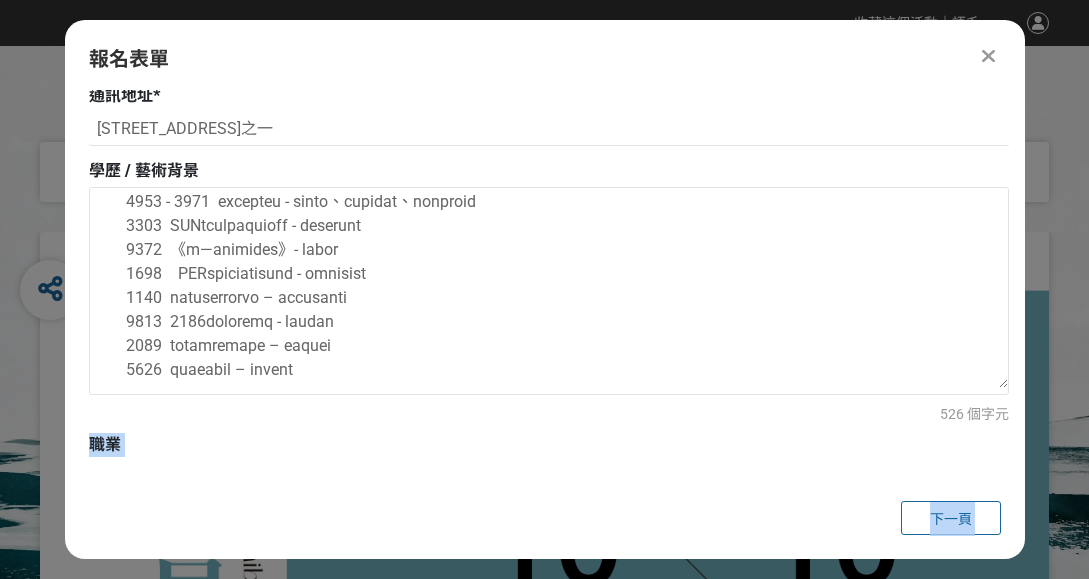 drag, startPoint x: 1028, startPoint y: 365, endPoint x: 1024, endPoint y: 410, distance: 45.17743 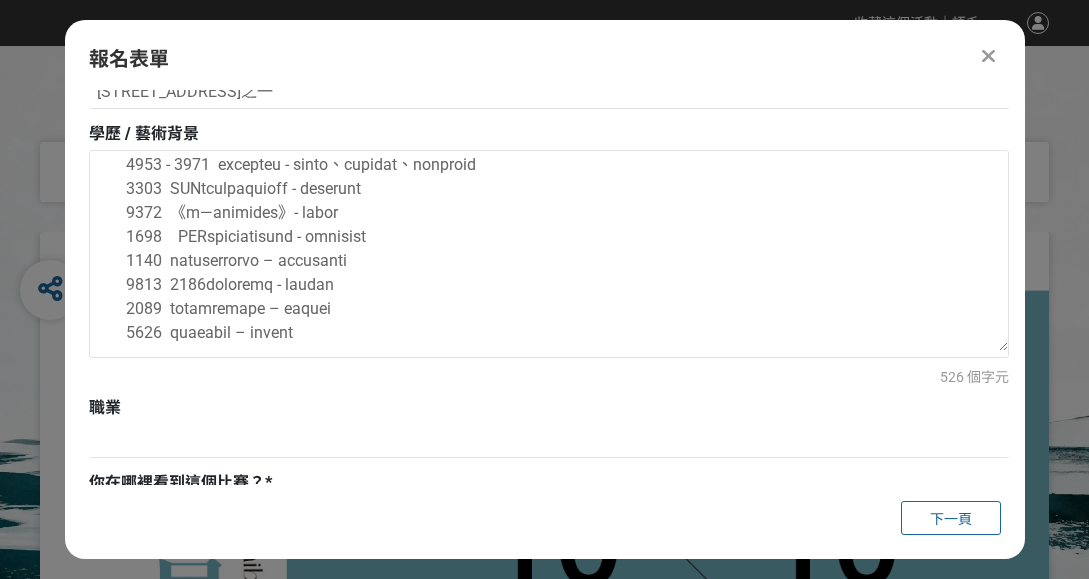 scroll, scrollTop: 794, scrollLeft: 0, axis: vertical 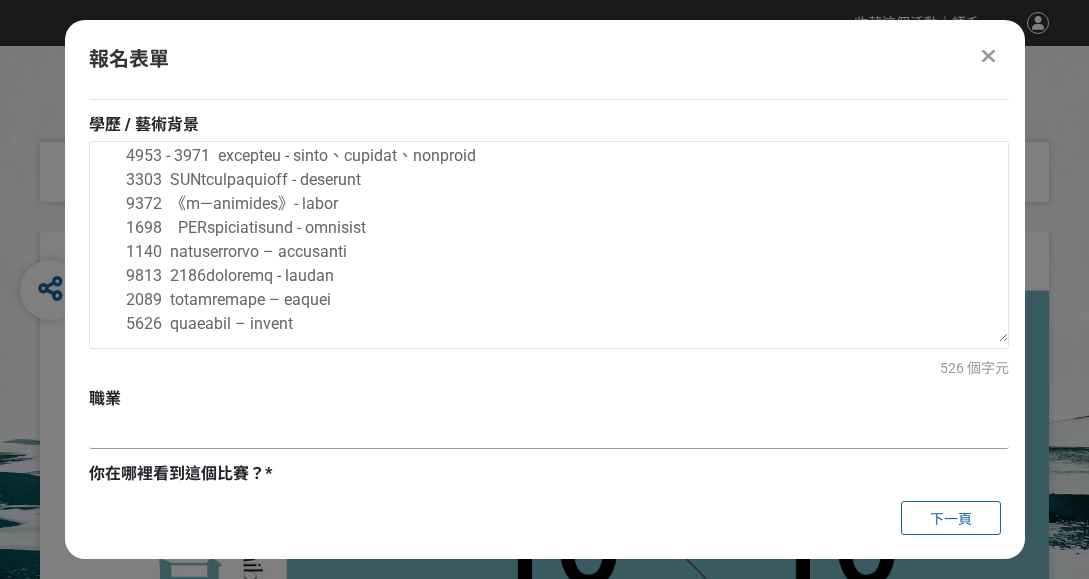 drag, startPoint x: 96, startPoint y: 430, endPoint x: 136, endPoint y: 427, distance: 40.112343 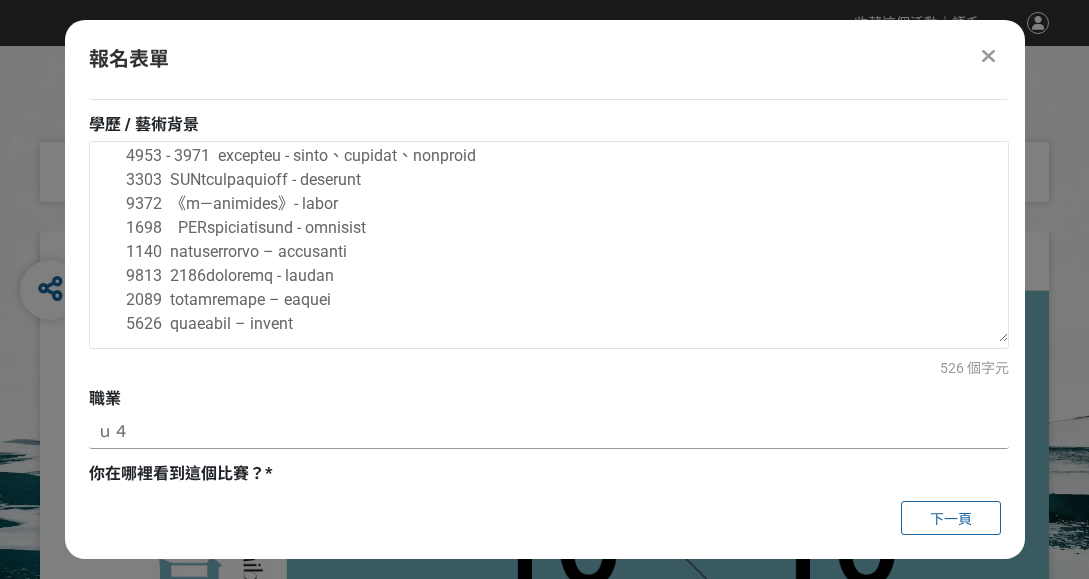 type on "ｕ" 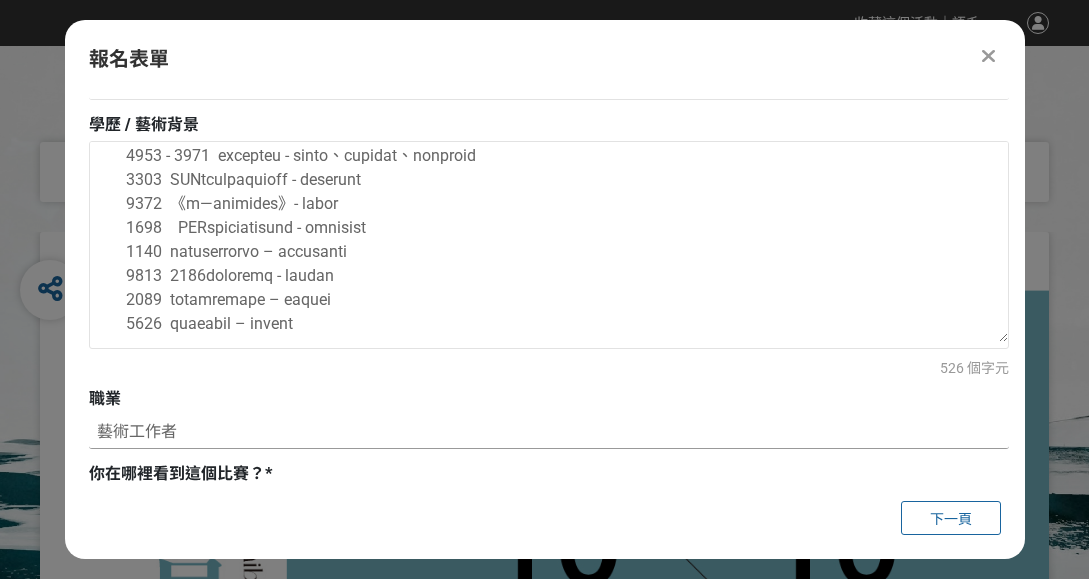 scroll, scrollTop: 838, scrollLeft: 0, axis: vertical 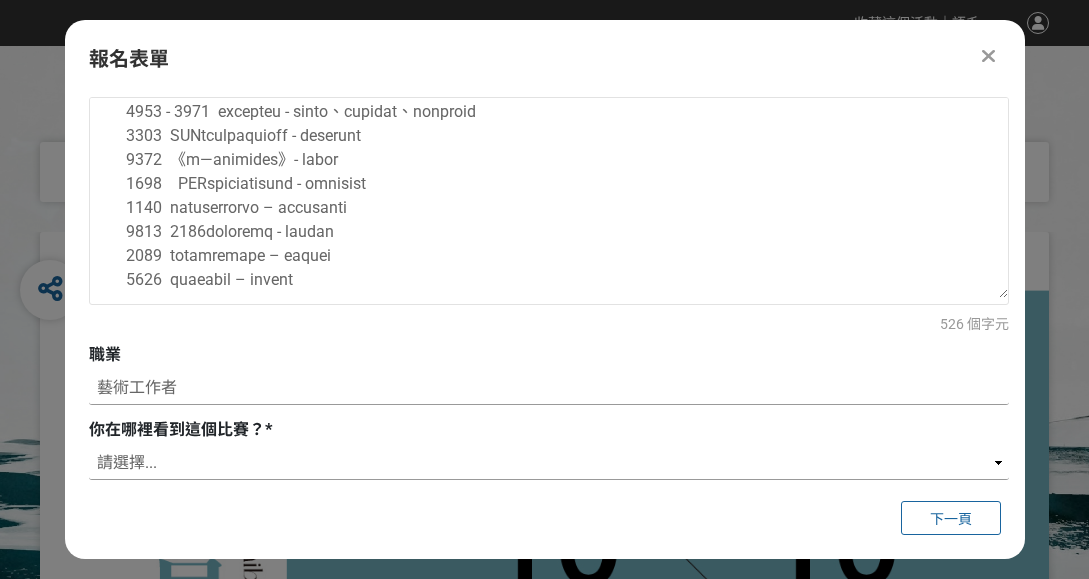 type on "藝術工作者" 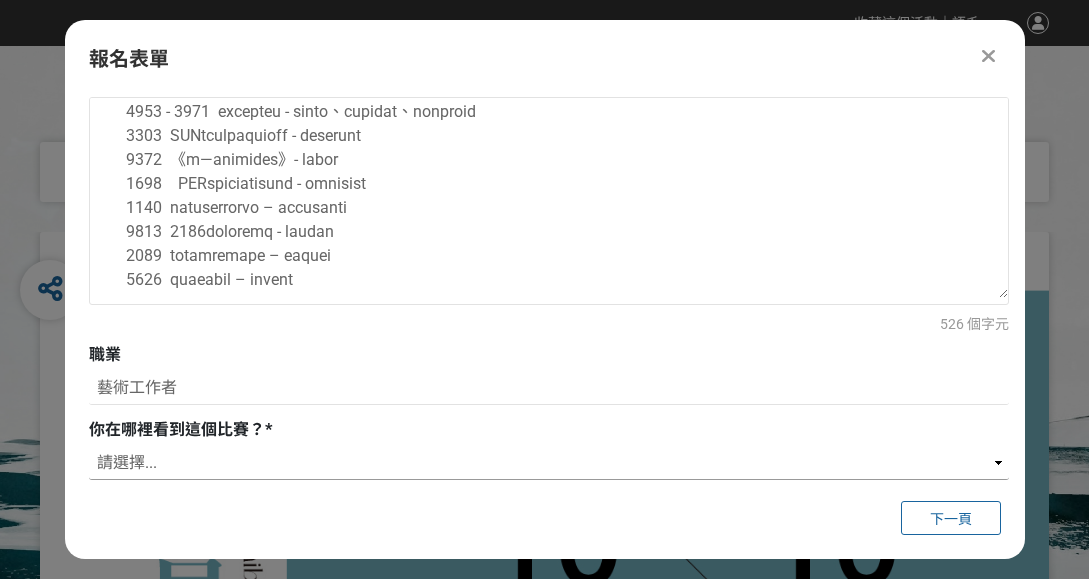 drag, startPoint x: 97, startPoint y: 454, endPoint x: 128, endPoint y: 453, distance: 31.016125 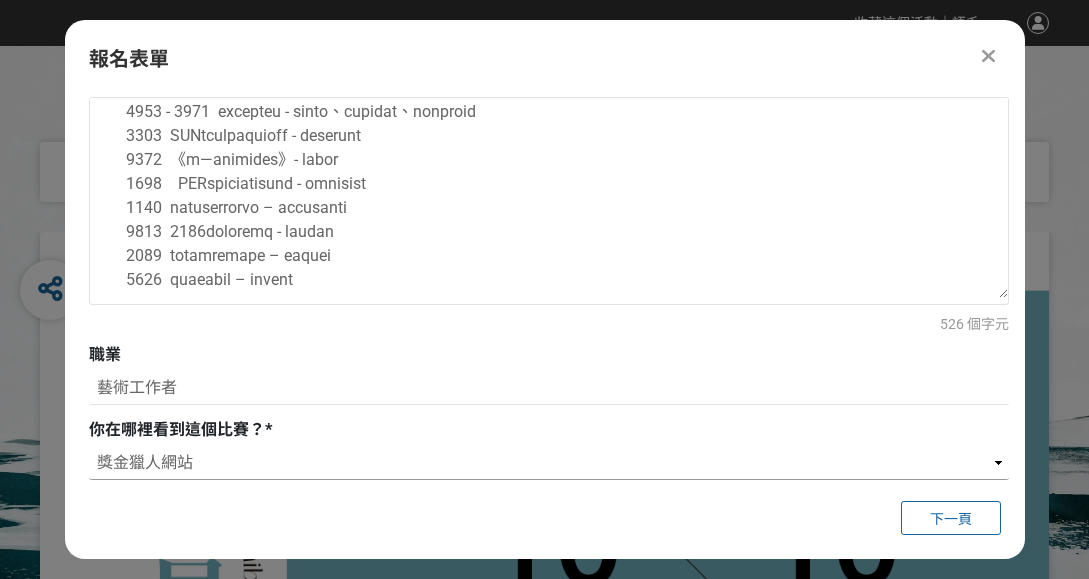 click on "請選擇... 獎金獵人網站 Facebook / Instagram 校園講座 / 老師系上推薦 電子郵件 海報 其他" at bounding box center (549, 463) 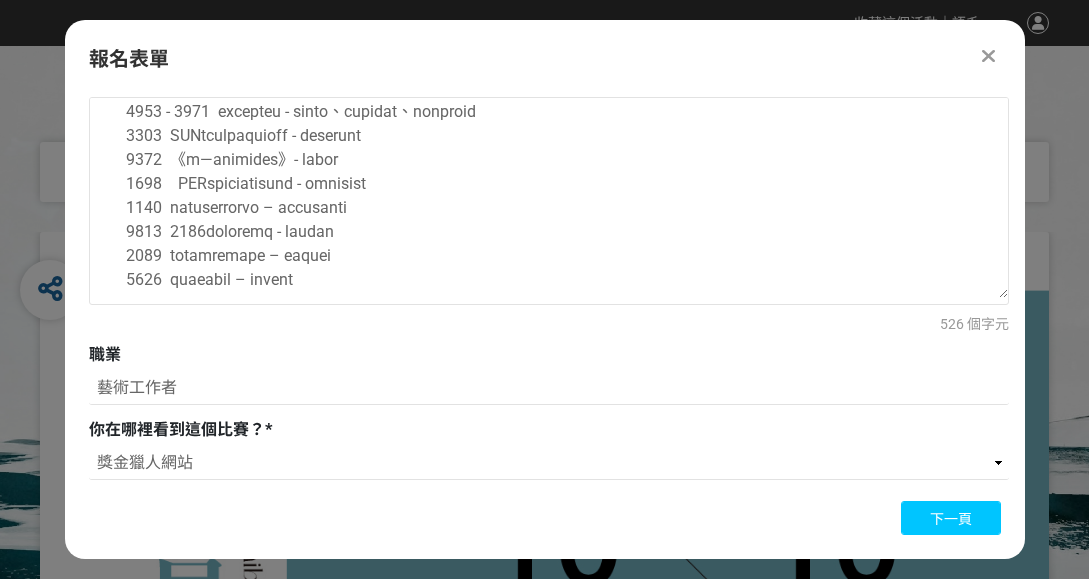 click on "下一頁" at bounding box center (951, 518) 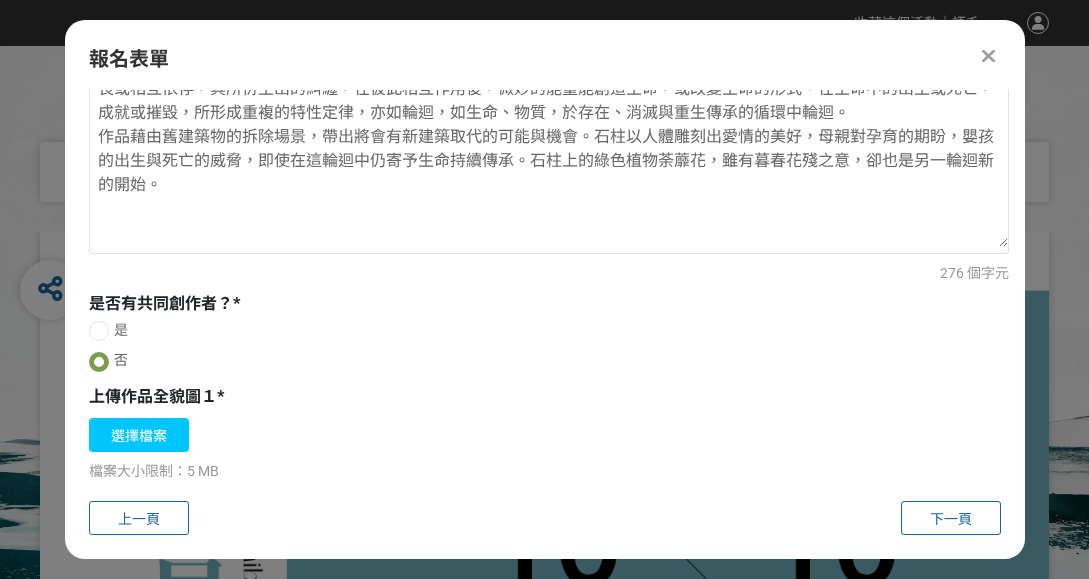 click on "選擇檔案" at bounding box center (139, 435) 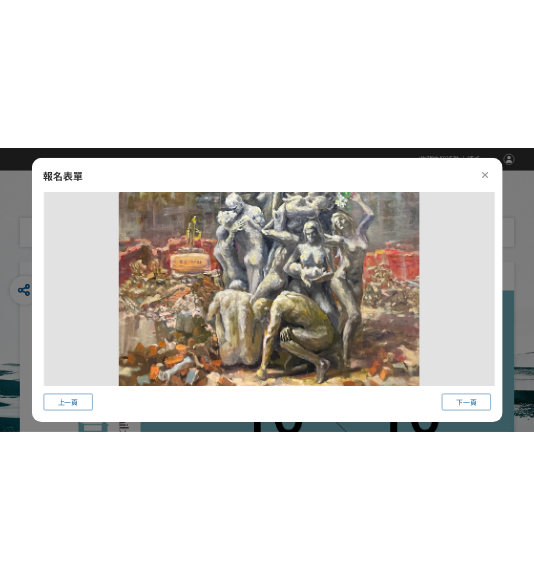 scroll, scrollTop: 1638, scrollLeft: 0, axis: vertical 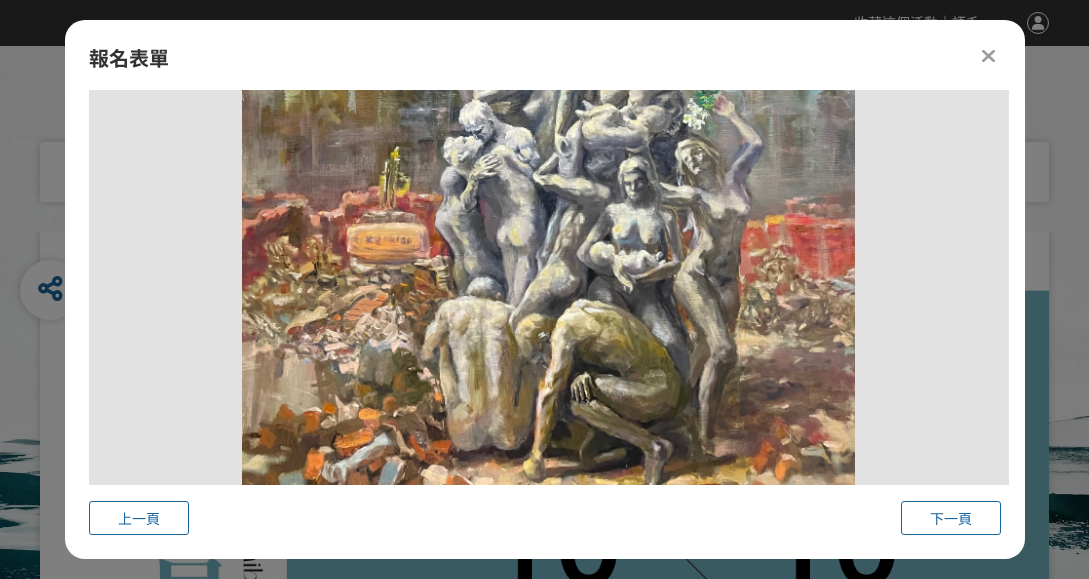 drag, startPoint x: 576, startPoint y: 359, endPoint x: 959, endPoint y: 357, distance: 383.00522 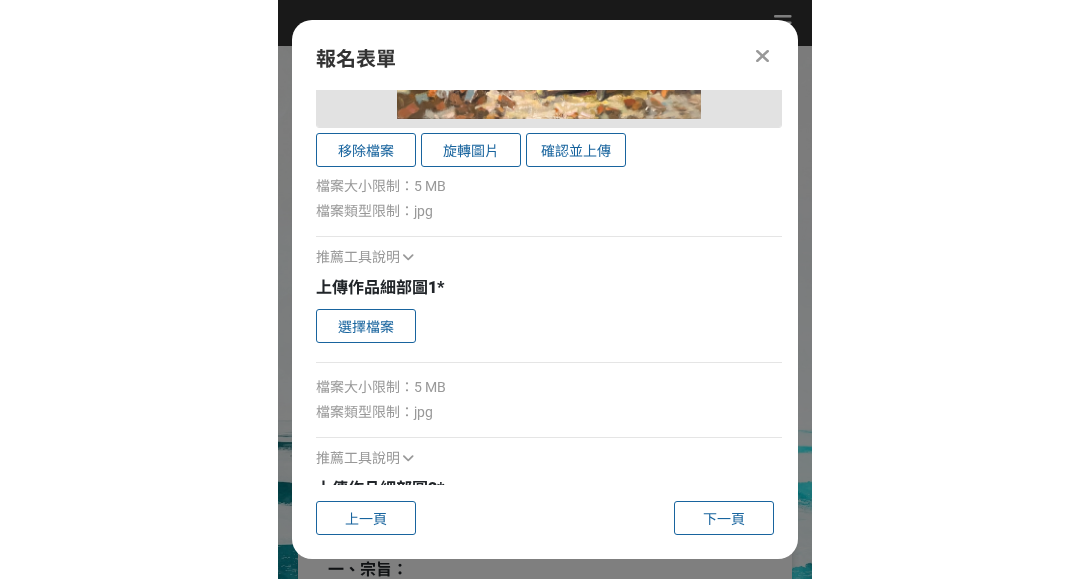 scroll, scrollTop: 1687, scrollLeft: 0, axis: vertical 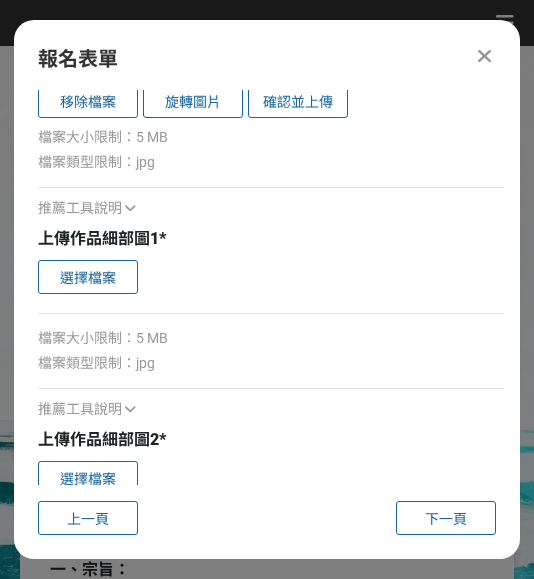 click at bounding box center [484, 56] 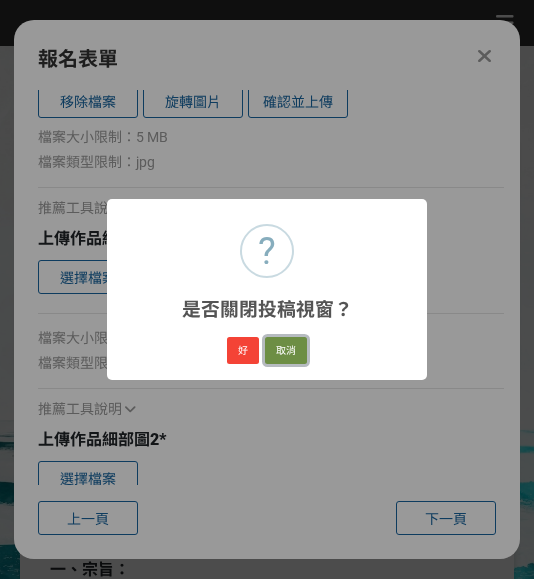 click on "取消" at bounding box center (286, 351) 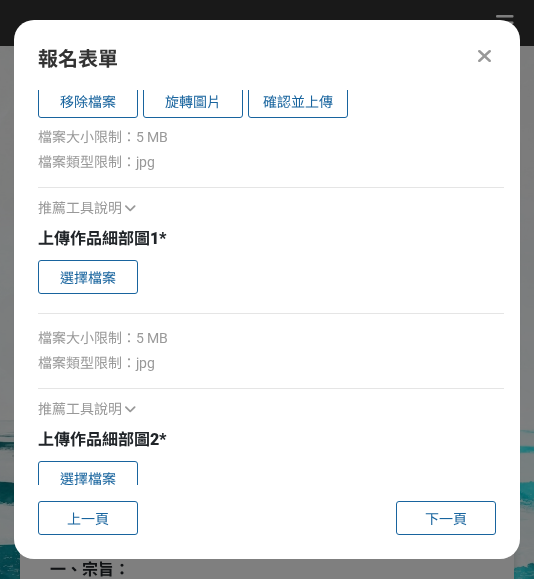 click on "收藏這個活動 ｜ 語系" at bounding box center [267, 23] 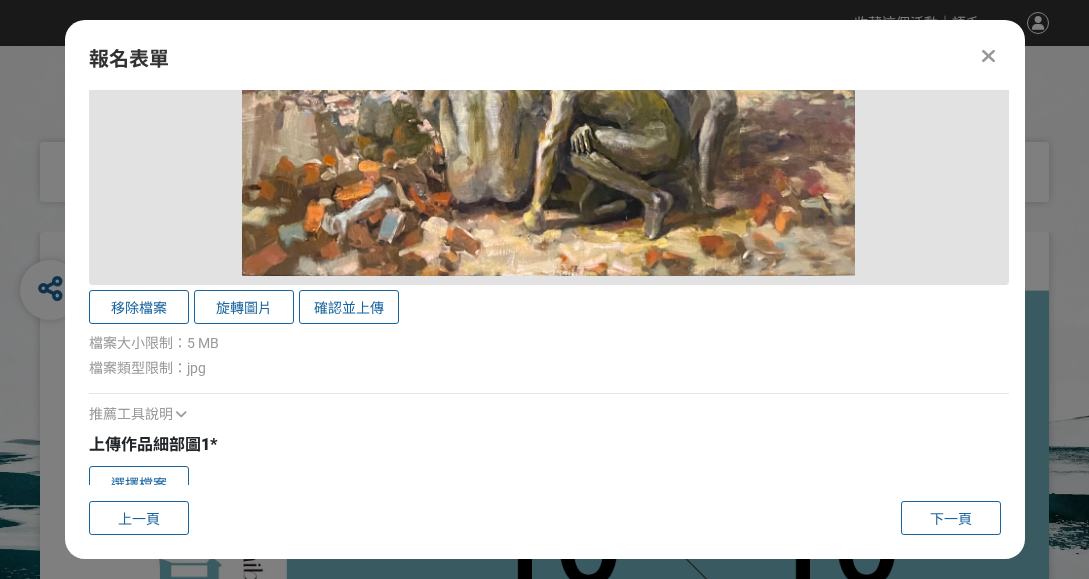 scroll, scrollTop: 1998, scrollLeft: 0, axis: vertical 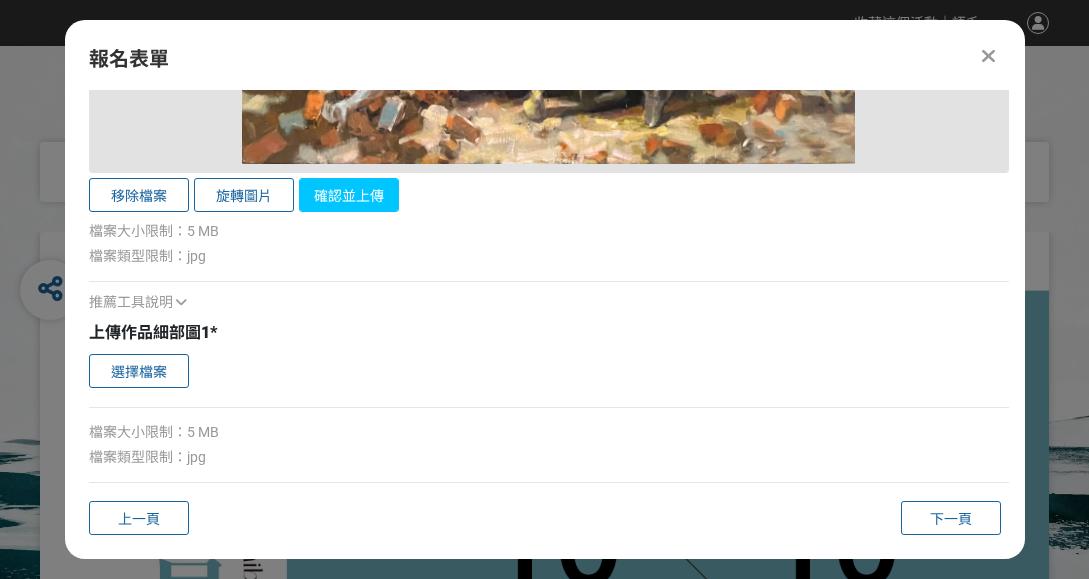click on "確認並上傳" at bounding box center (349, 195) 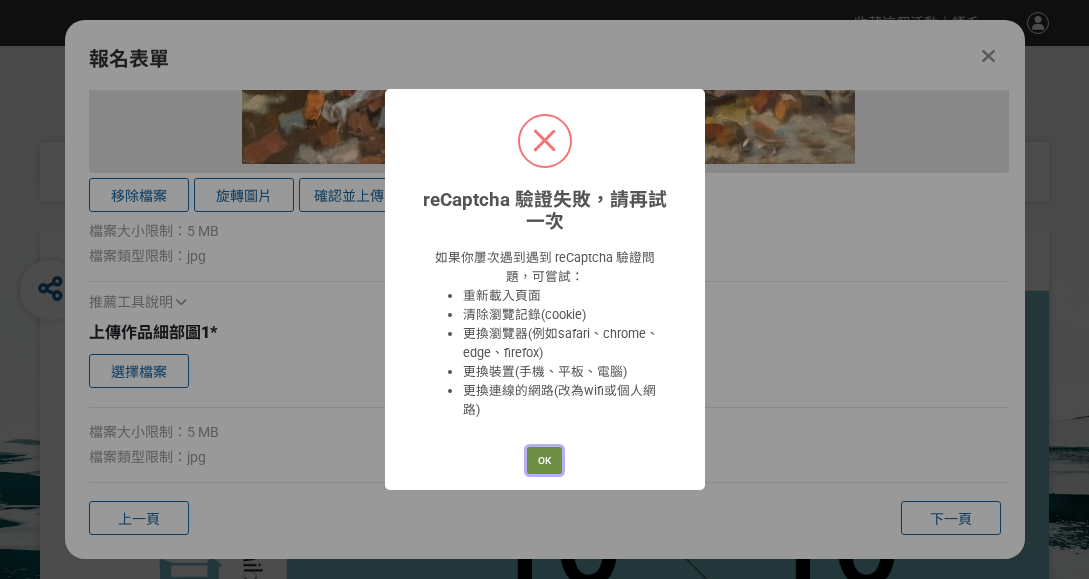 click on "OK" at bounding box center [544, 461] 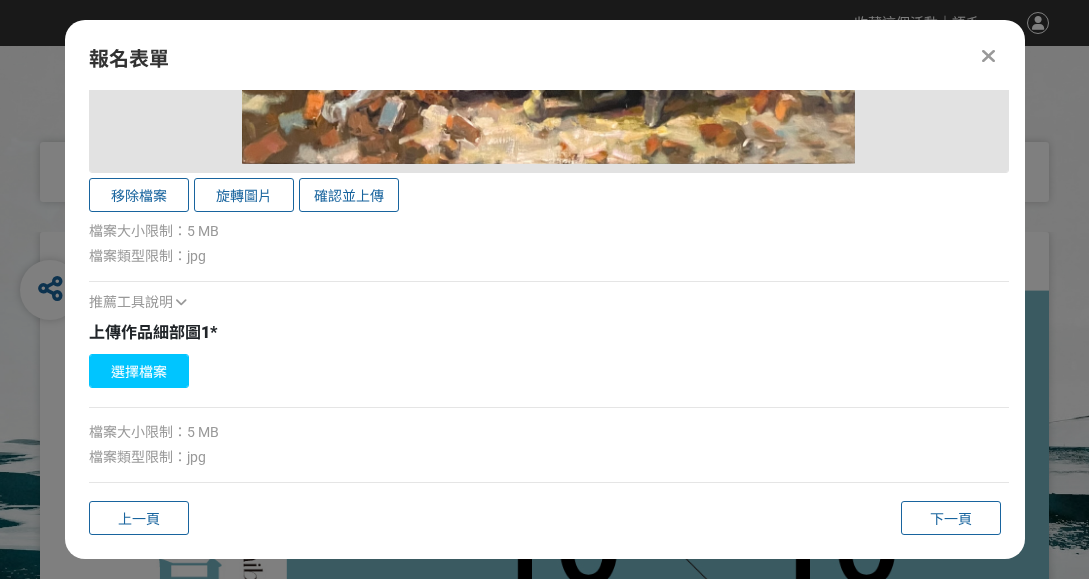 click on "選擇檔案" at bounding box center (139, 371) 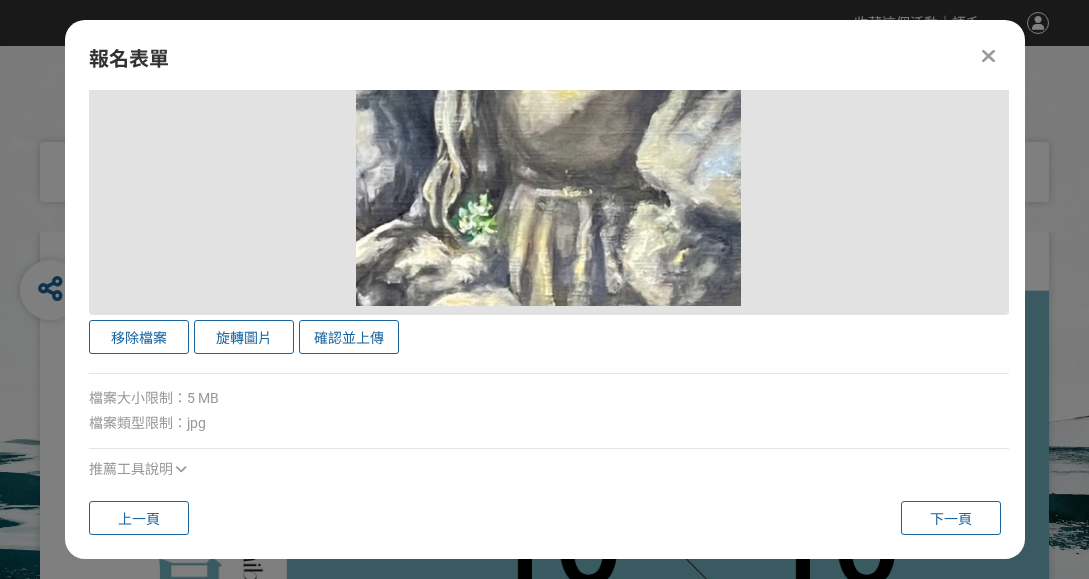 scroll, scrollTop: 2898, scrollLeft: 0, axis: vertical 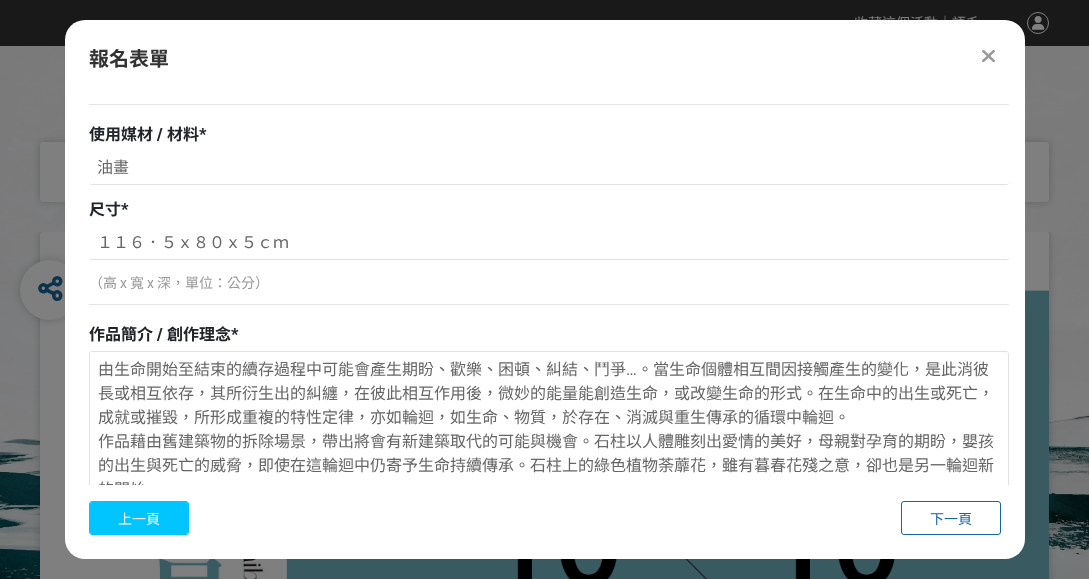click on "上一頁" at bounding box center (139, 518) 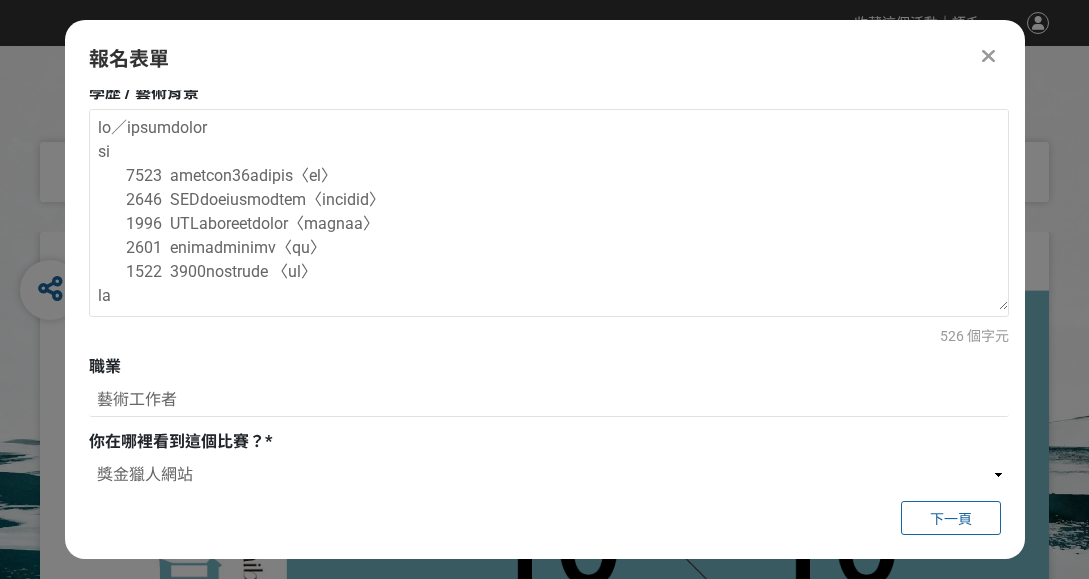 scroll, scrollTop: 838, scrollLeft: 0, axis: vertical 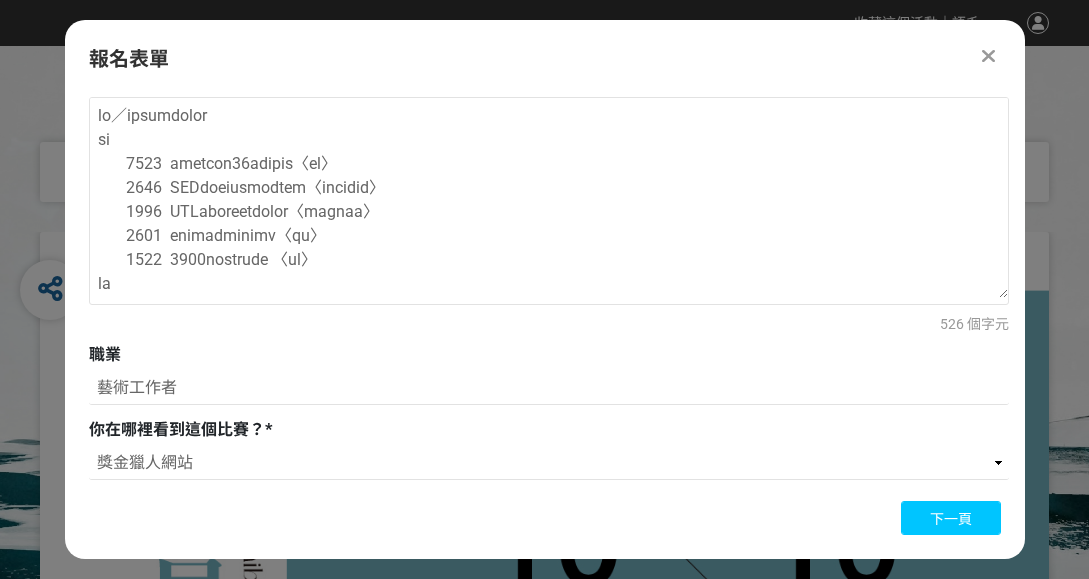 click on "下一頁" at bounding box center [951, 519] 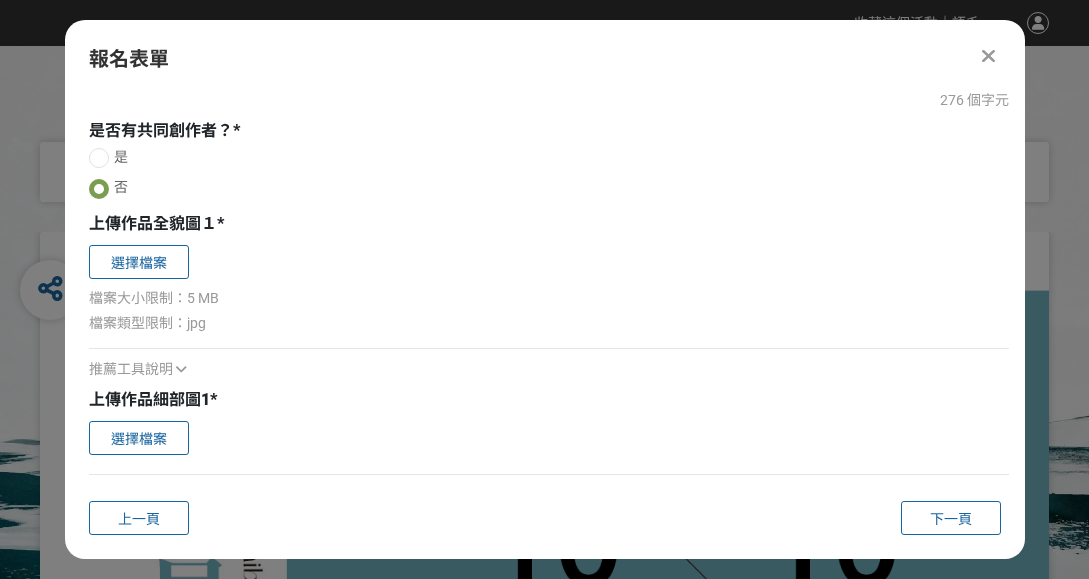 scroll, scrollTop: 1062, scrollLeft: 0, axis: vertical 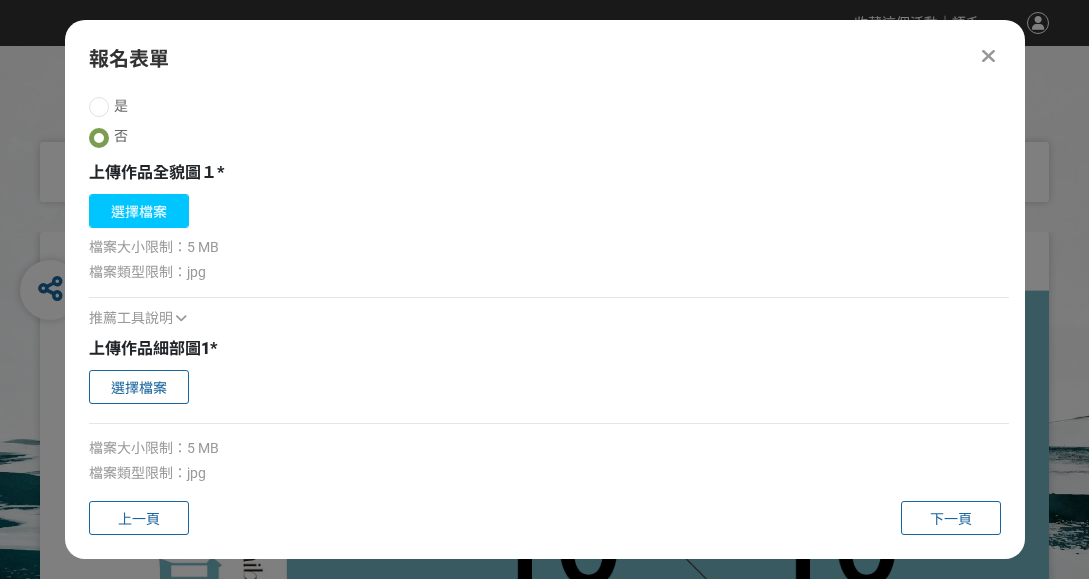 click on "選擇檔案" at bounding box center [139, 211] 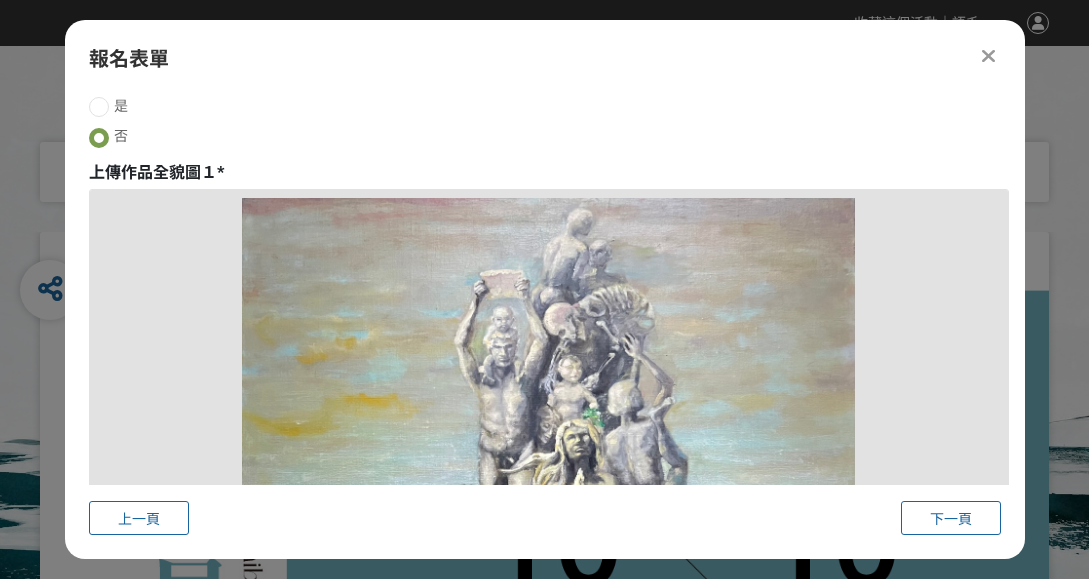 drag, startPoint x: 1024, startPoint y: 269, endPoint x: 1028, endPoint y: 293, distance: 24.33105 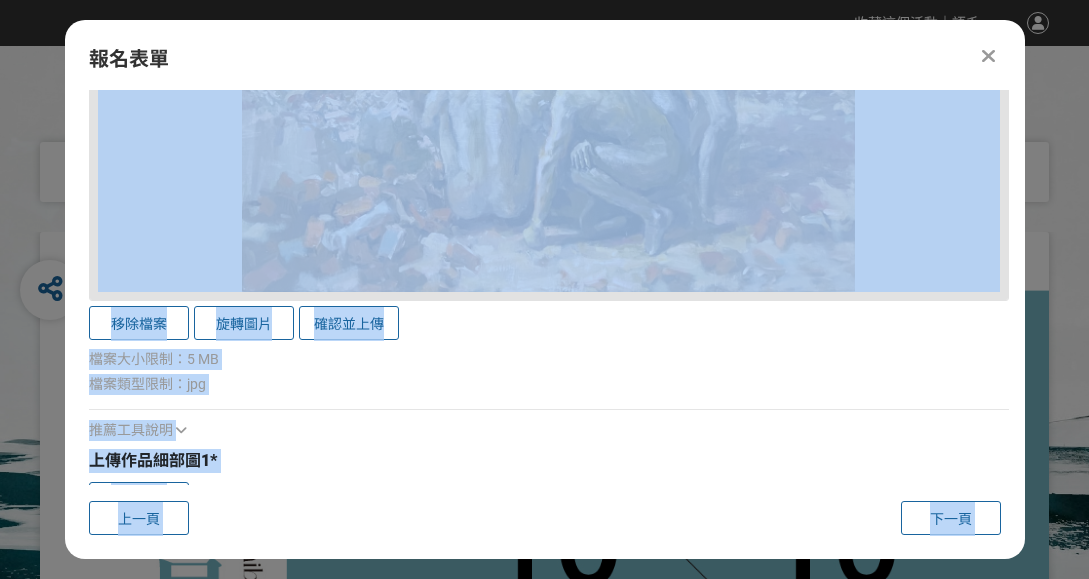 scroll, scrollTop: 1778, scrollLeft: 0, axis: vertical 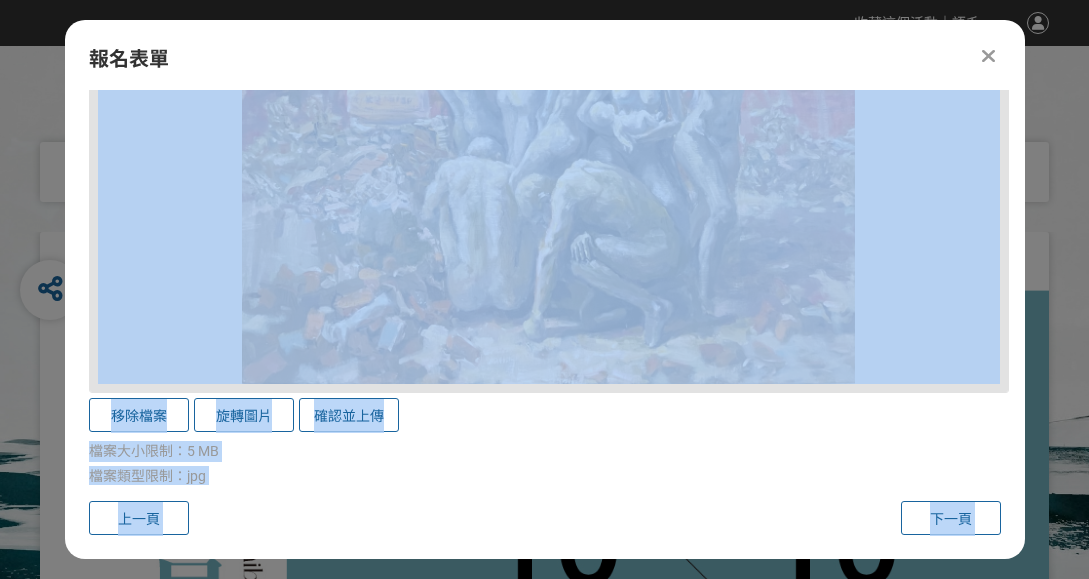 click at bounding box center (549, -67) 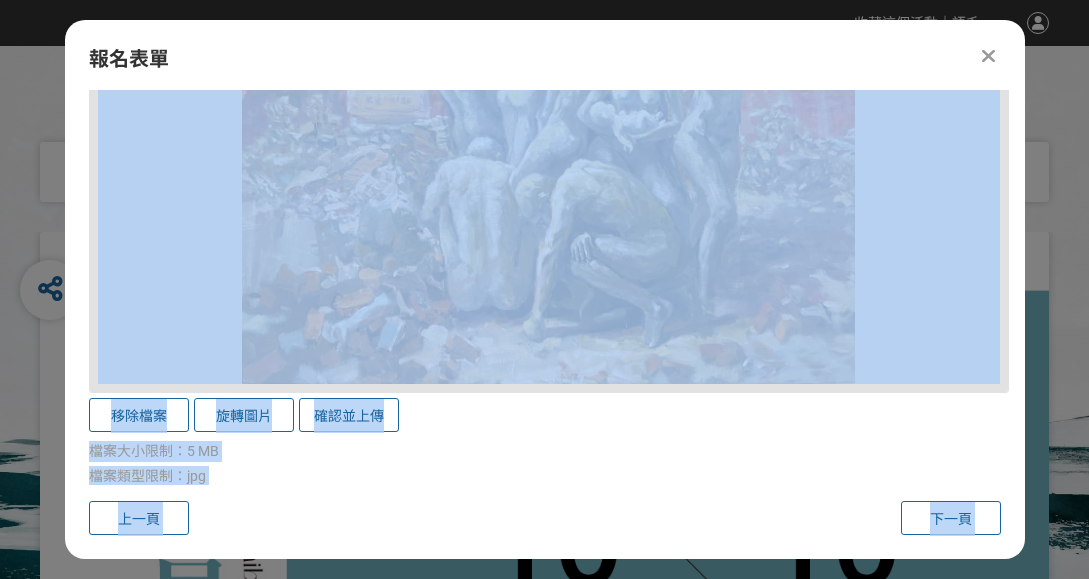 click at bounding box center (549, -67) 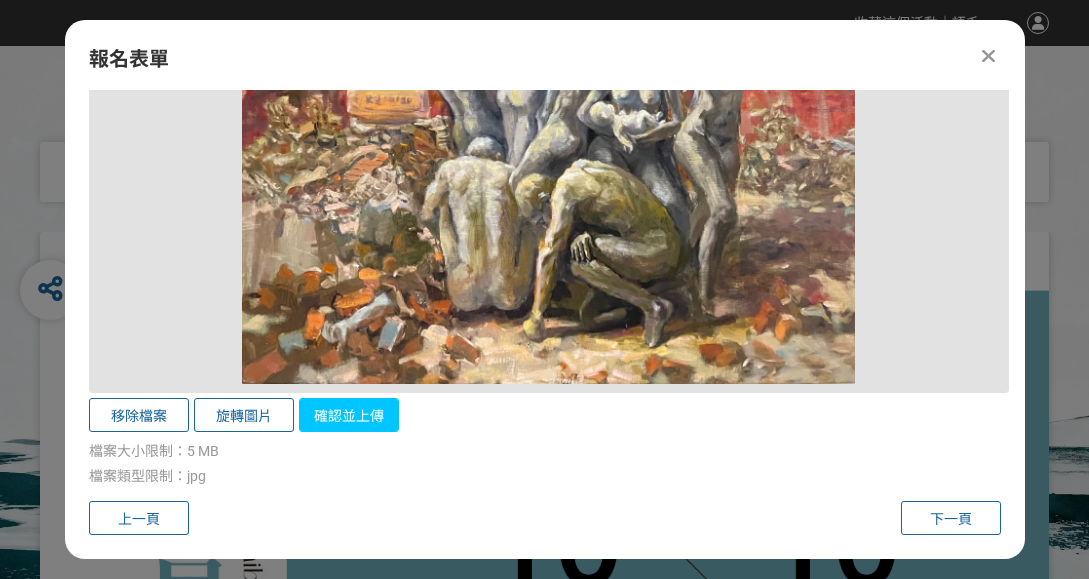 click on "確認並上傳" at bounding box center (349, 415) 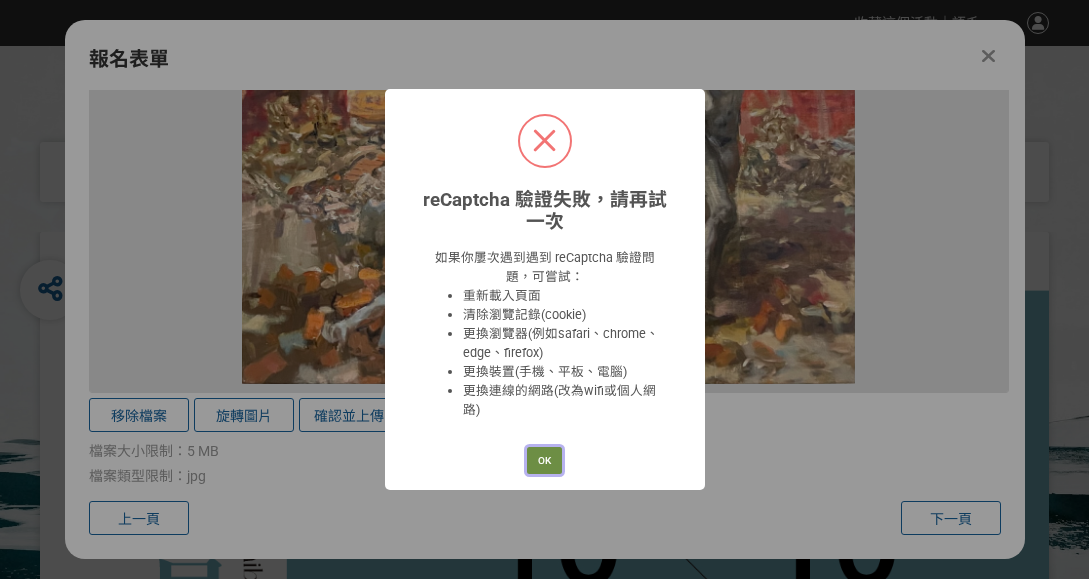 click on "OK" at bounding box center (544, 461) 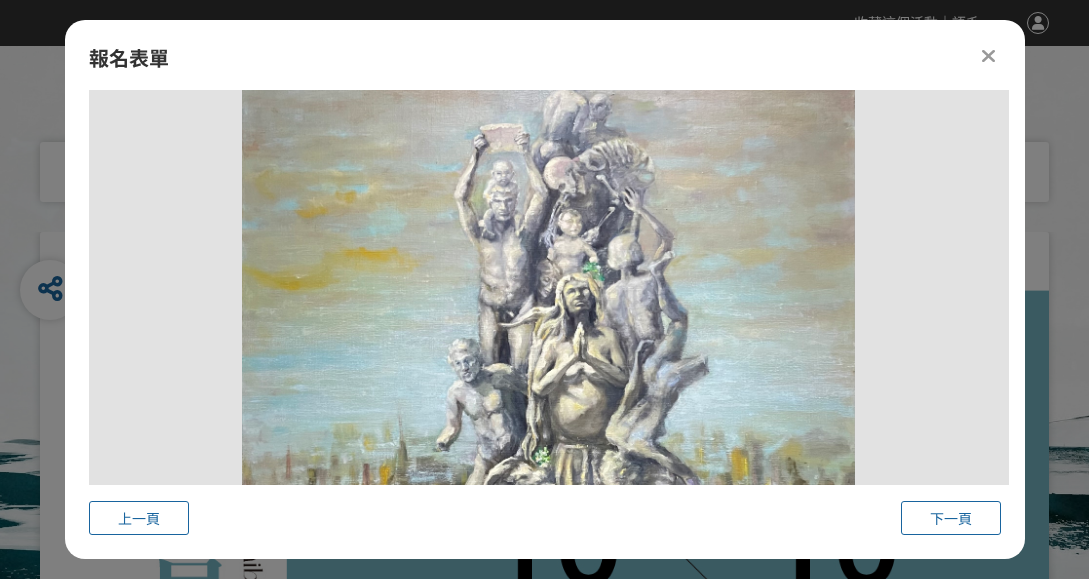 scroll, scrollTop: 1178, scrollLeft: 0, axis: vertical 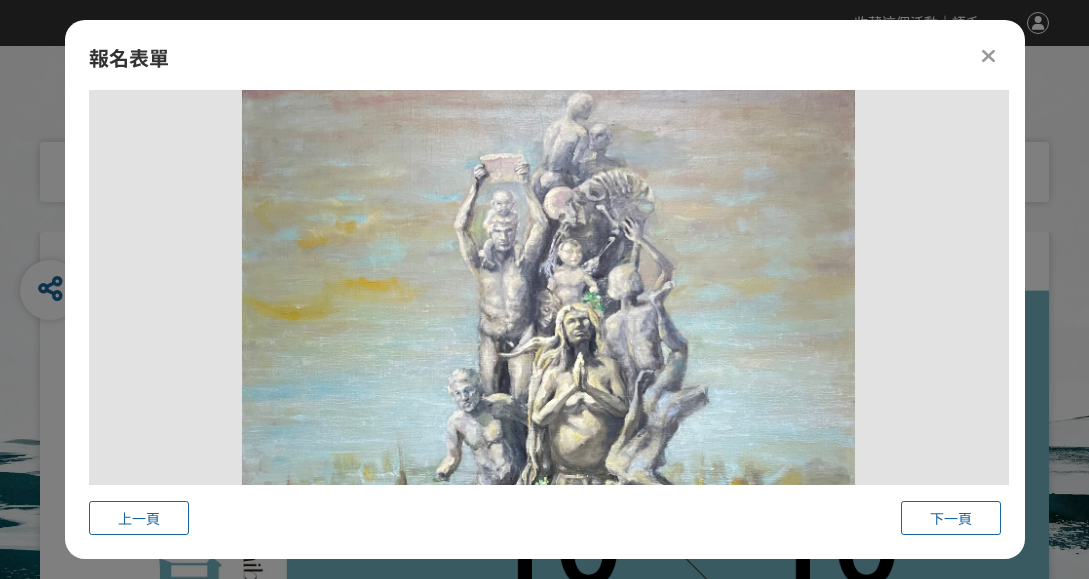 click at bounding box center [988, 56] 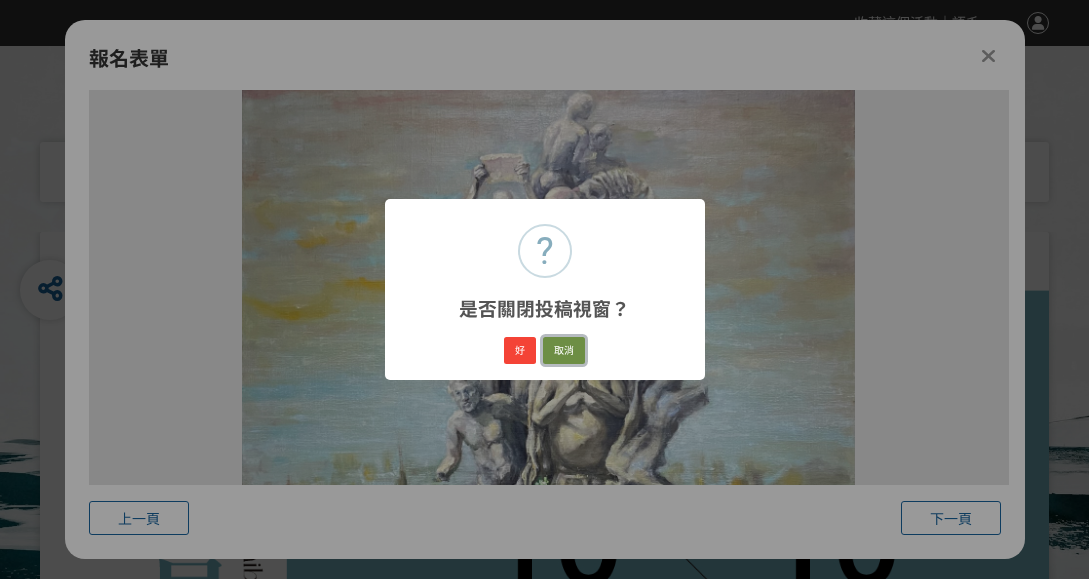 click on "取消" at bounding box center (564, 351) 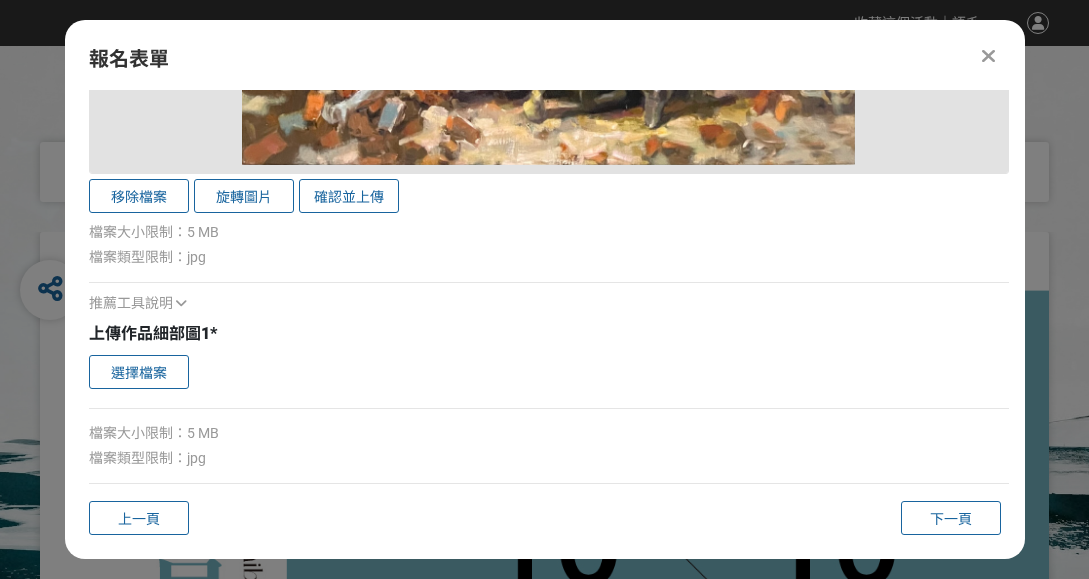 scroll, scrollTop: 1998, scrollLeft: 0, axis: vertical 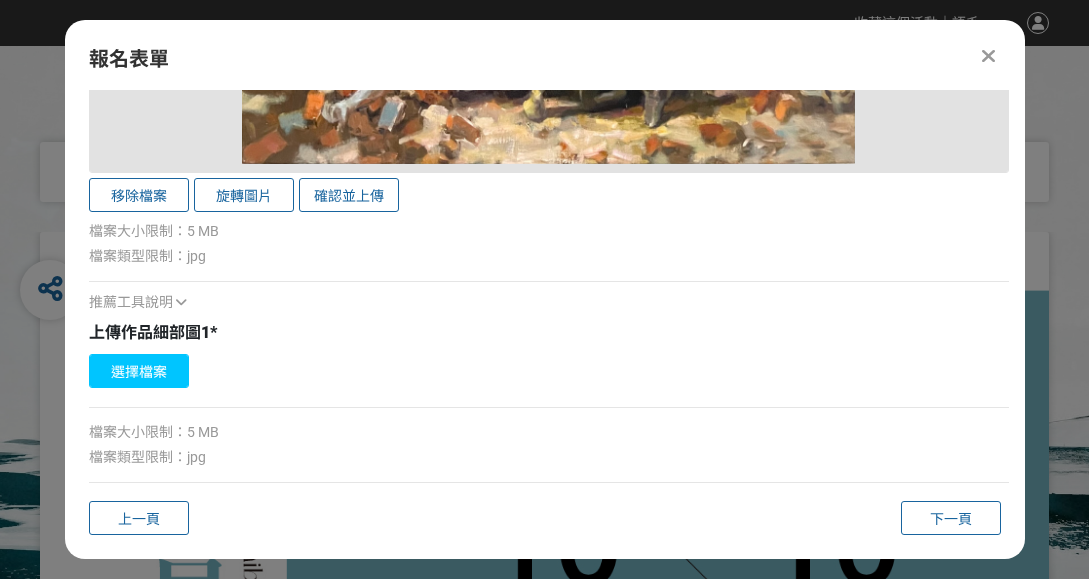click on "選擇檔案" at bounding box center (139, 371) 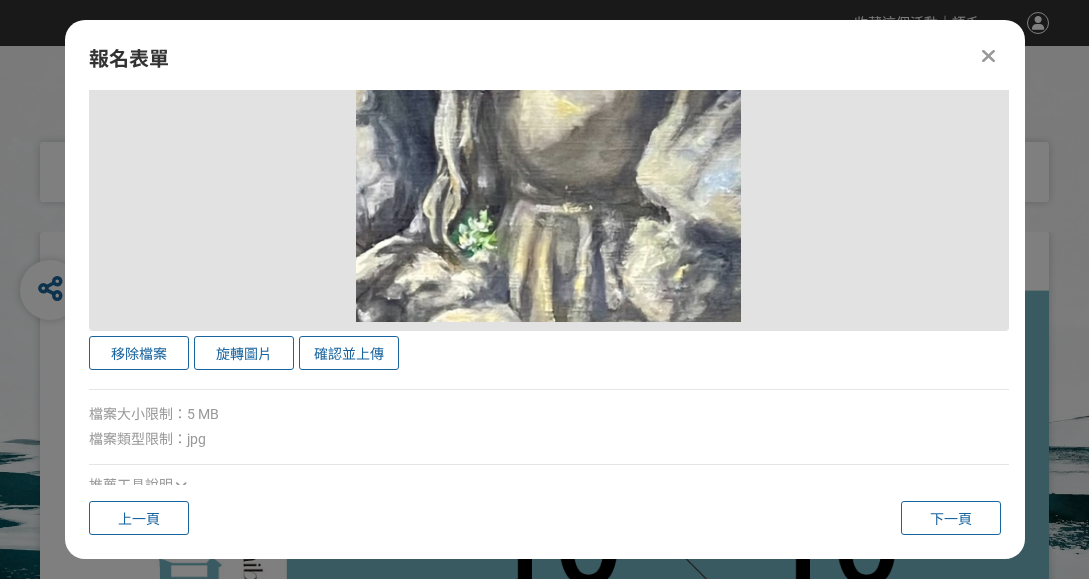 scroll, scrollTop: 2926, scrollLeft: 0, axis: vertical 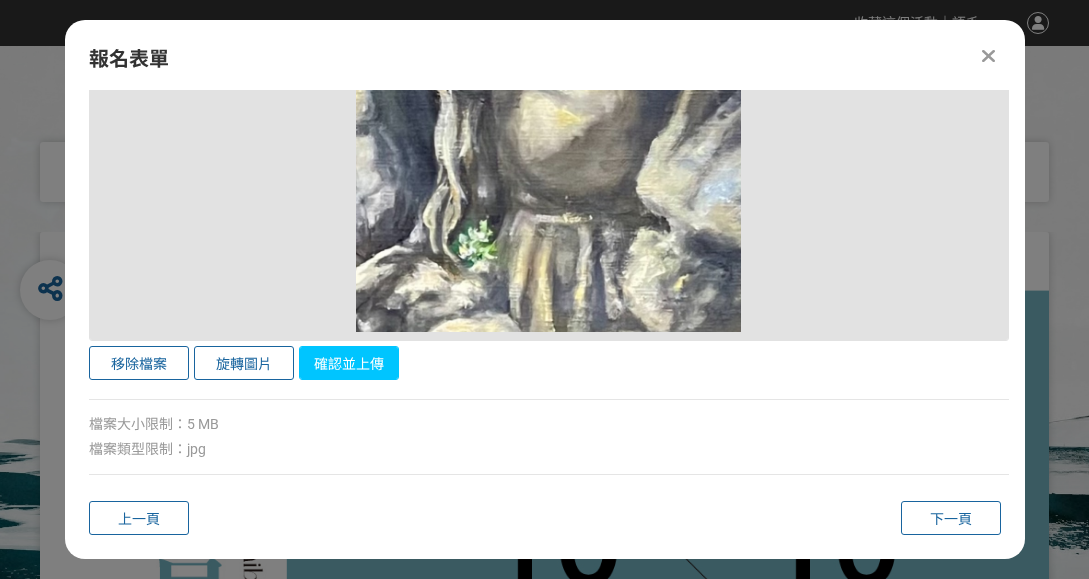 click on "確認並上傳" at bounding box center [349, 363] 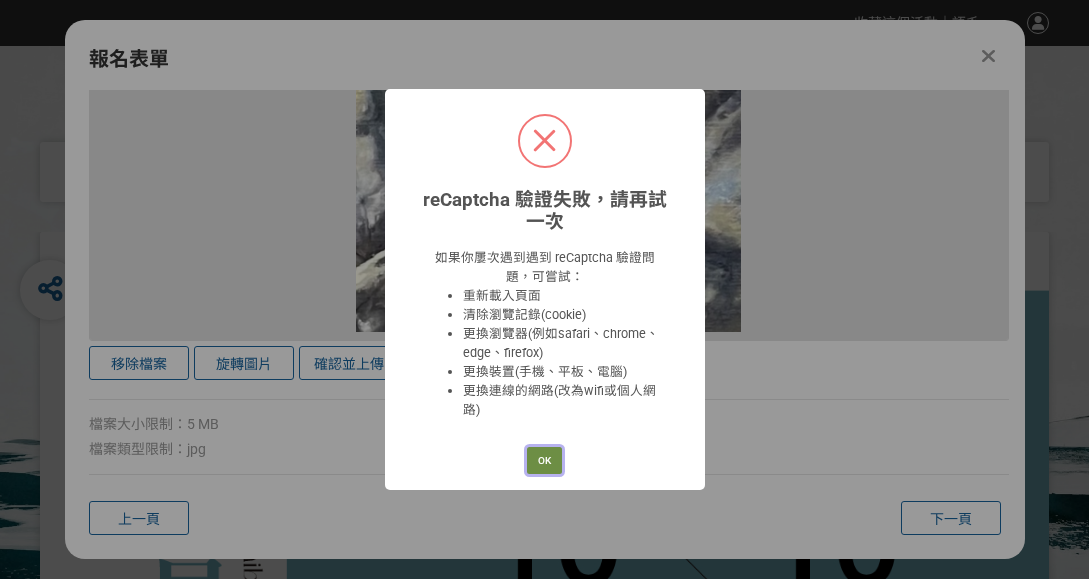 click on "OK" at bounding box center [544, 461] 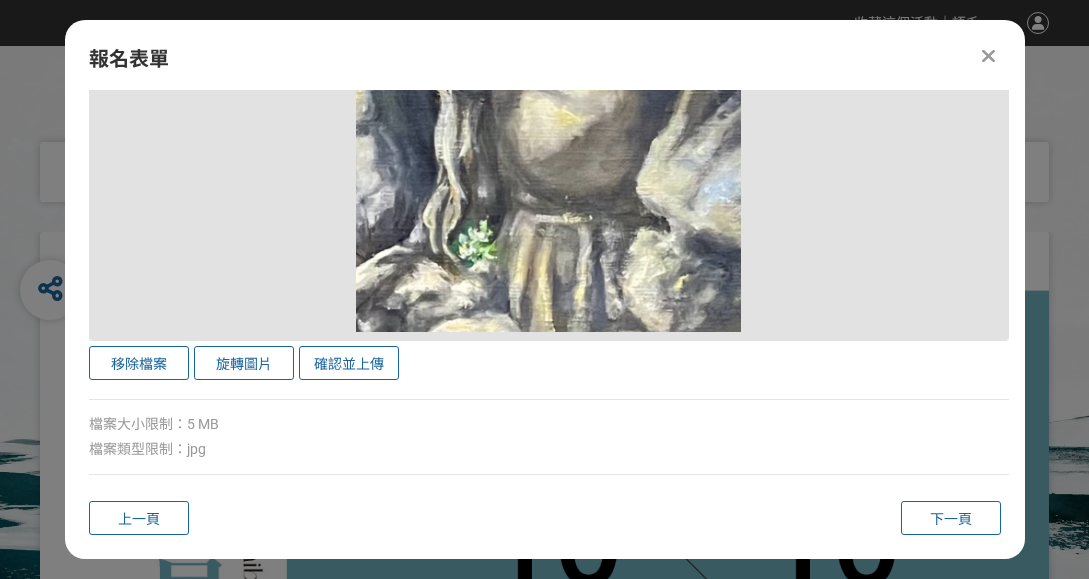 click at bounding box center [988, 56] 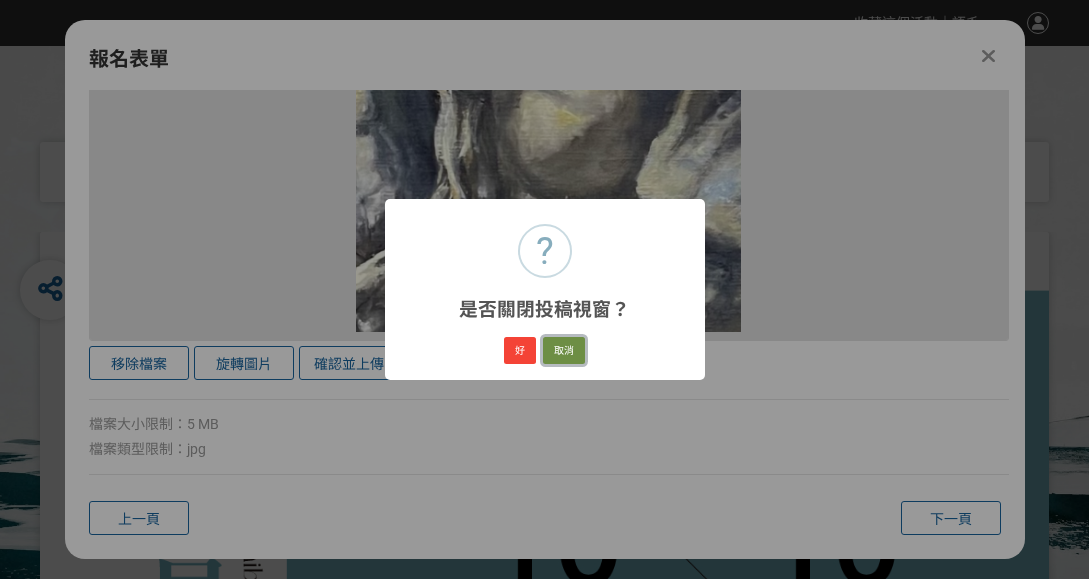 click on "取消" at bounding box center (564, 351) 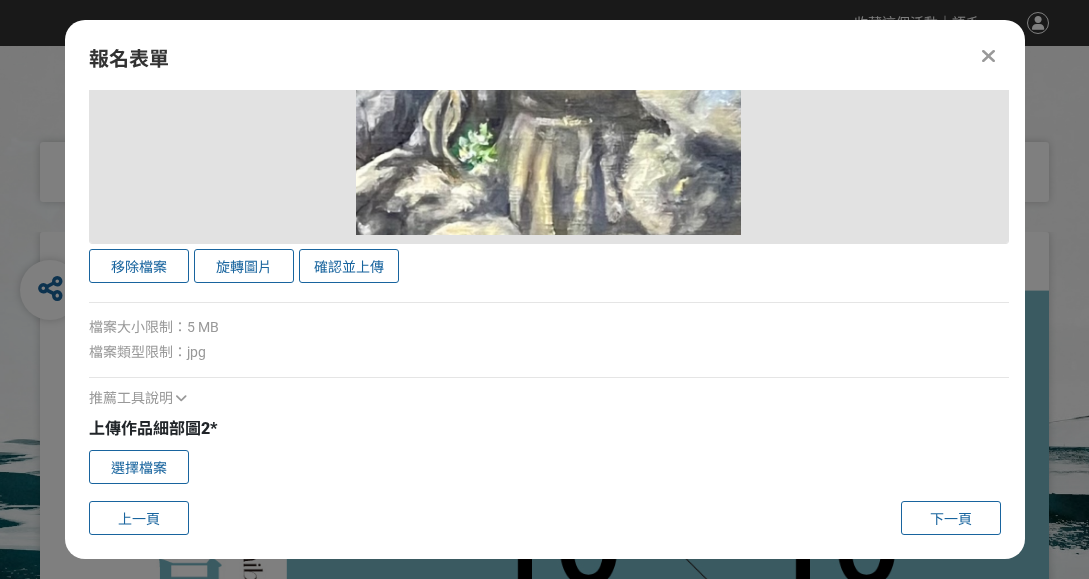 scroll, scrollTop: 3026, scrollLeft: 0, axis: vertical 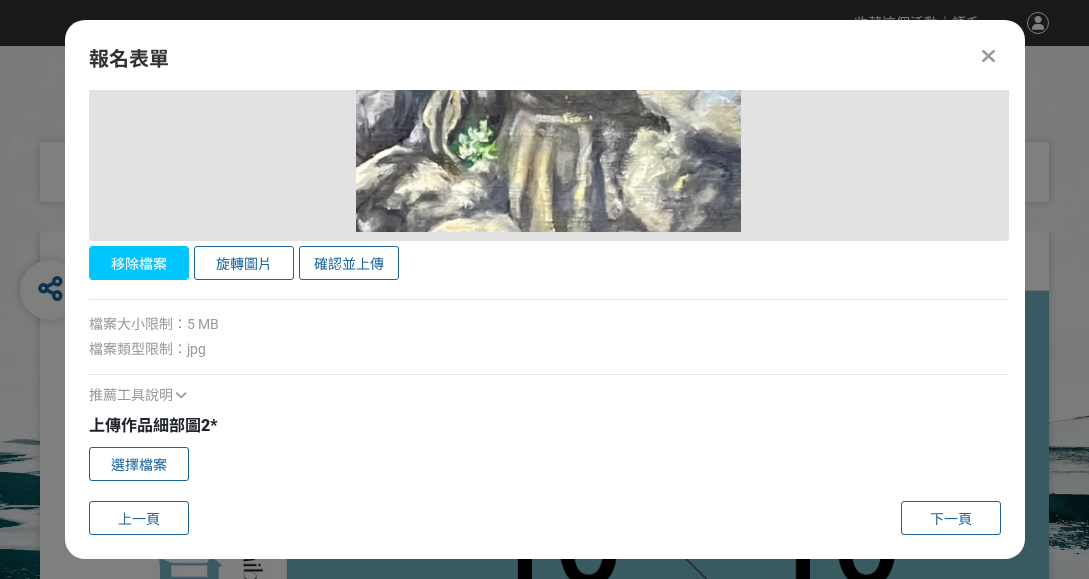 click on "移除檔案" at bounding box center [139, 263] 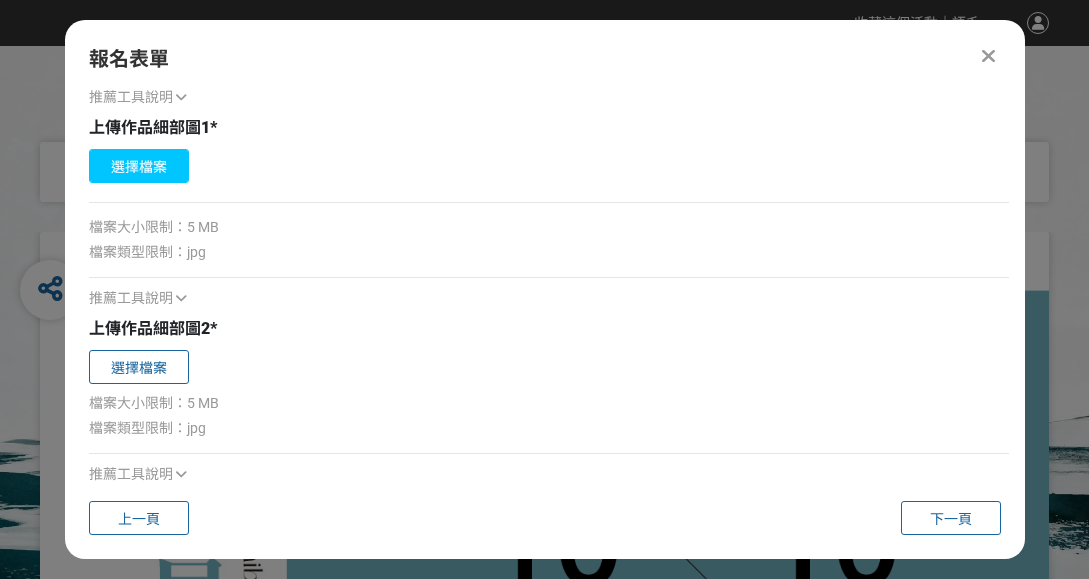 scroll, scrollTop: 2111, scrollLeft: 0, axis: vertical 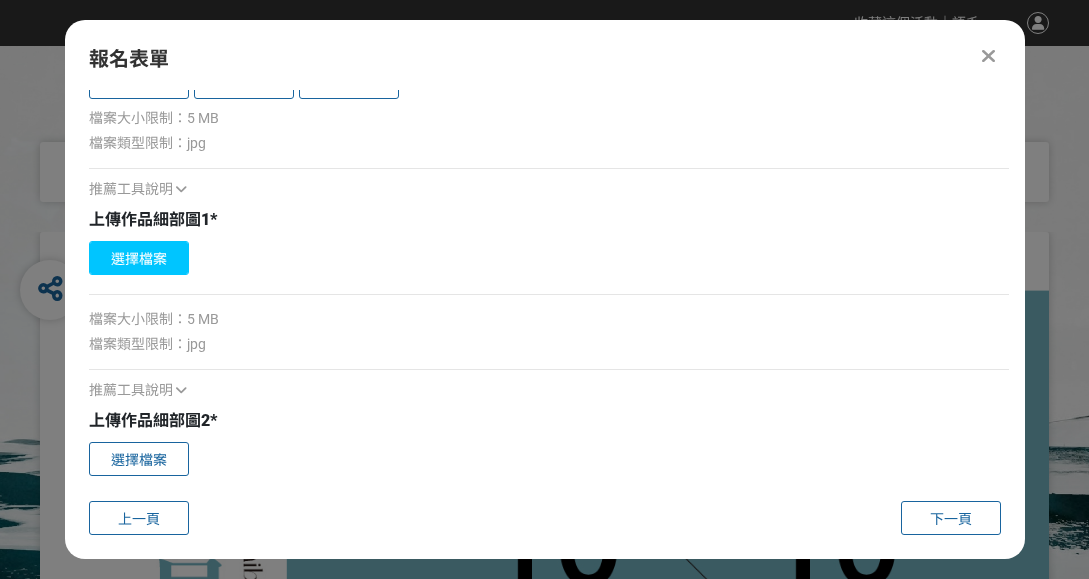 click on "選擇檔案" at bounding box center (139, 258) 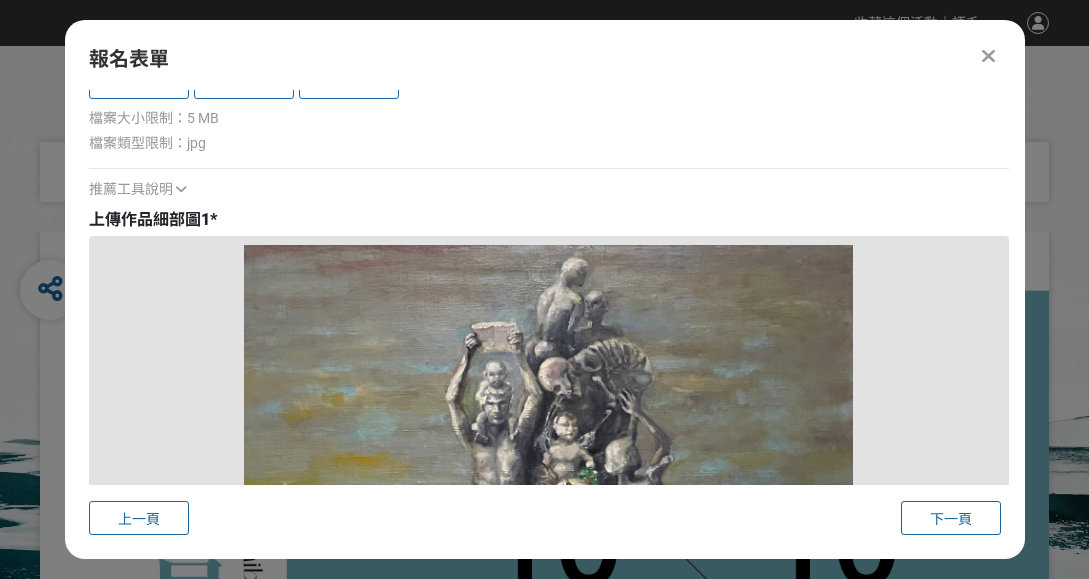 scroll, scrollTop: 3026, scrollLeft: 0, axis: vertical 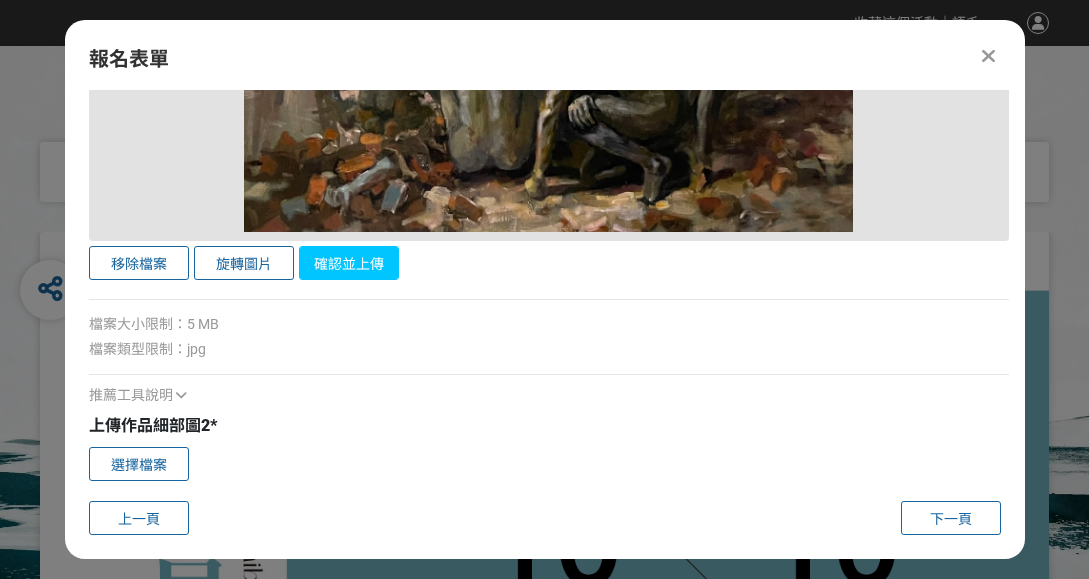 click on "確認並上傳" at bounding box center (349, 263) 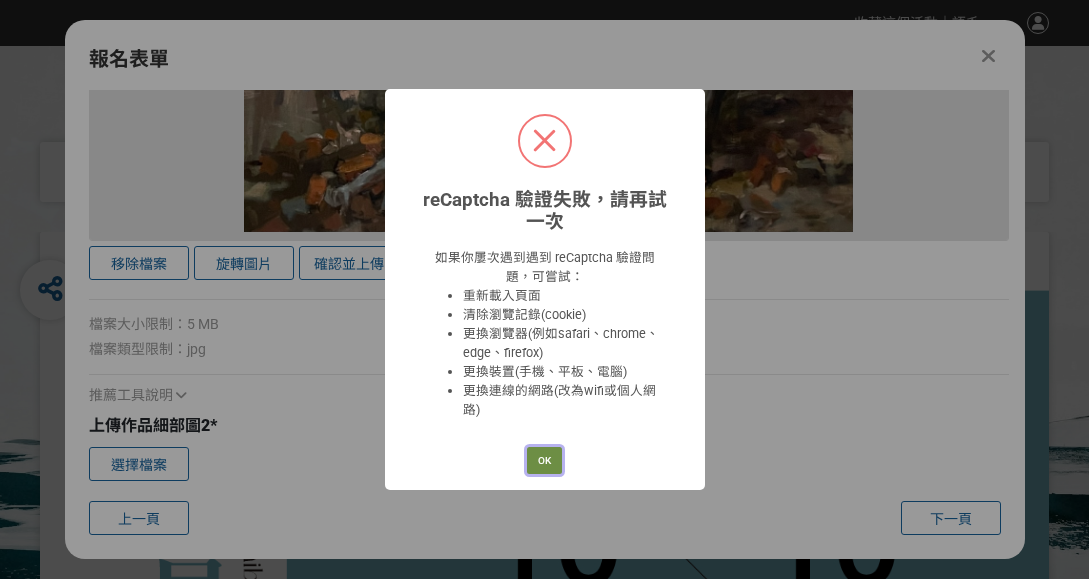 click on "OK" at bounding box center [544, 461] 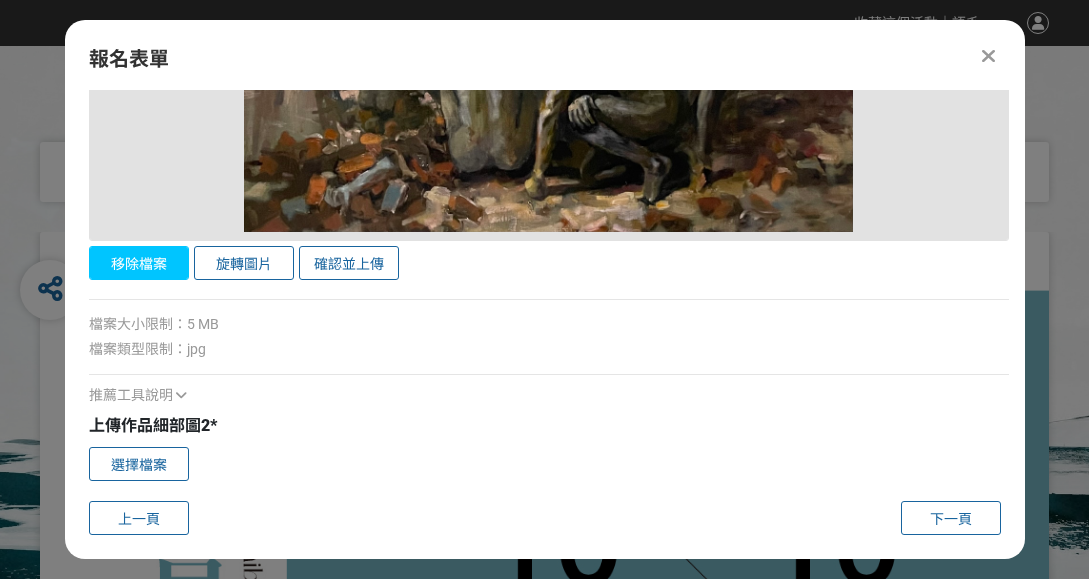 click on "移除檔案" at bounding box center (139, 263) 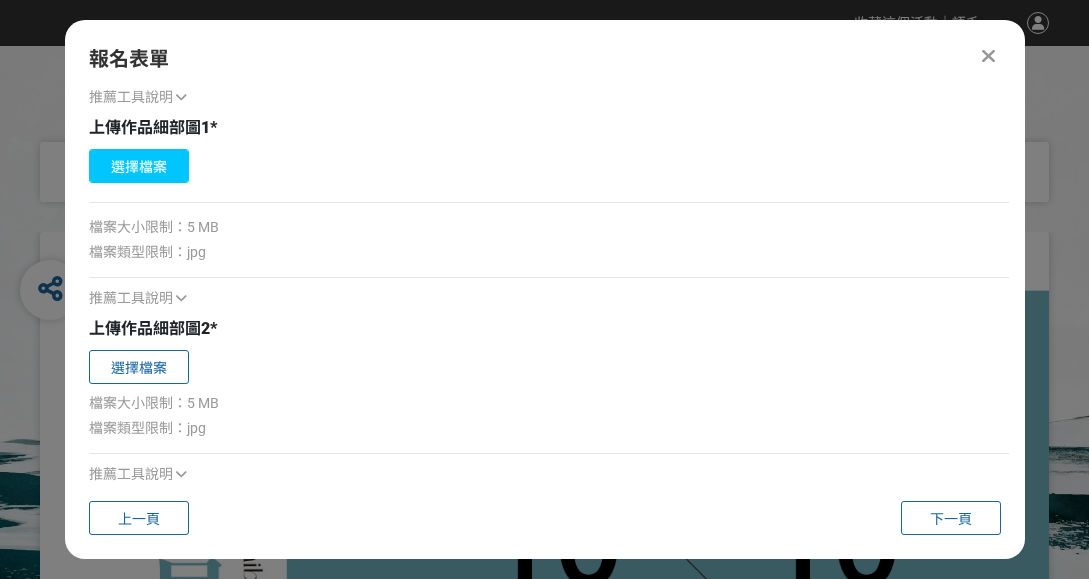 scroll, scrollTop: 2111, scrollLeft: 0, axis: vertical 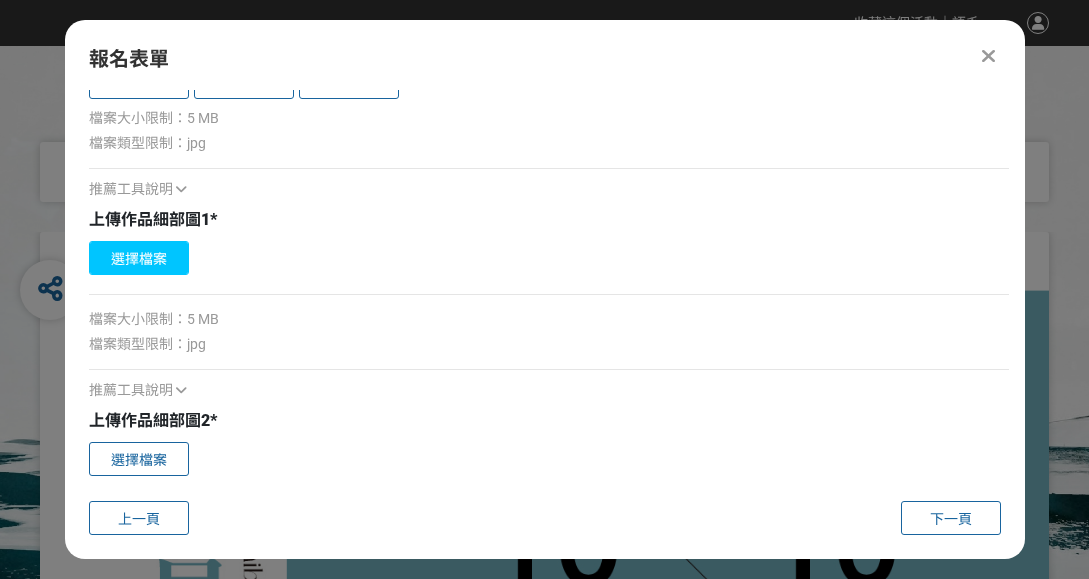 click on "選擇檔案" at bounding box center (139, 258) 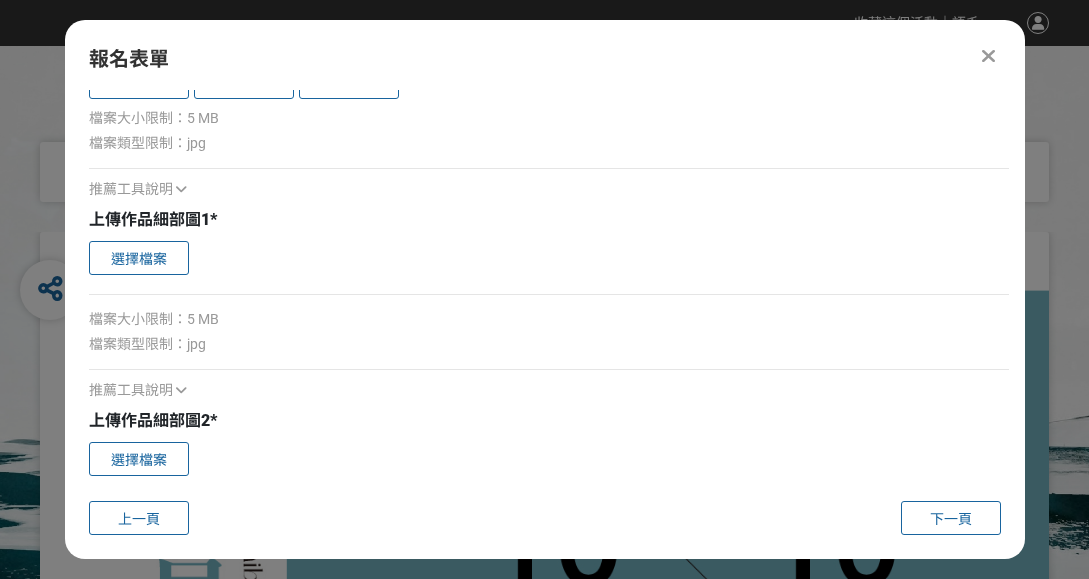 scroll, scrollTop: 3026, scrollLeft: 0, axis: vertical 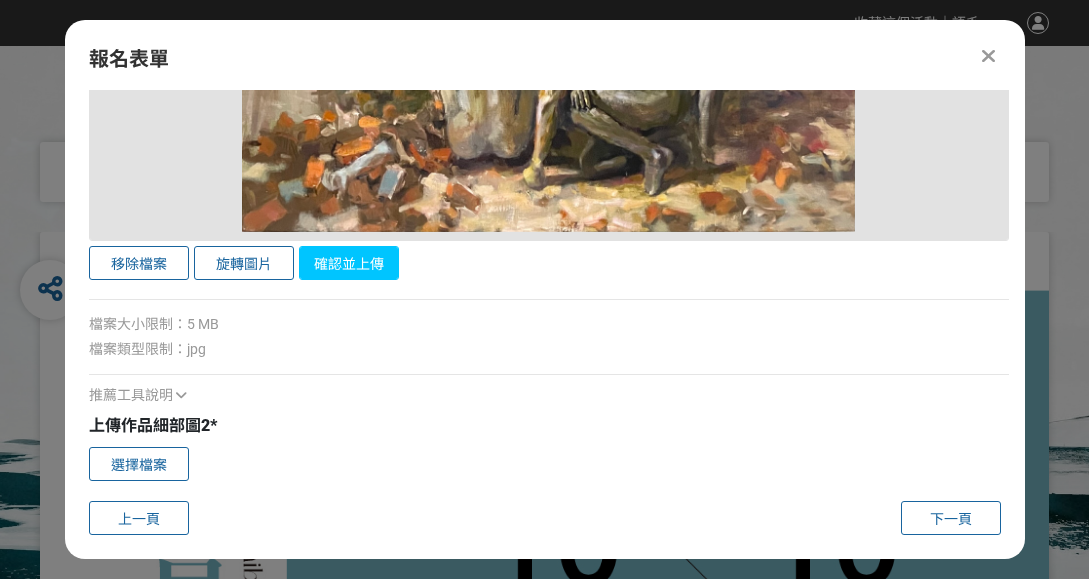 click on "確認並上傳" at bounding box center [349, 263] 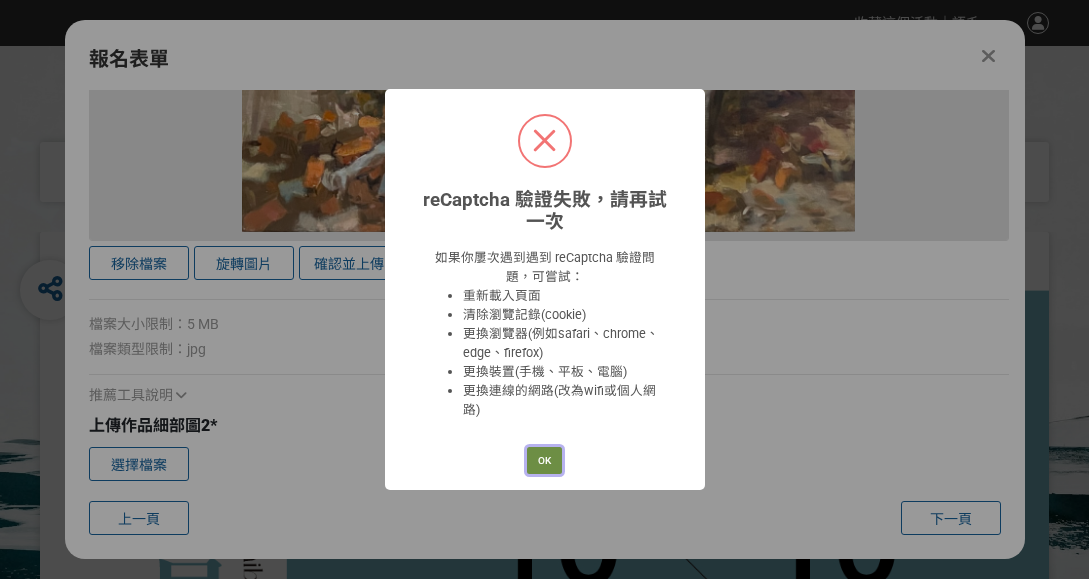 click on "OK" at bounding box center (544, 461) 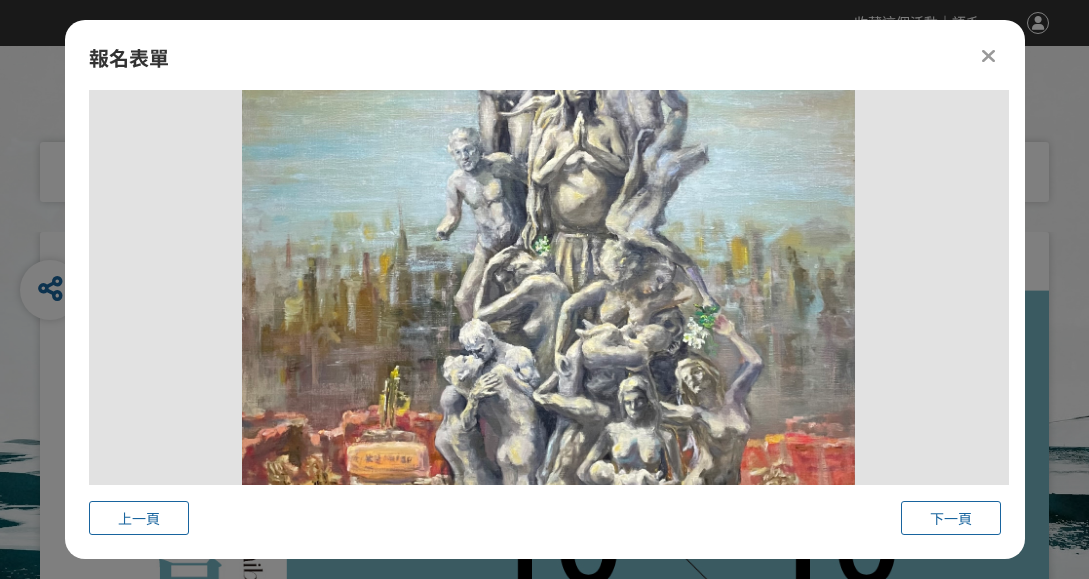 scroll, scrollTop: 1413, scrollLeft: 0, axis: vertical 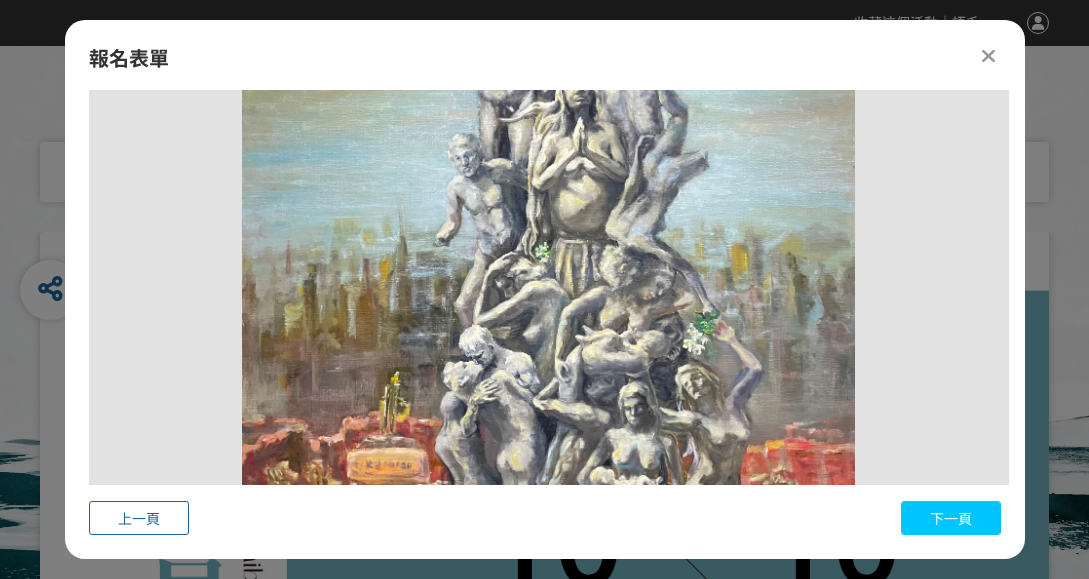 click on "下一頁" at bounding box center [951, 519] 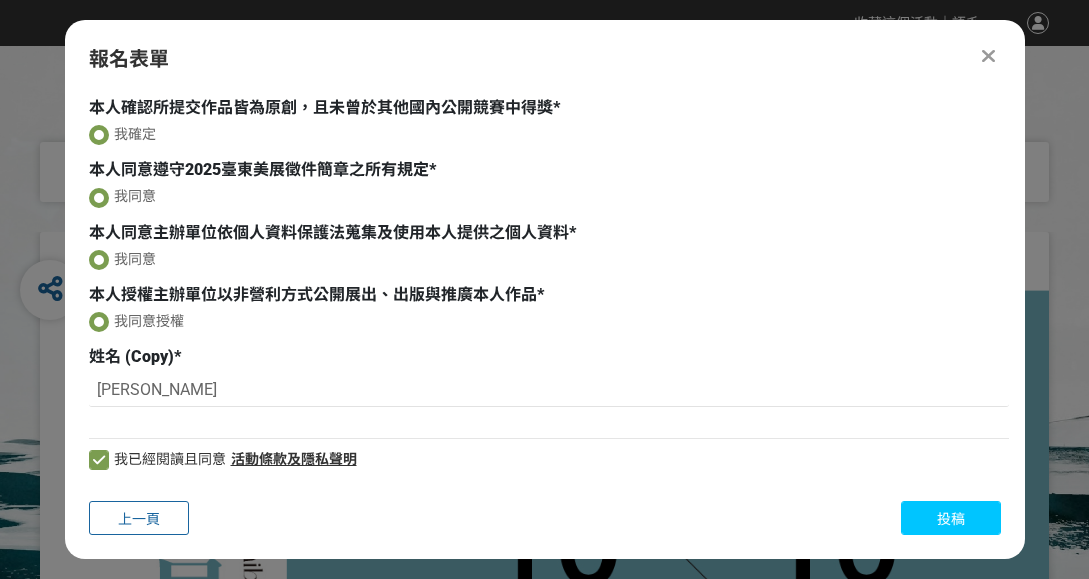 scroll, scrollTop: 134, scrollLeft: 0, axis: vertical 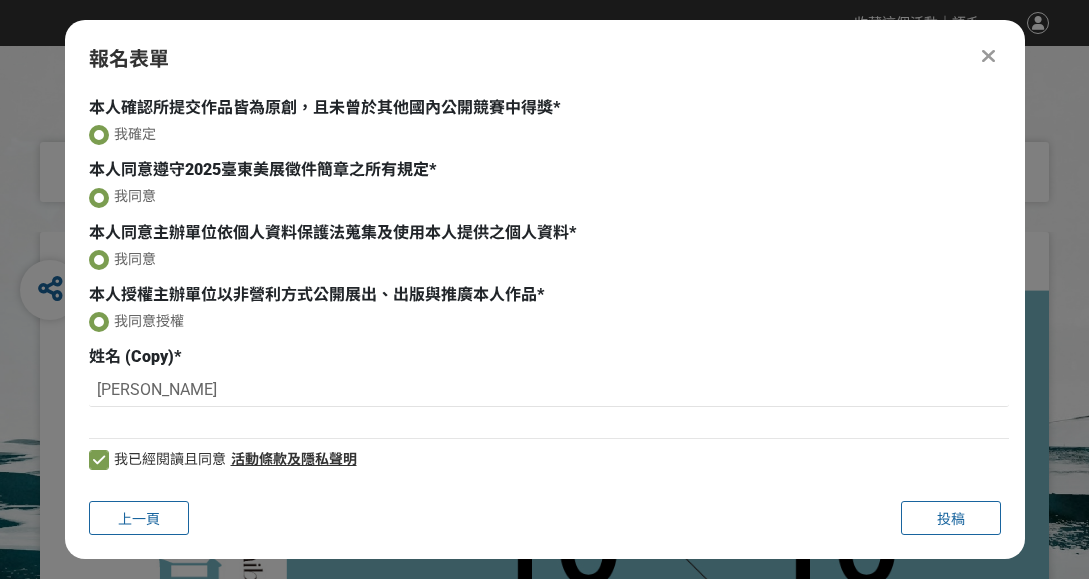 click at bounding box center [988, 56] 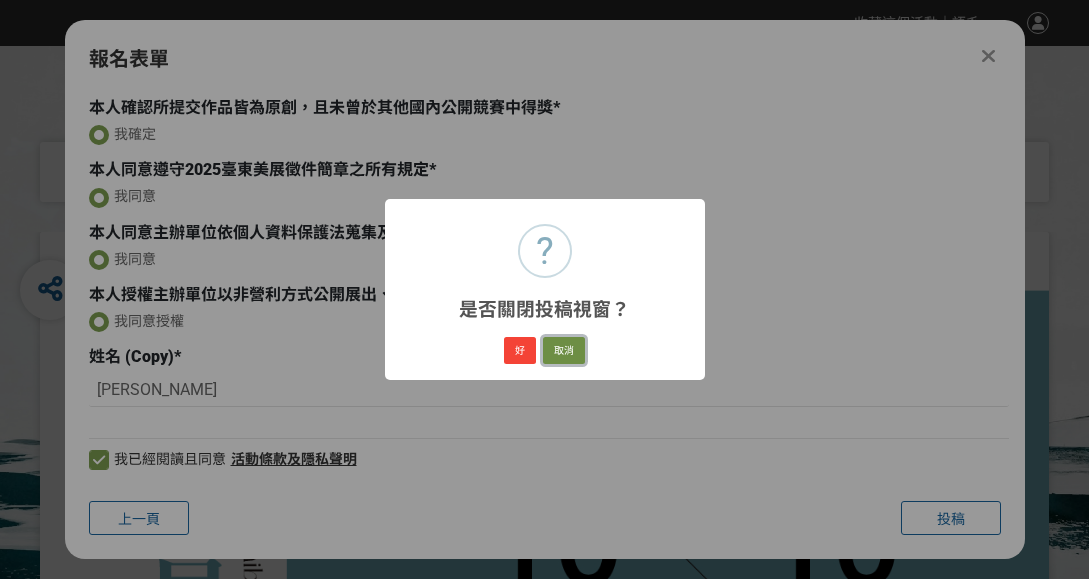click on "取消" at bounding box center (564, 351) 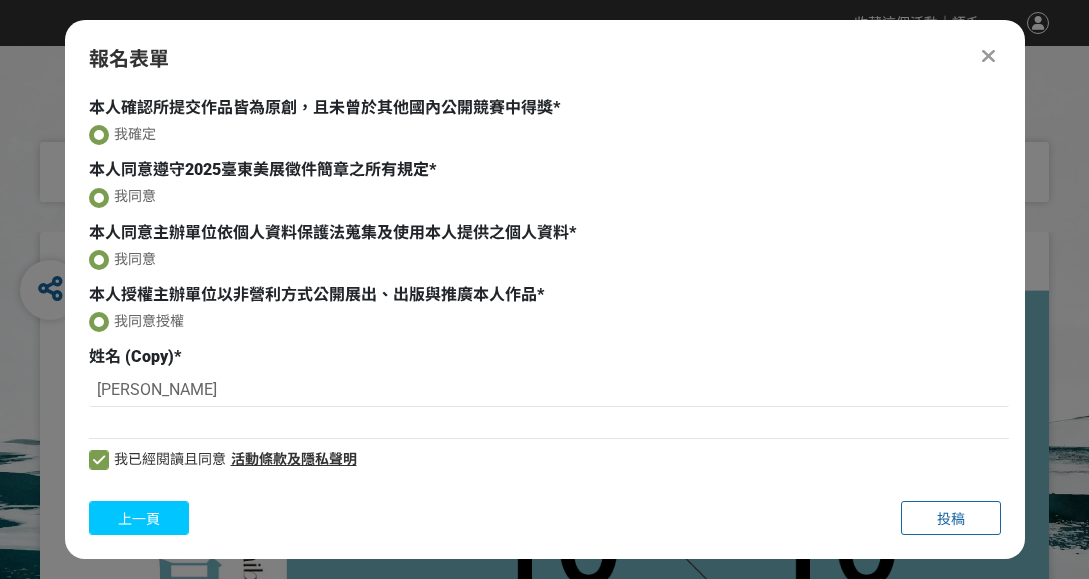 click on "上一頁" at bounding box center [139, 518] 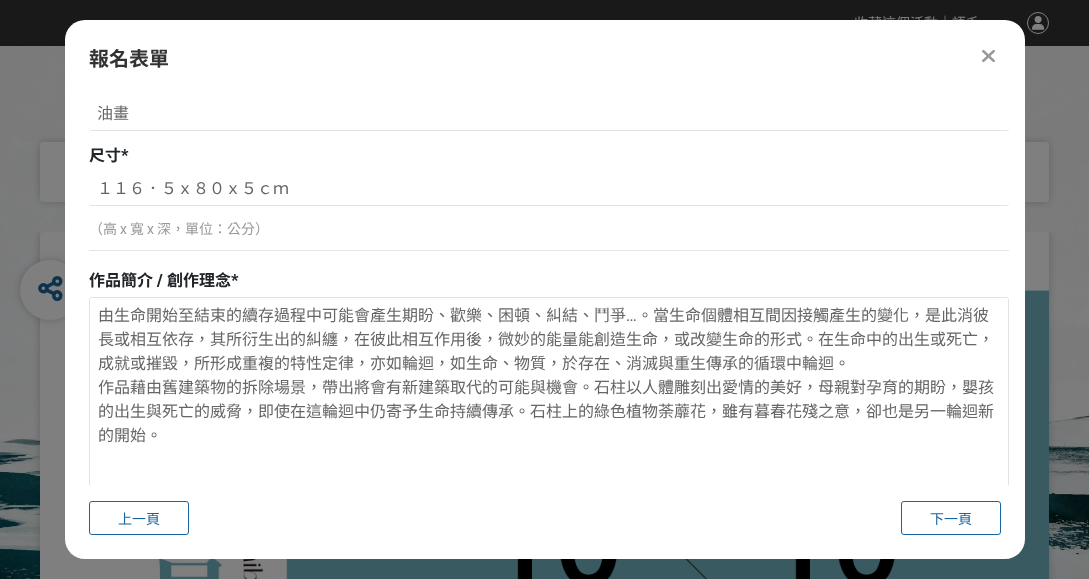 scroll, scrollTop: 683, scrollLeft: 0, axis: vertical 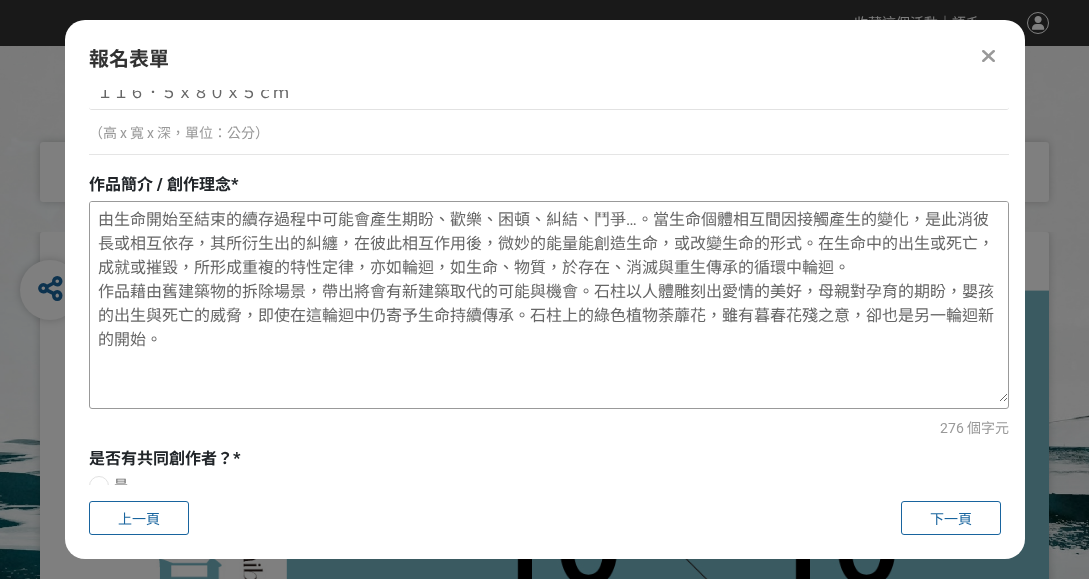 drag, startPoint x: 168, startPoint y: 349, endPoint x: 94, endPoint y: 232, distance: 138.43771 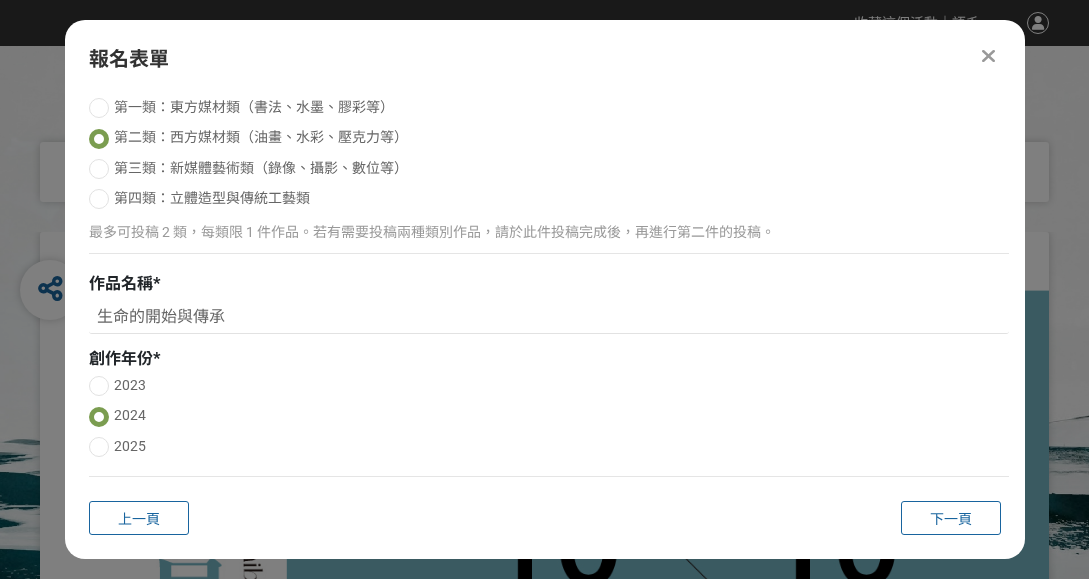 scroll, scrollTop: 115, scrollLeft: 0, axis: vertical 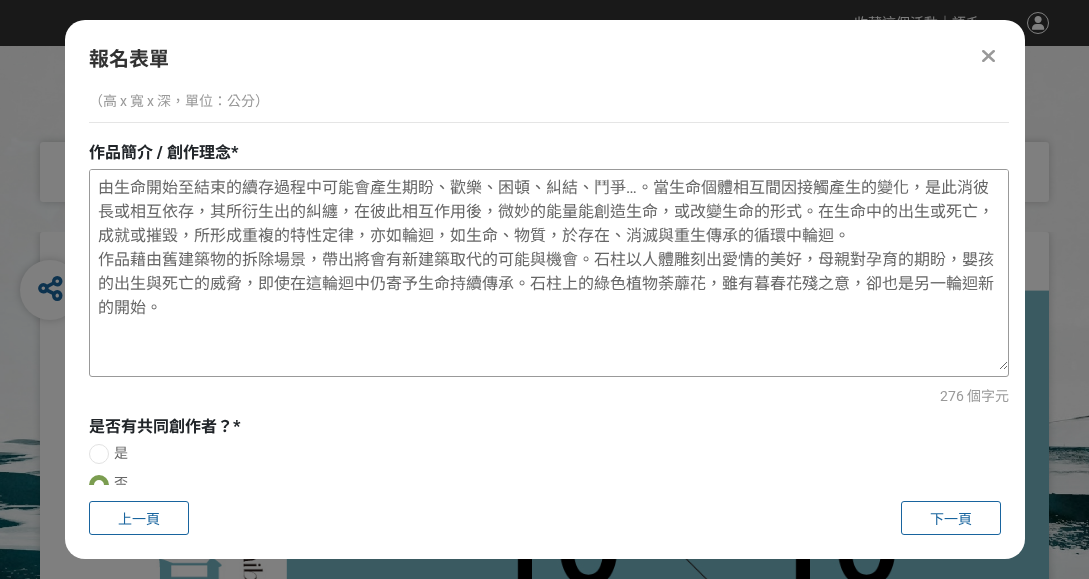 click on "由生命開始至結束的續存過程中可能會產生期盼、歡樂、困頓、糾結、鬥爭…。當生命個體相互間因接觸產生的變化，是此消彼長或相互依存，其所衍生出的糾纏，在彼此相互作用後，微妙的能量能創造生命，或改變生命的形式。在生命中的出生或死亡，成就或摧毀，所形成重複的特性定律，亦如輪迴，如生命、物質，於存在、消滅與重生傳承的循環中輪迴。
作品藉由舊建築物的拆除場景，帶出將會有新建築取代的可能與機會。石柱以人體雕刻出愛情的美好，母親對孕育的期盼，嬰孩的出生與死亡的威脅，即使在這輪迴中仍寄予生命持續傳承。石柱上的綠色植物荼蘼花，雖有暮春花殘之意，卻也是另一輪迴新的開始。" at bounding box center (549, 270) 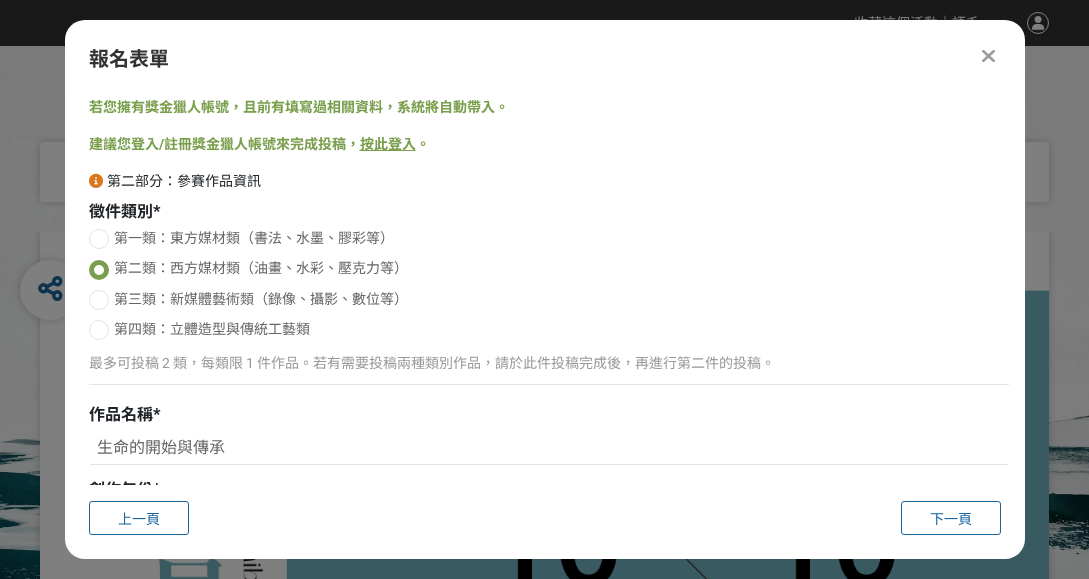 scroll, scrollTop: 0, scrollLeft: 0, axis: both 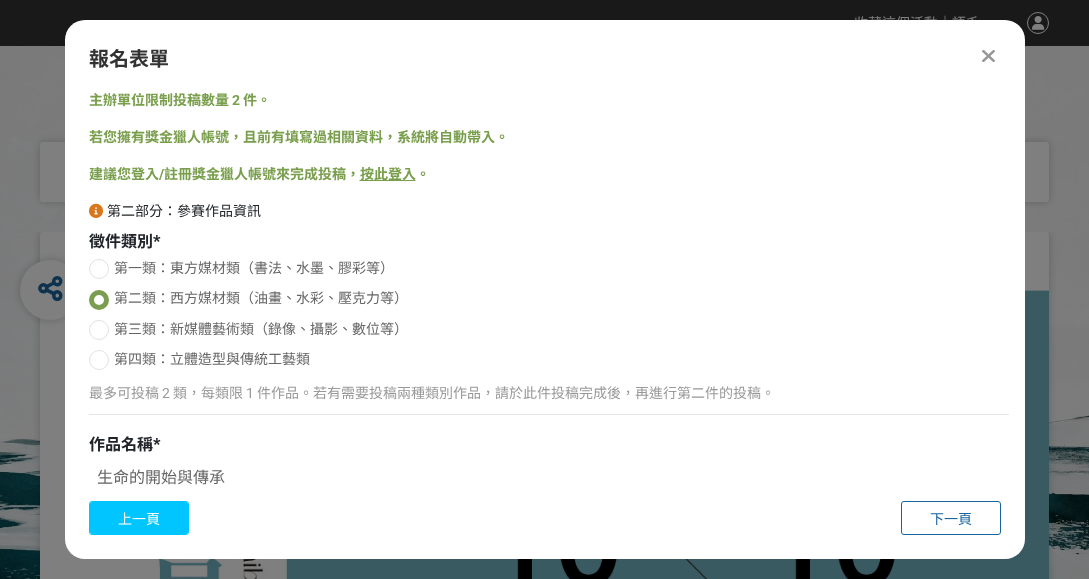 click on "上一頁" at bounding box center [139, 518] 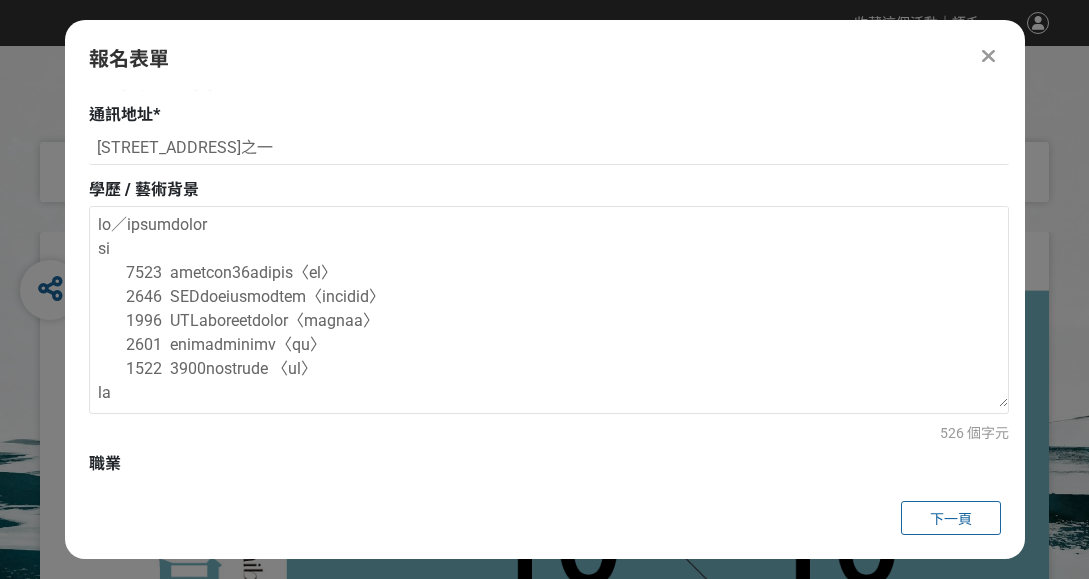 scroll, scrollTop: 756, scrollLeft: 0, axis: vertical 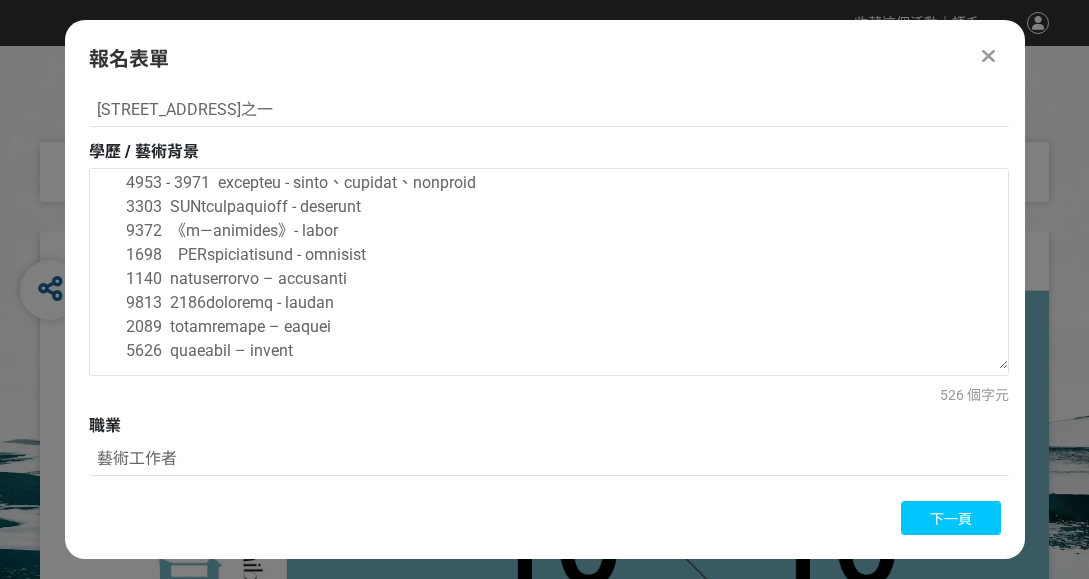 click on "下一頁" at bounding box center [951, 519] 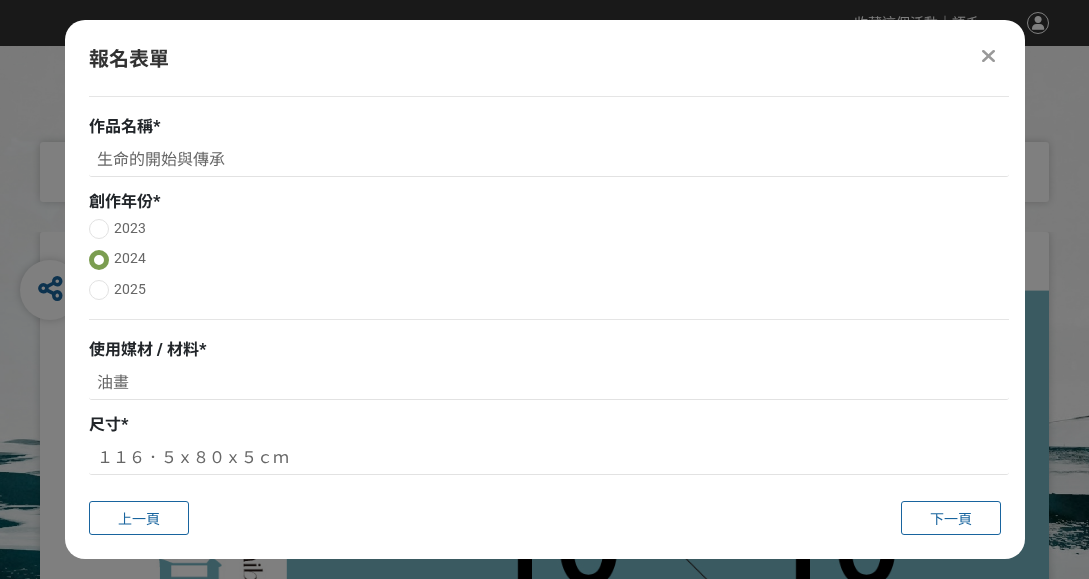 scroll, scrollTop: 263, scrollLeft: 0, axis: vertical 